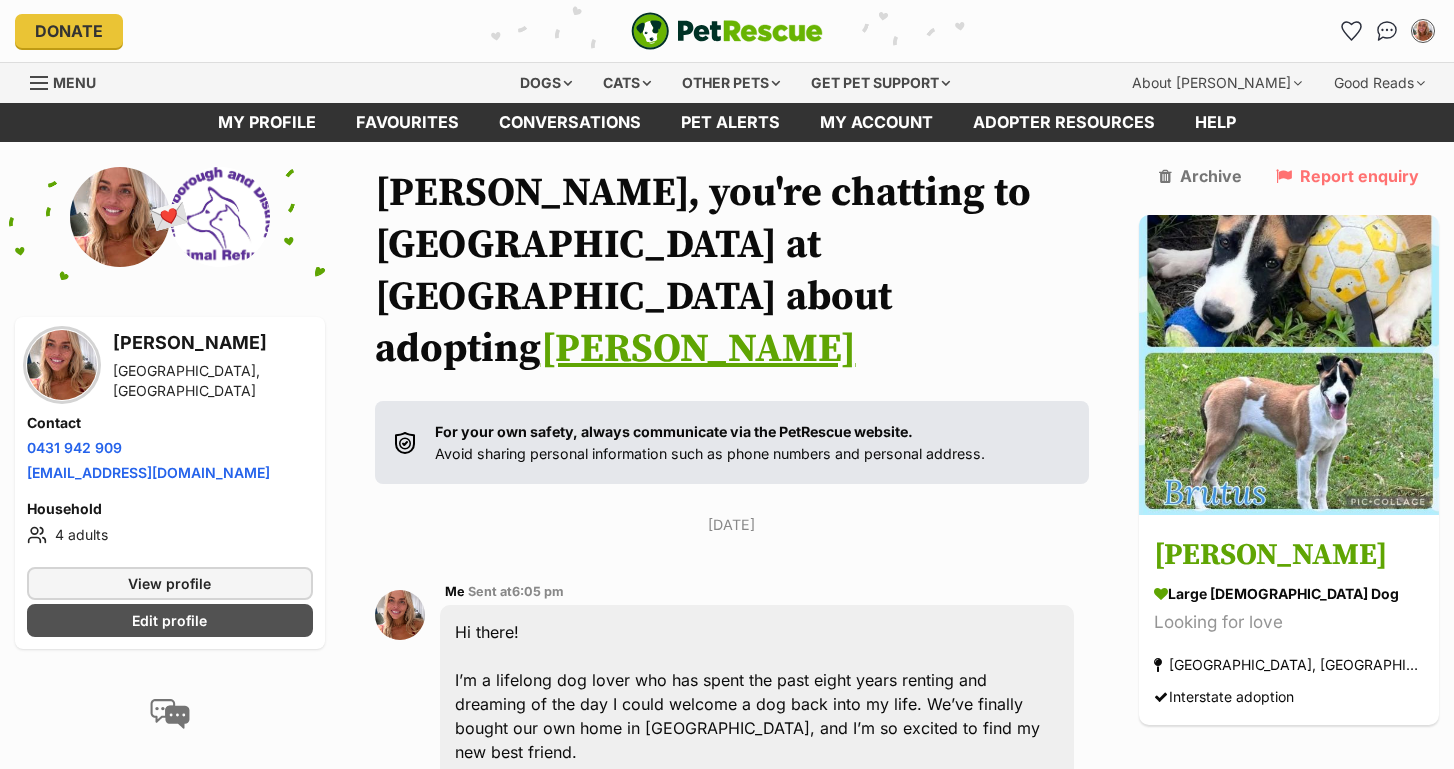 scroll, scrollTop: 4151, scrollLeft: 0, axis: vertical 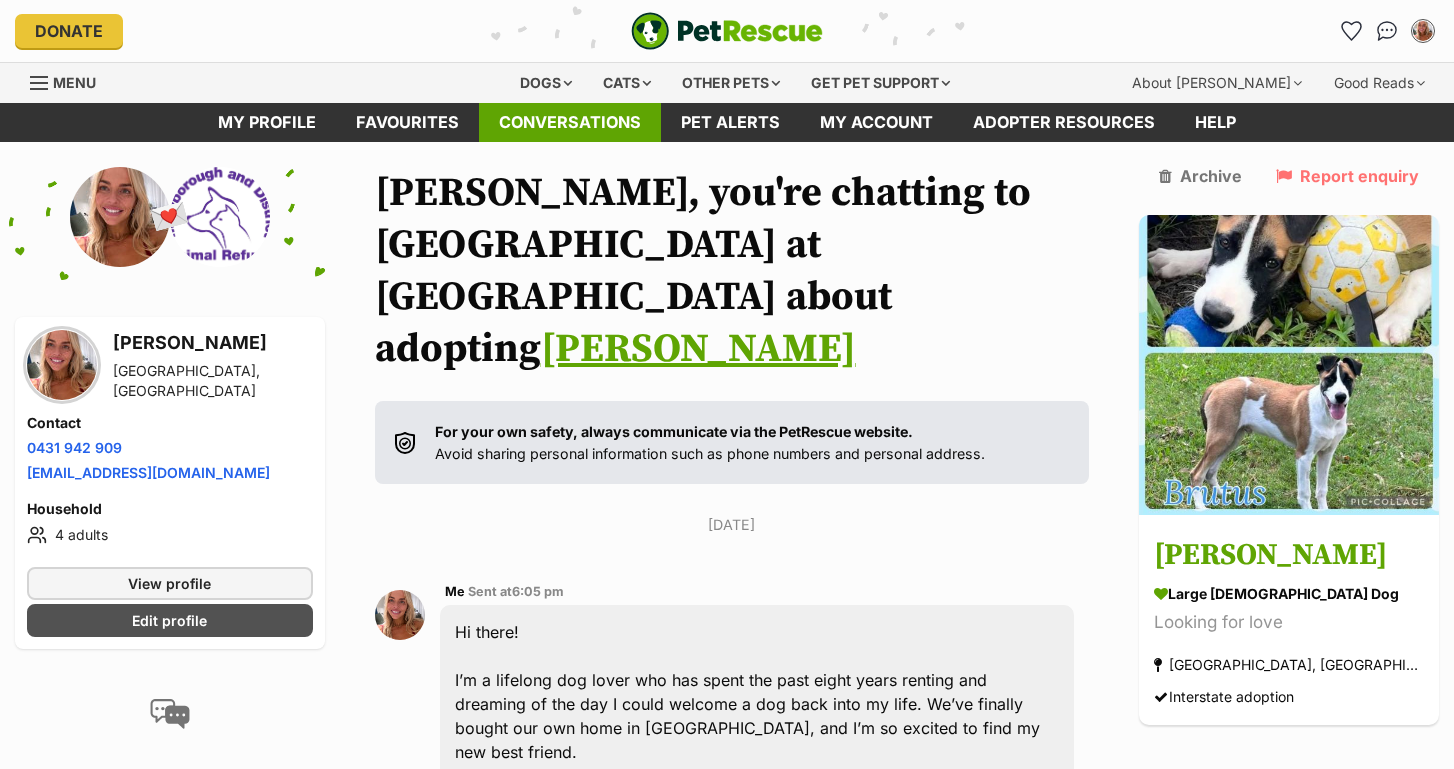 click on "Conversations" at bounding box center [570, 122] 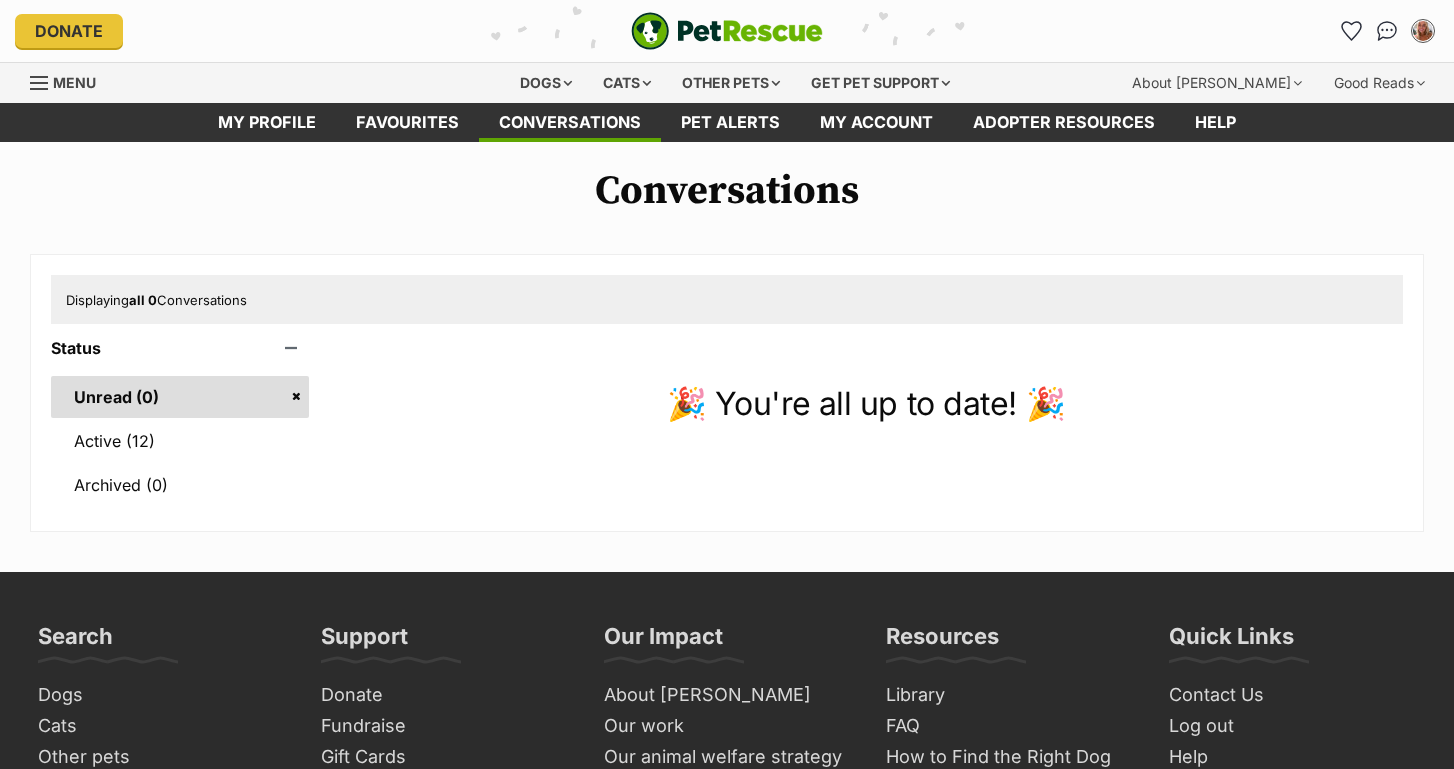 scroll, scrollTop: 0, scrollLeft: 0, axis: both 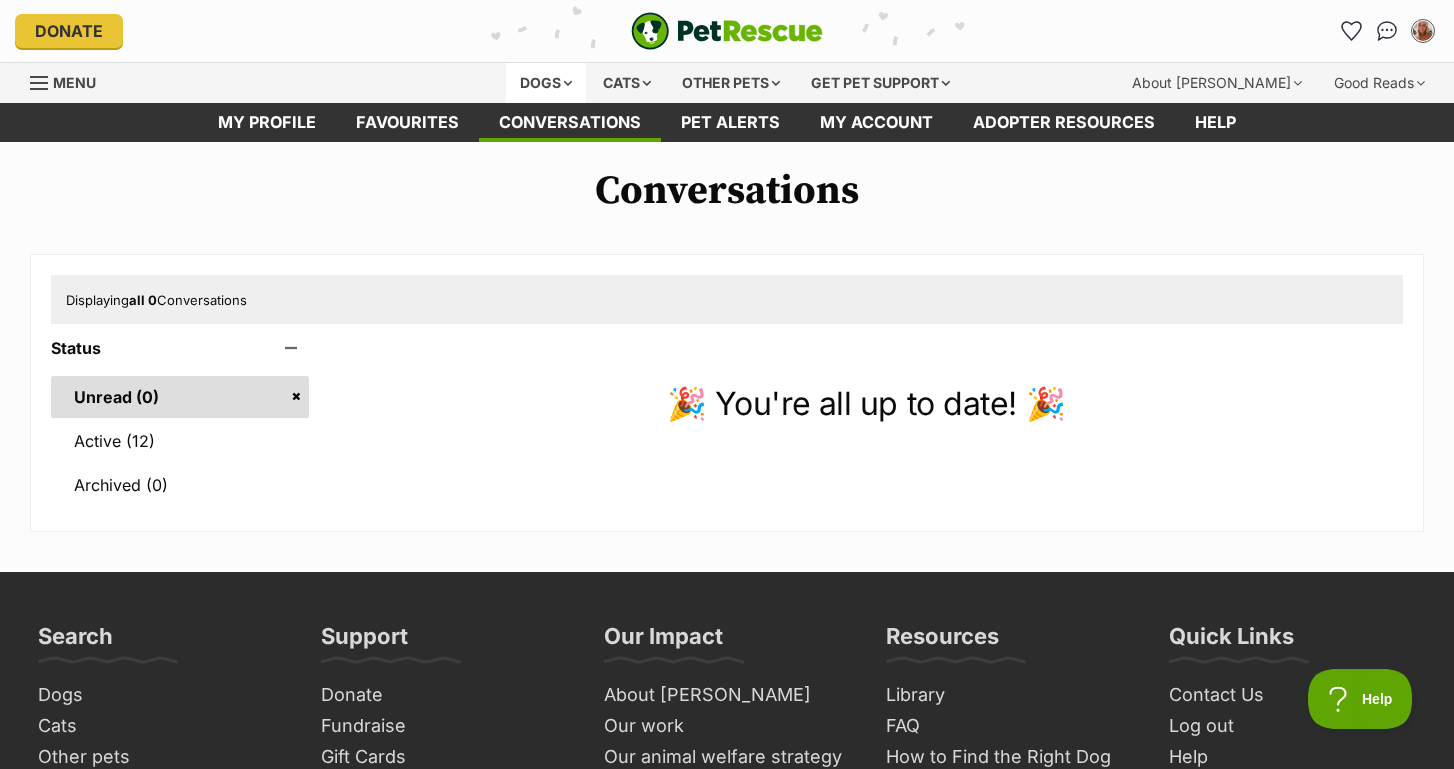 click on "Dogs" at bounding box center (546, 83) 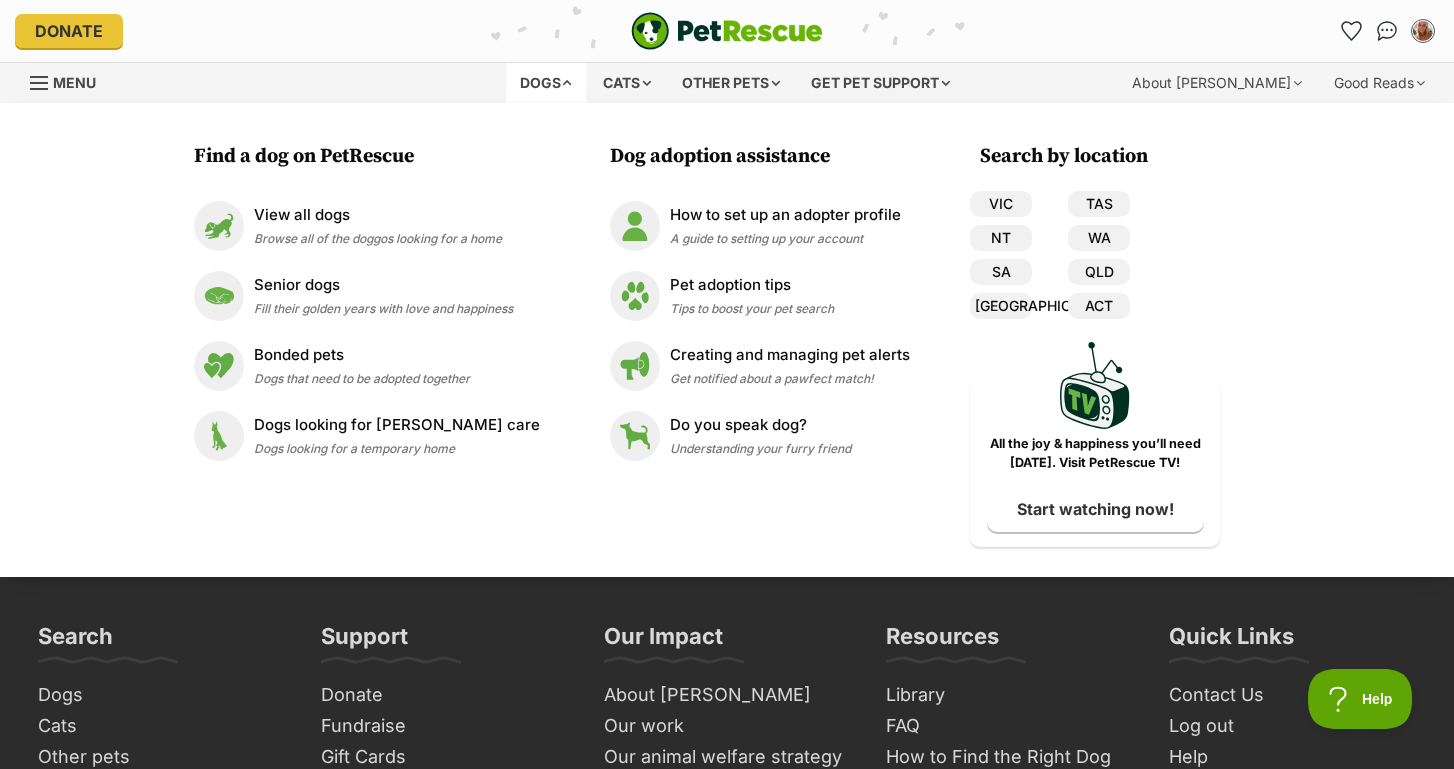 scroll, scrollTop: 0, scrollLeft: 0, axis: both 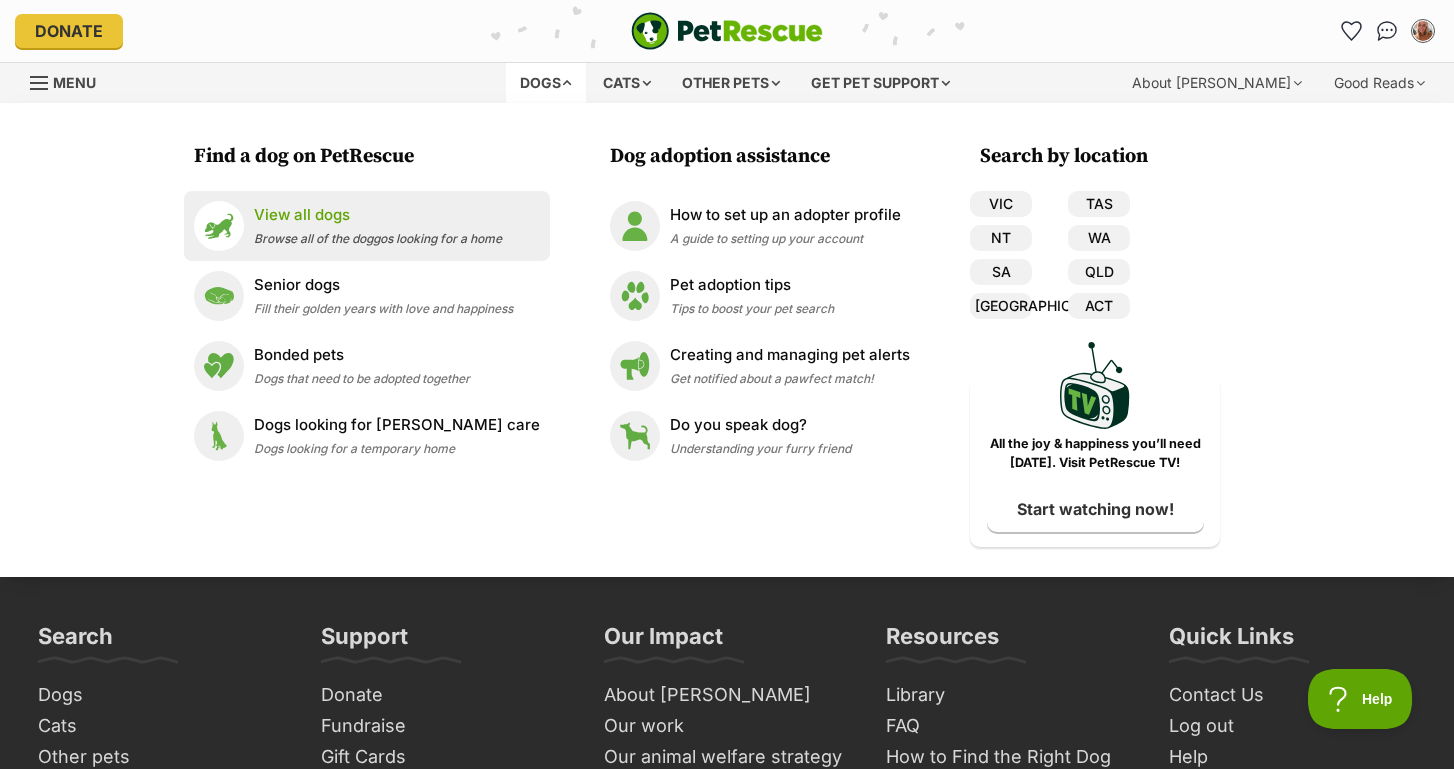 click on "View all dogs" at bounding box center (378, 215) 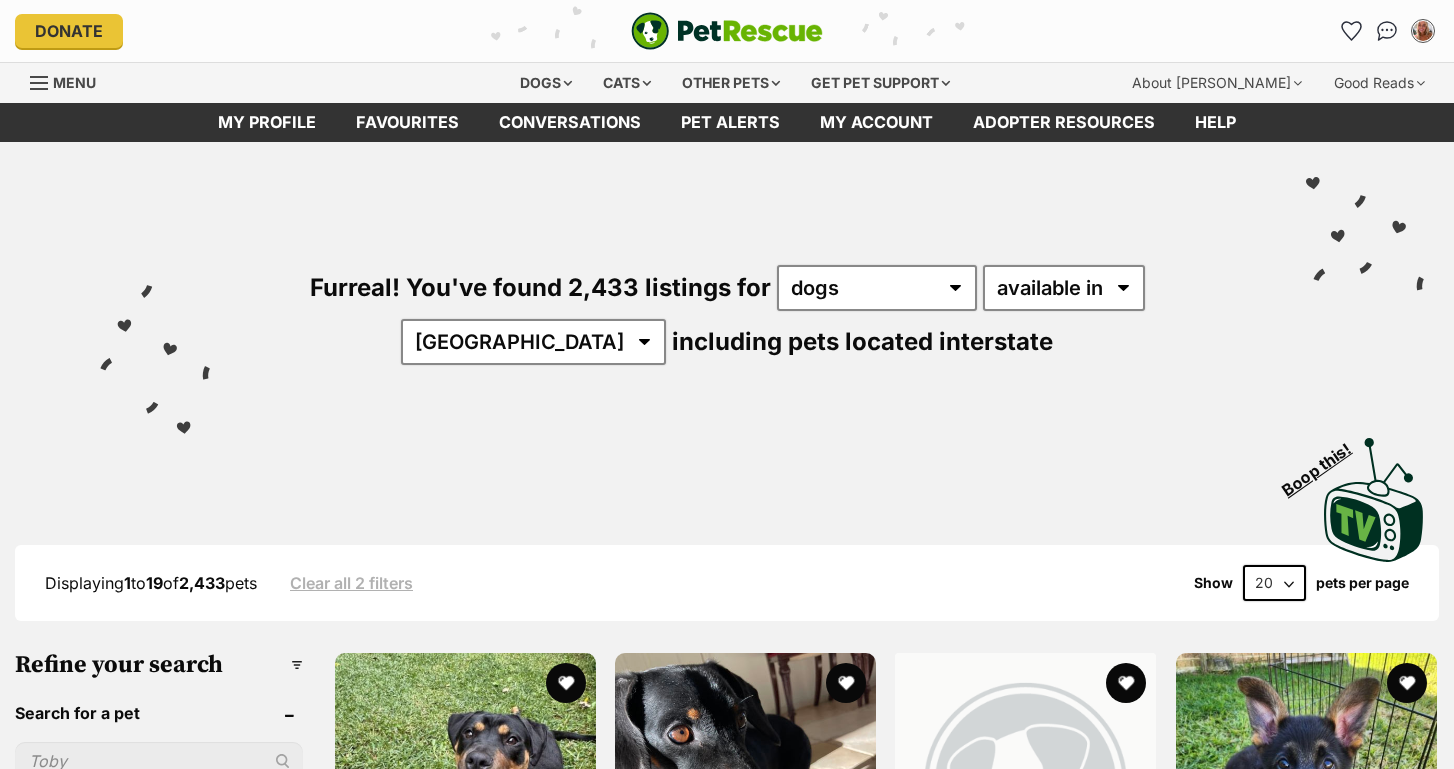 scroll, scrollTop: 0, scrollLeft: 0, axis: both 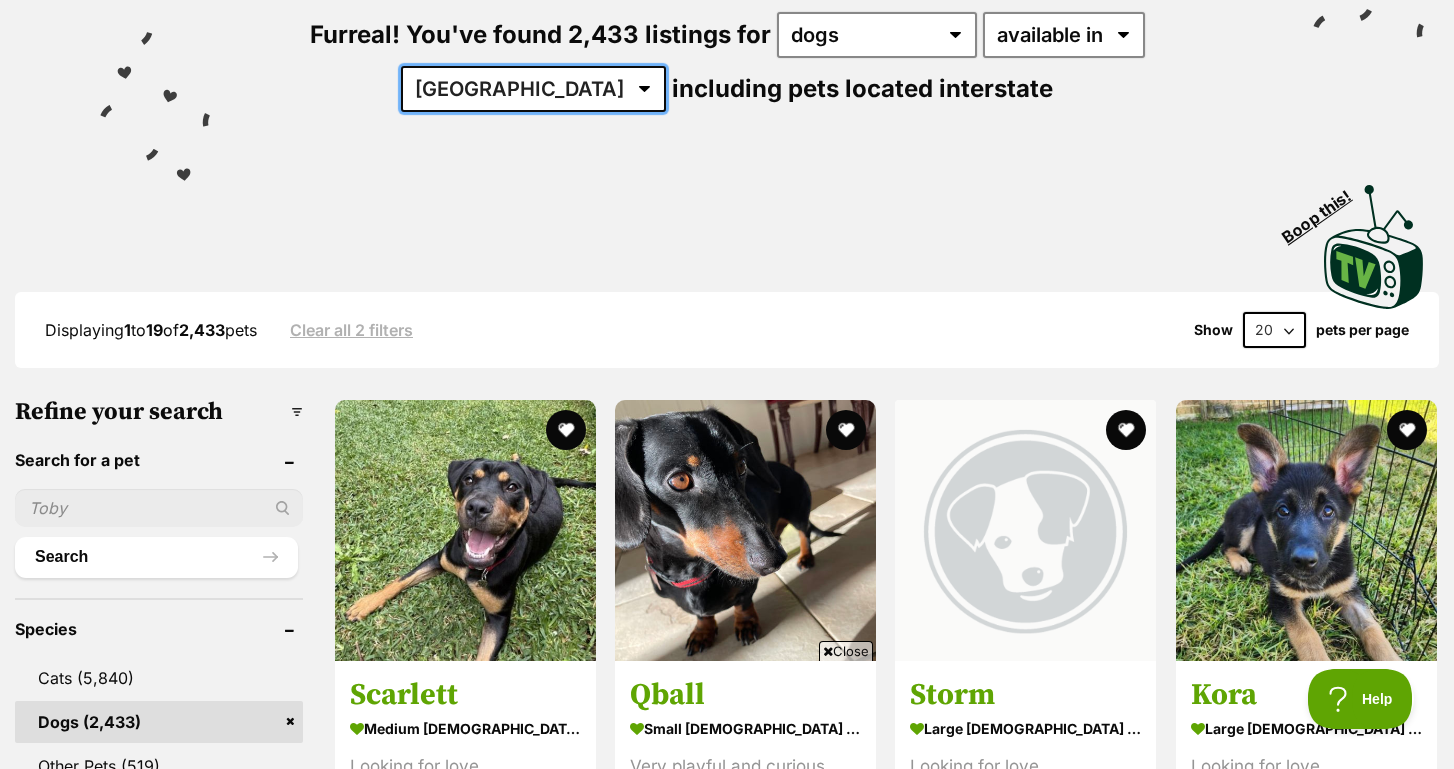 select on "[GEOGRAPHIC_DATA]" 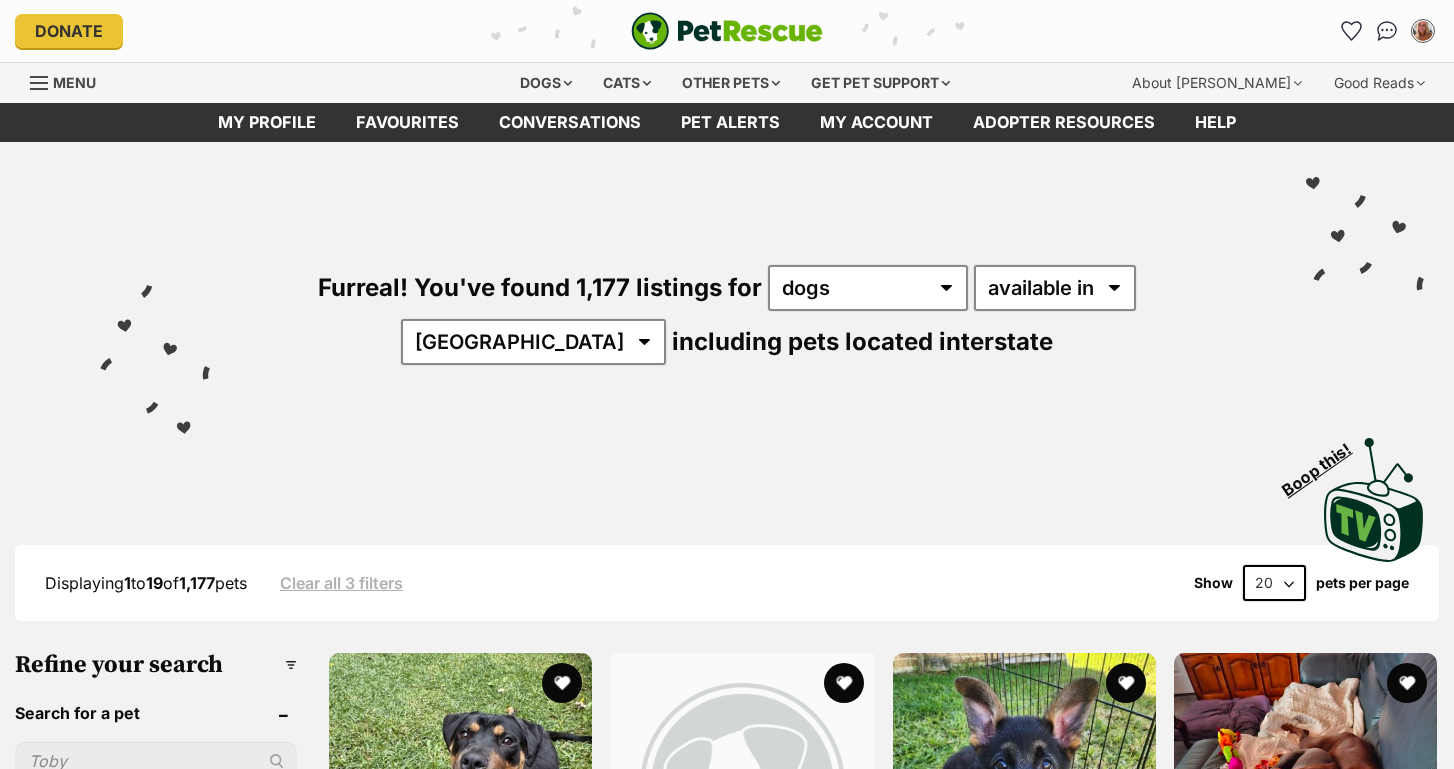 scroll, scrollTop: 33, scrollLeft: 0, axis: vertical 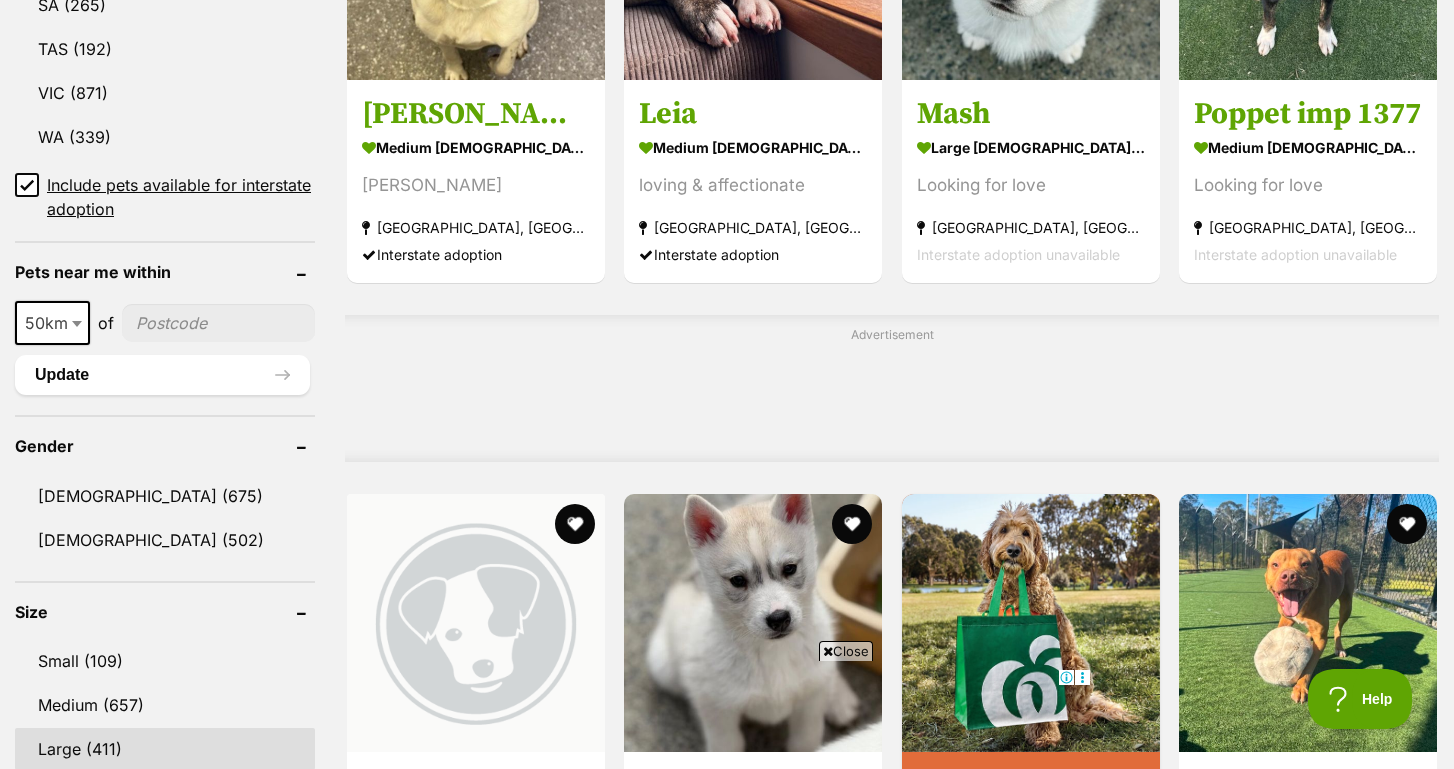 click on "Large (411)" at bounding box center (165, 749) 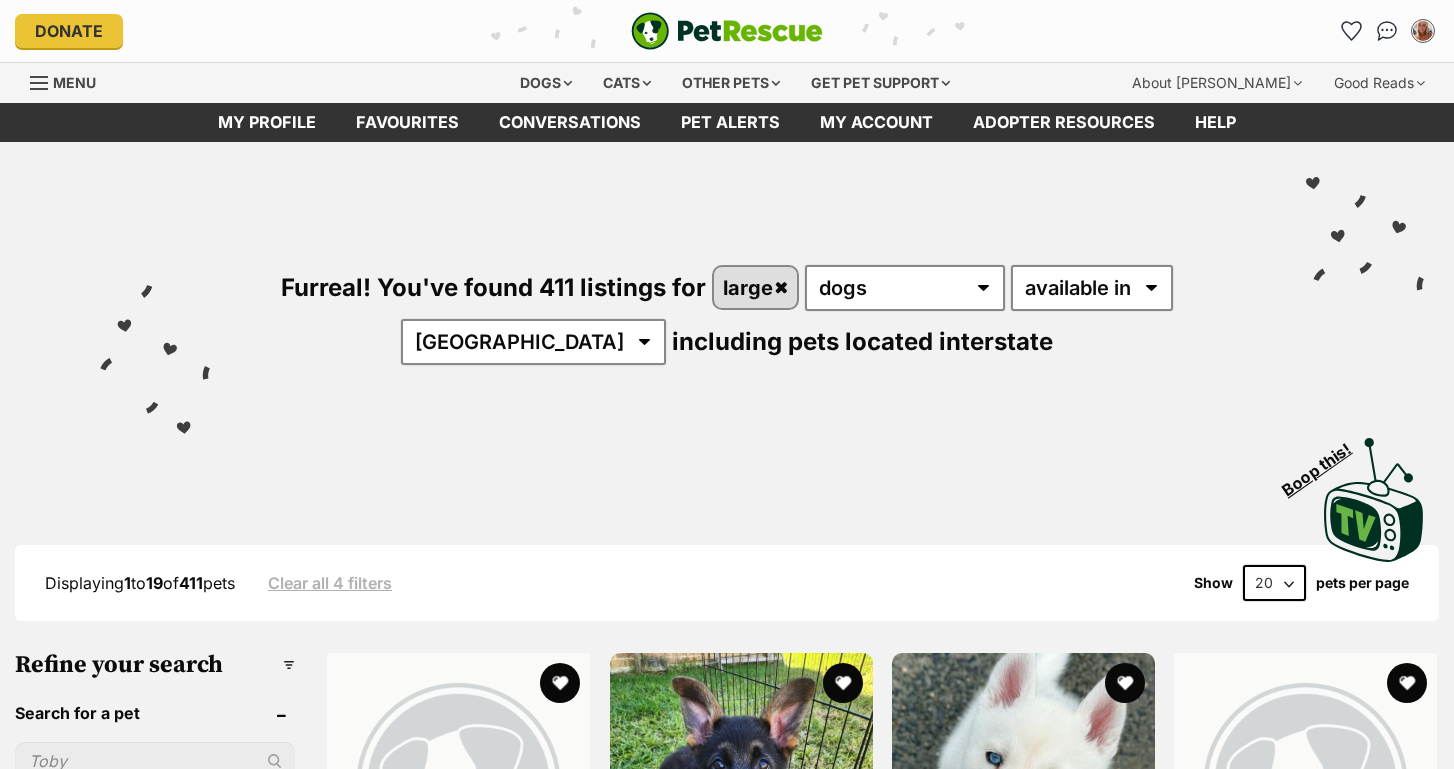 scroll, scrollTop: 0, scrollLeft: 0, axis: both 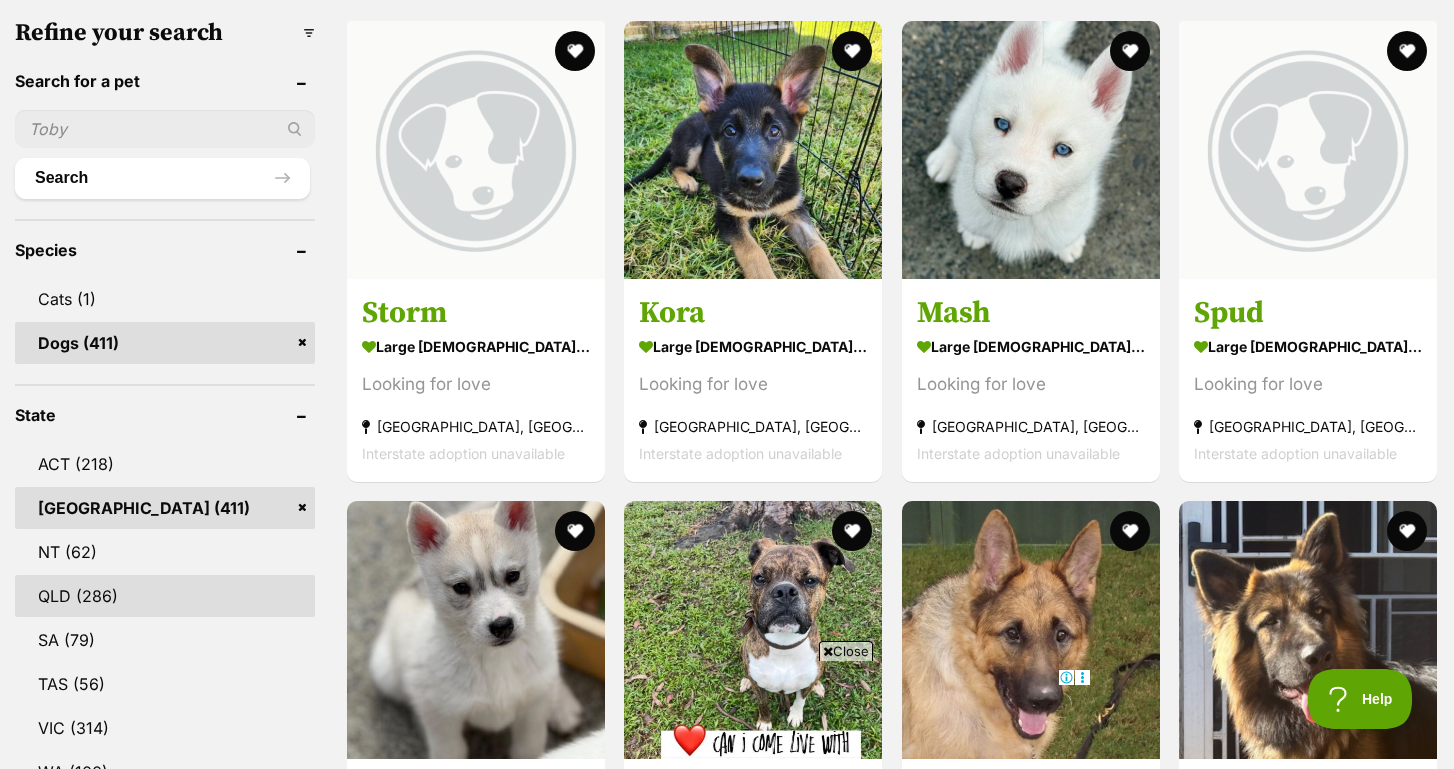 click on "QLD (286)" at bounding box center [165, 596] 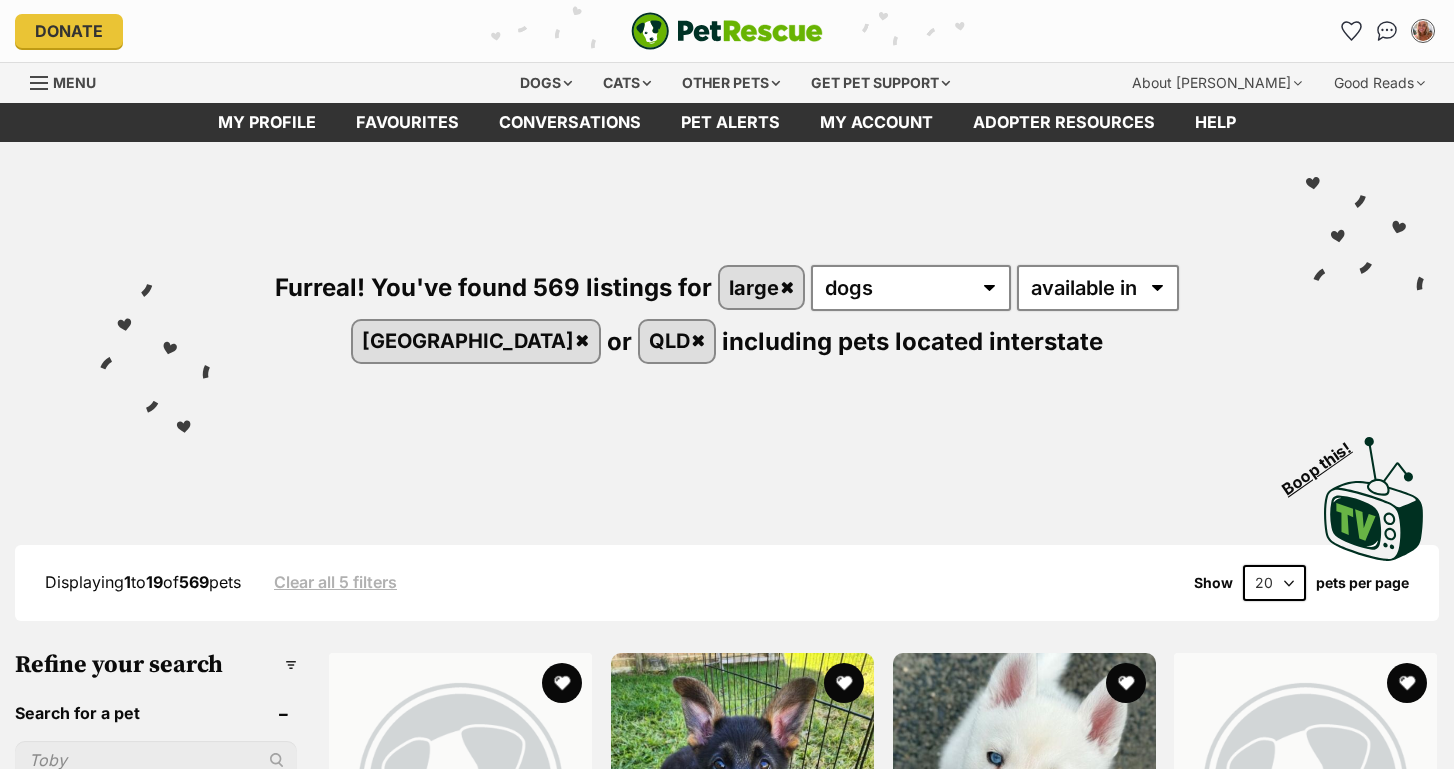 scroll, scrollTop: 0, scrollLeft: 0, axis: both 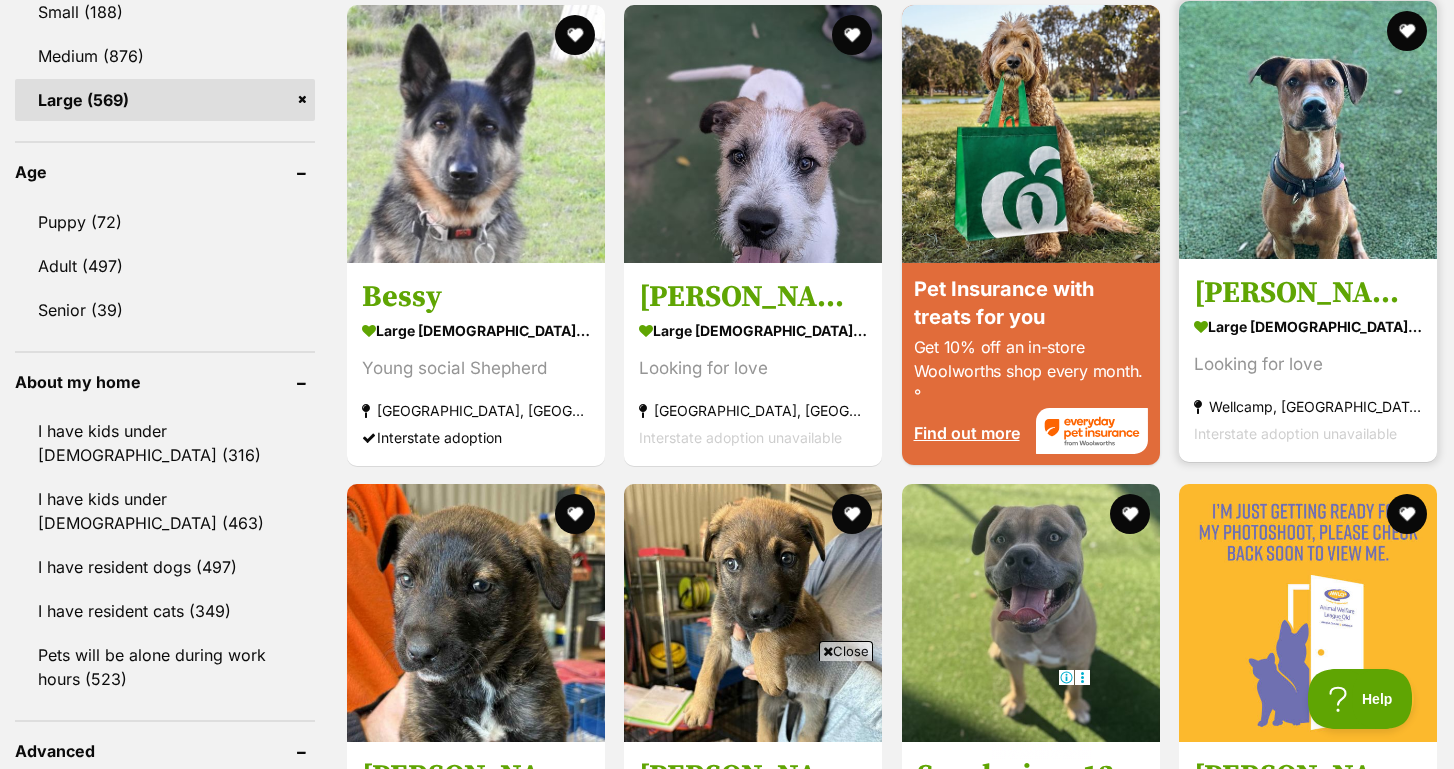 click on "Clifford
large male Dog
Looking for love
Wellcamp, QLD
Interstate adoption unavailable" at bounding box center [1308, 359] 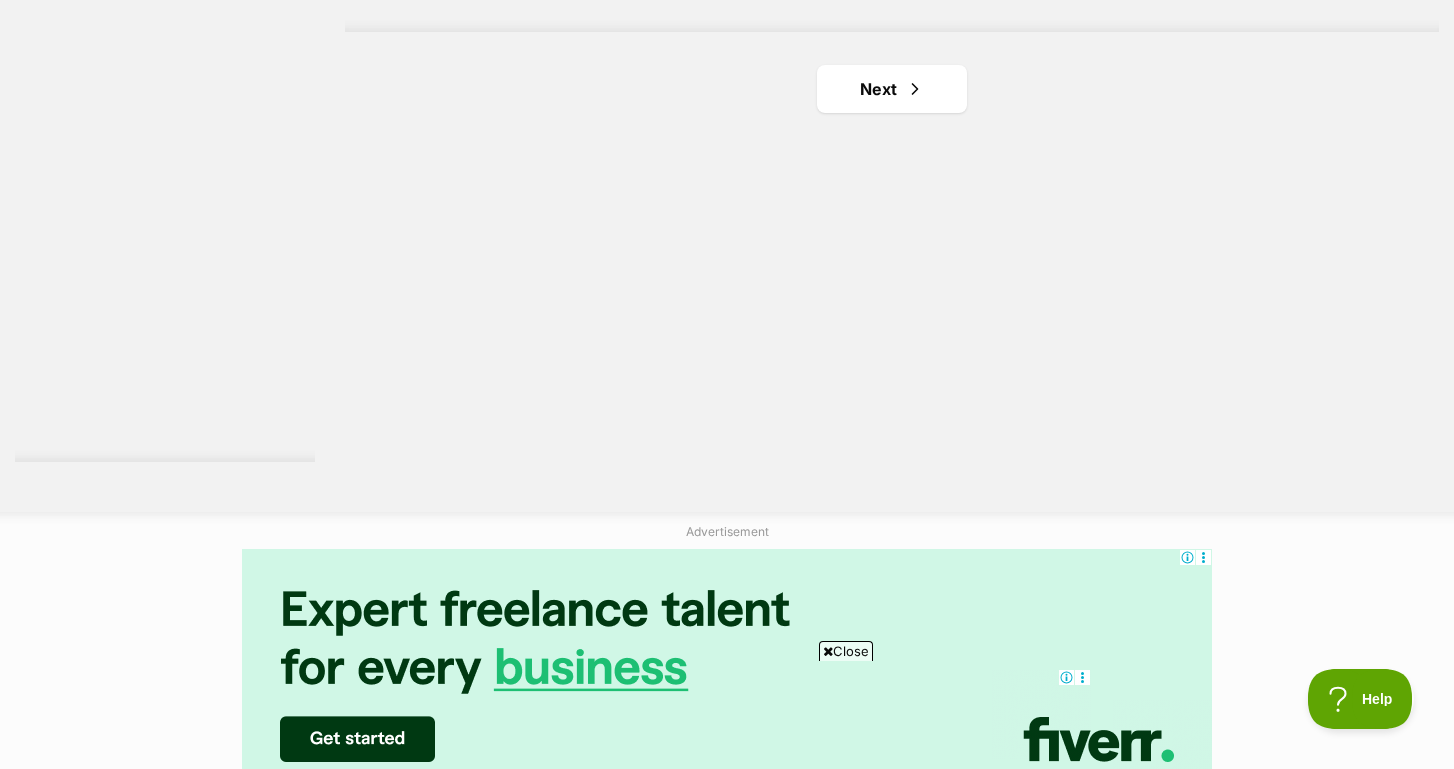 scroll, scrollTop: 3907, scrollLeft: 0, axis: vertical 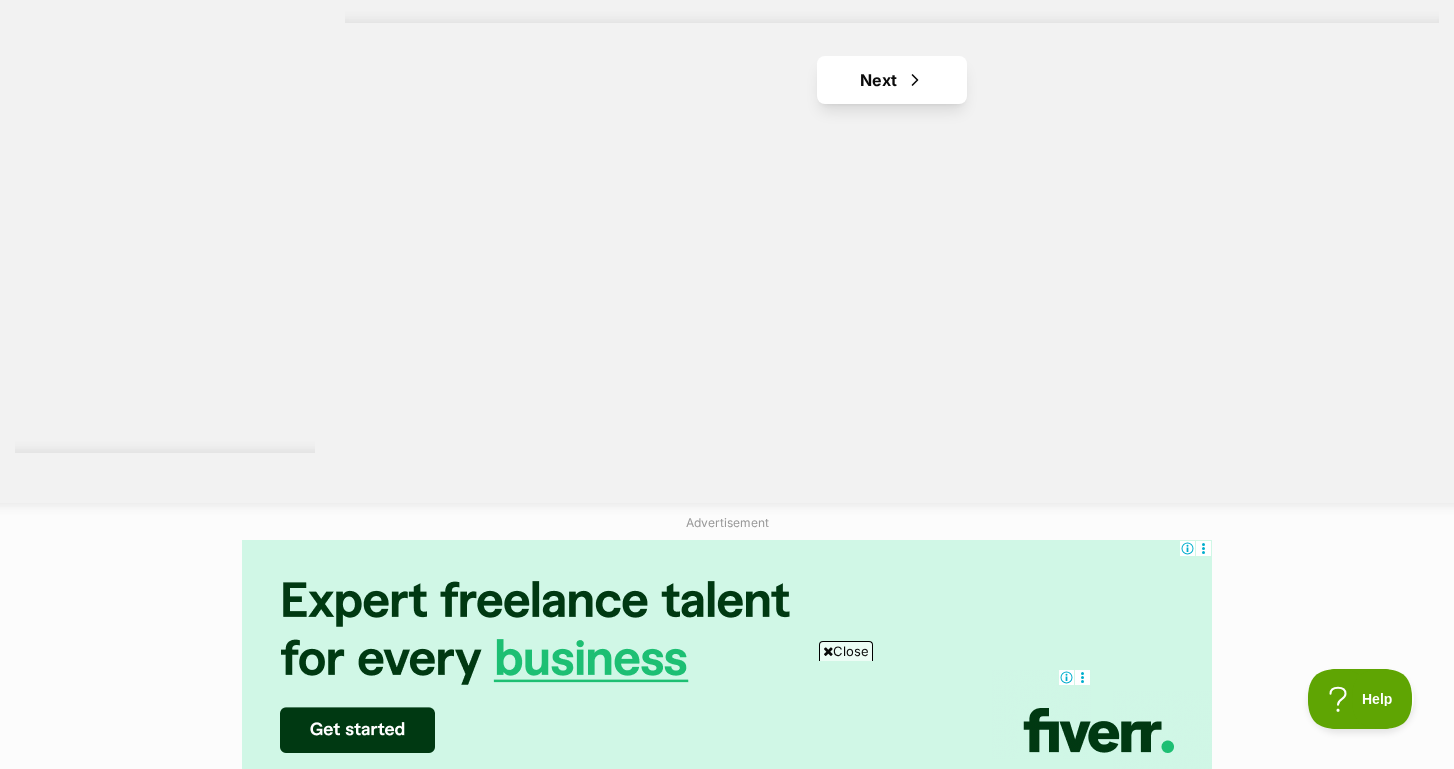 click on "Next" at bounding box center [892, 80] 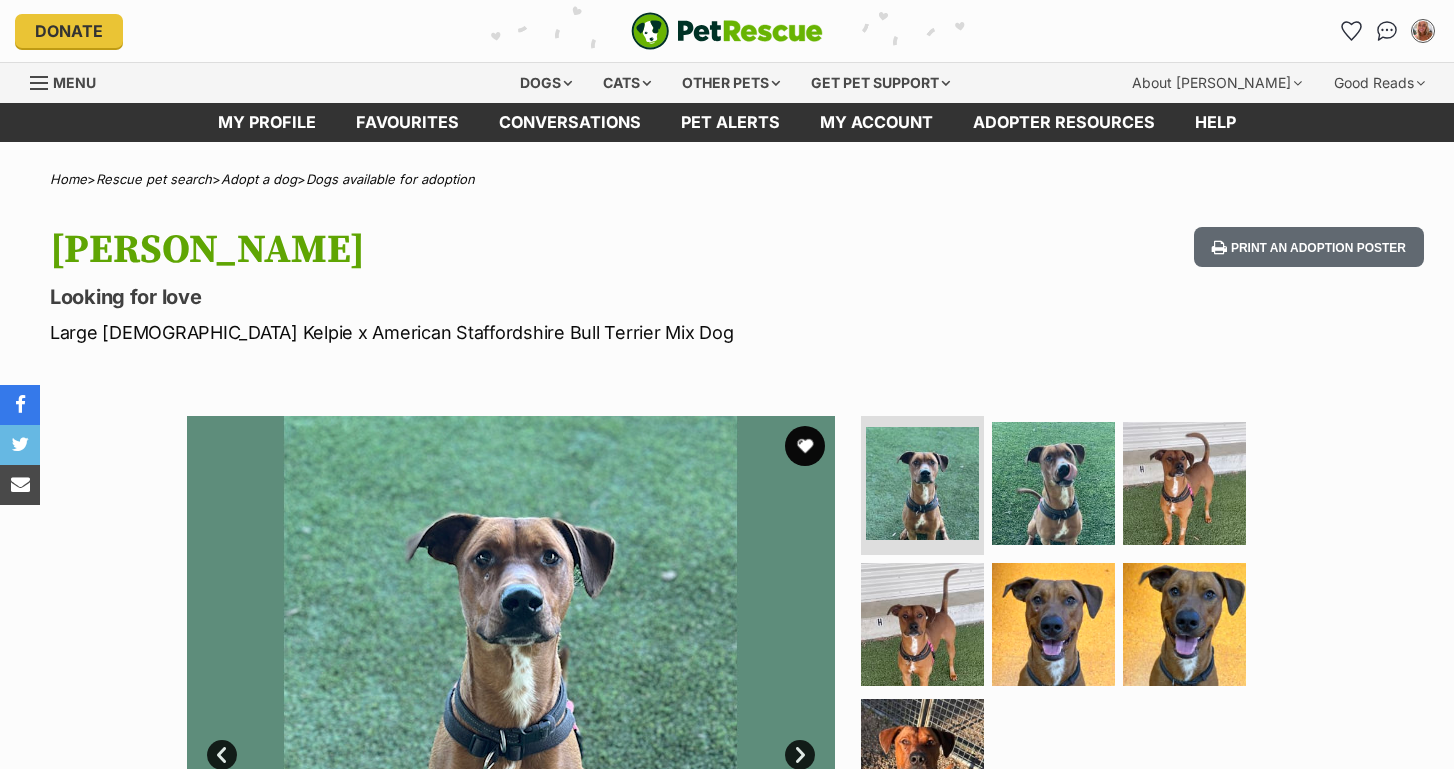 scroll, scrollTop: 0, scrollLeft: 0, axis: both 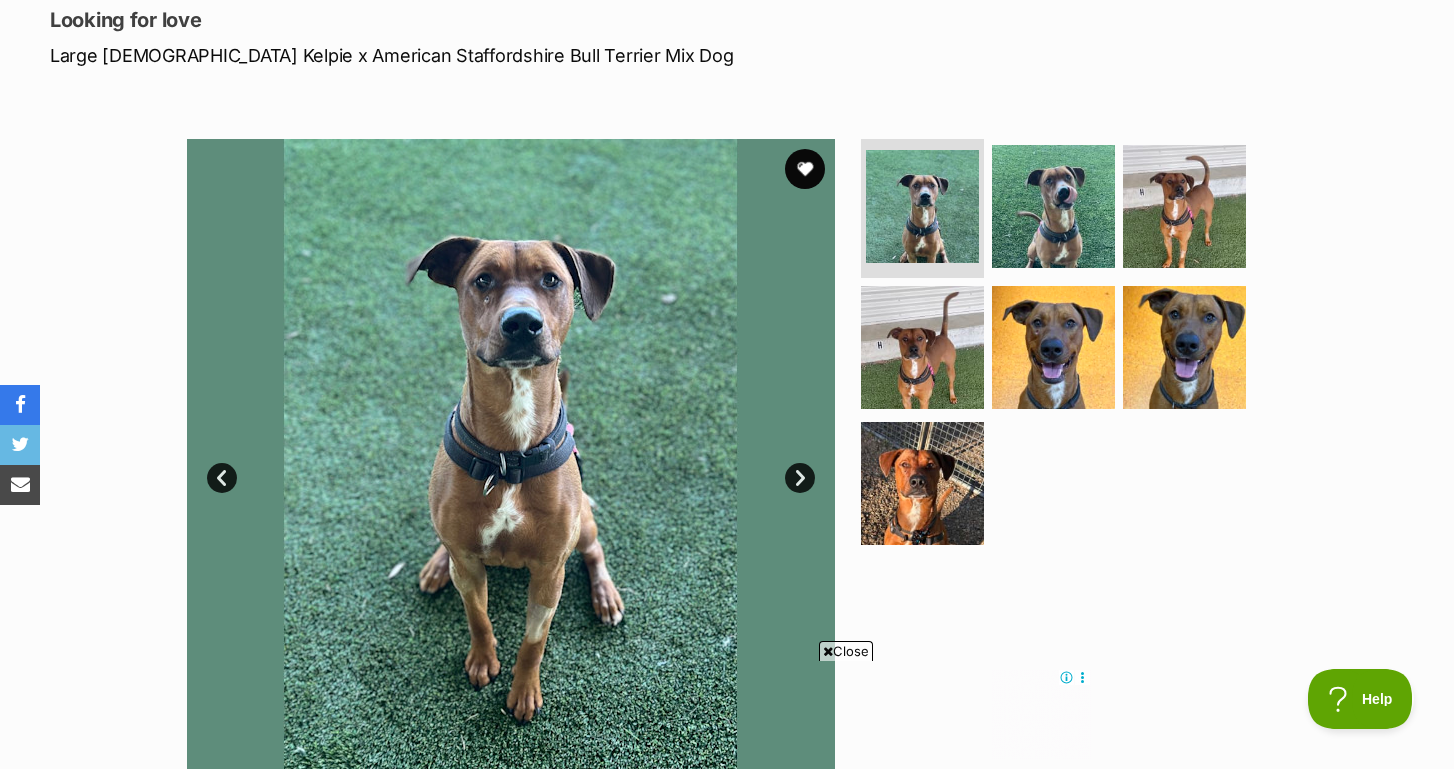 click on "Next" at bounding box center (800, 478) 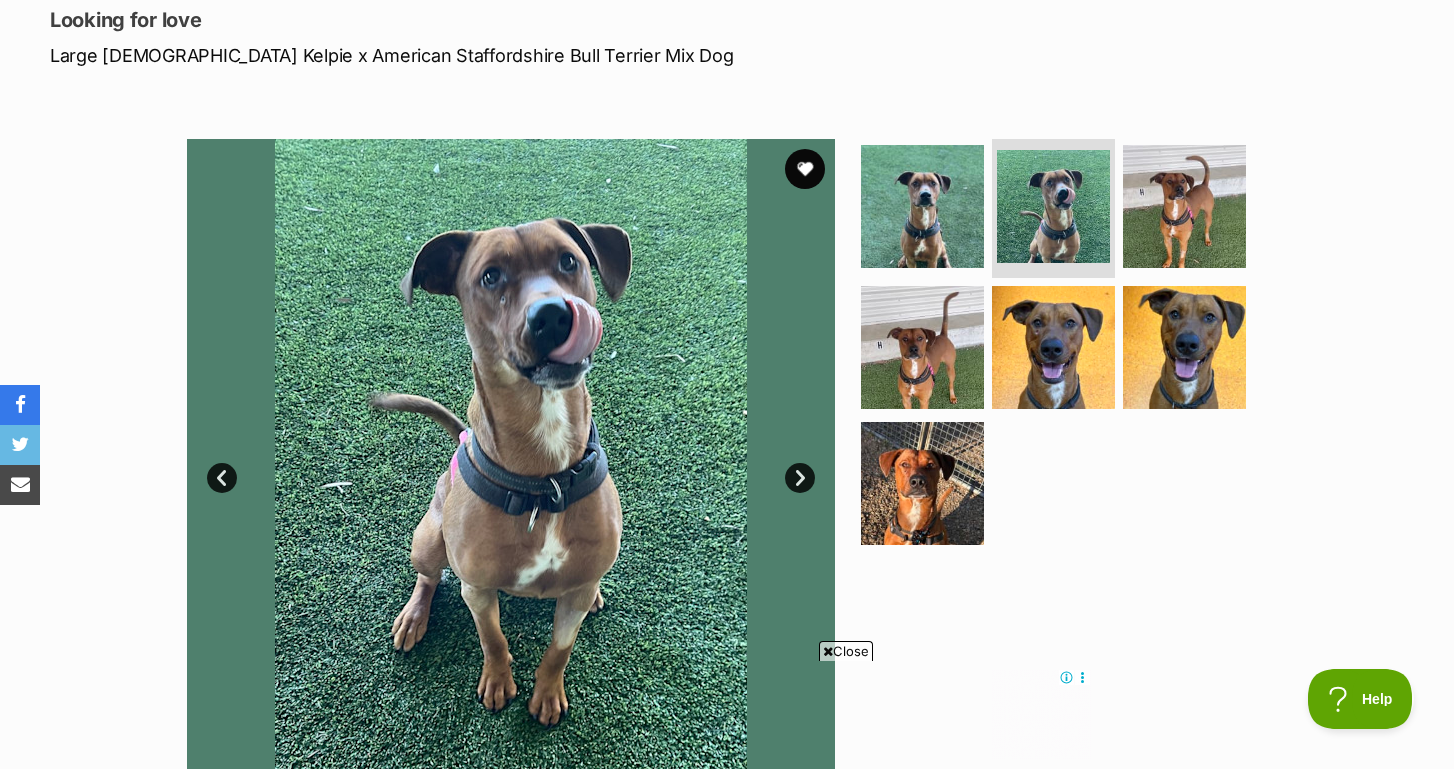 click on "Next" at bounding box center [800, 478] 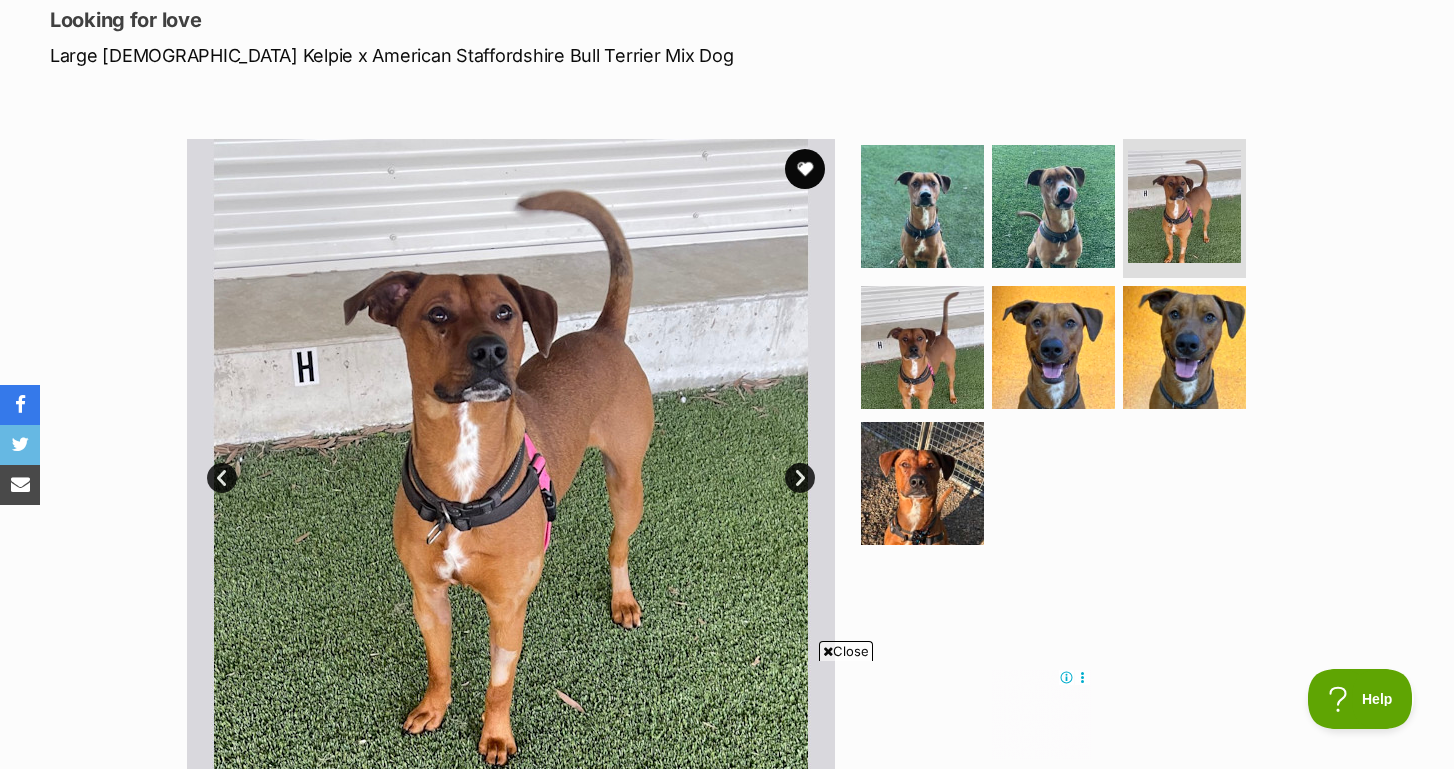 click on "Next" at bounding box center [800, 478] 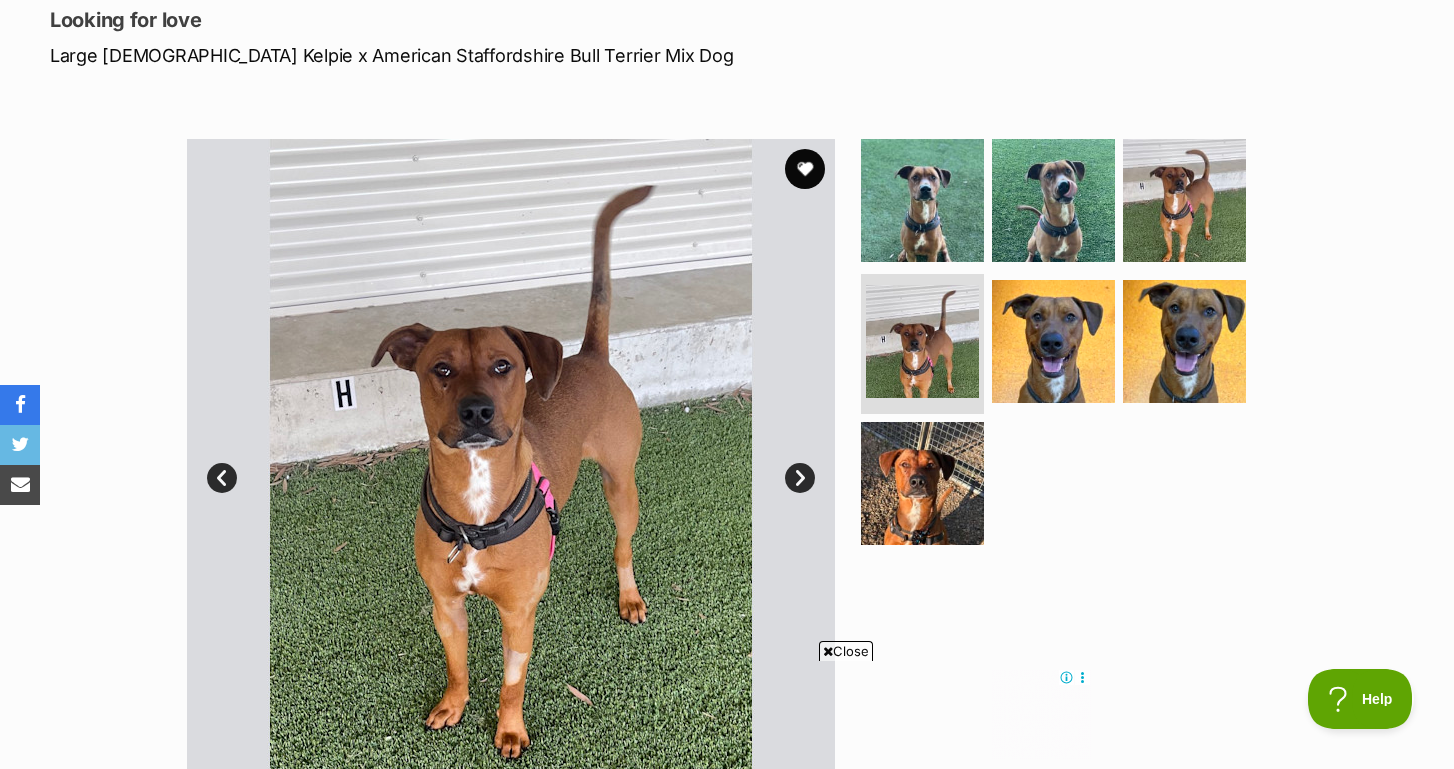 click on "Next" at bounding box center [800, 478] 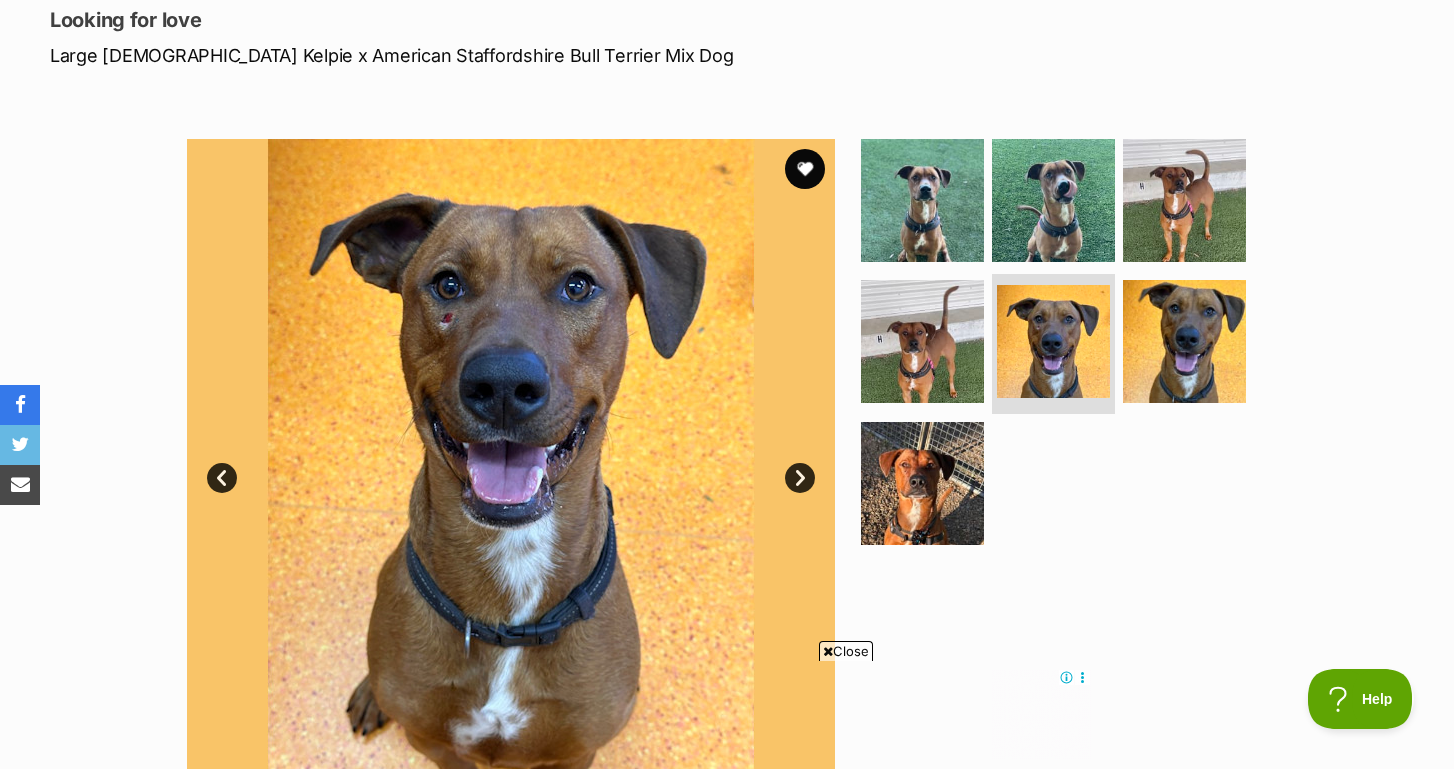 click on "Next" at bounding box center (800, 478) 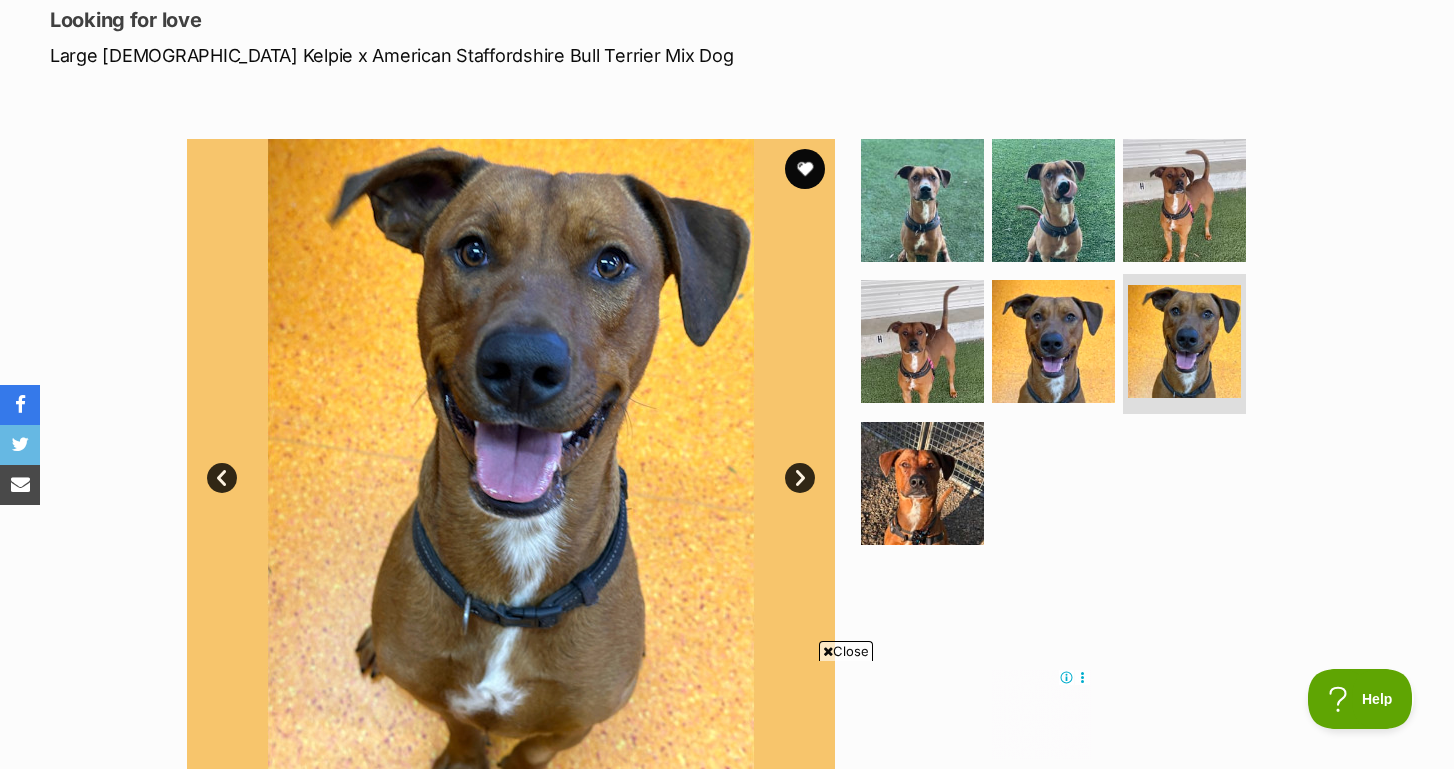 click on "Next" at bounding box center (800, 478) 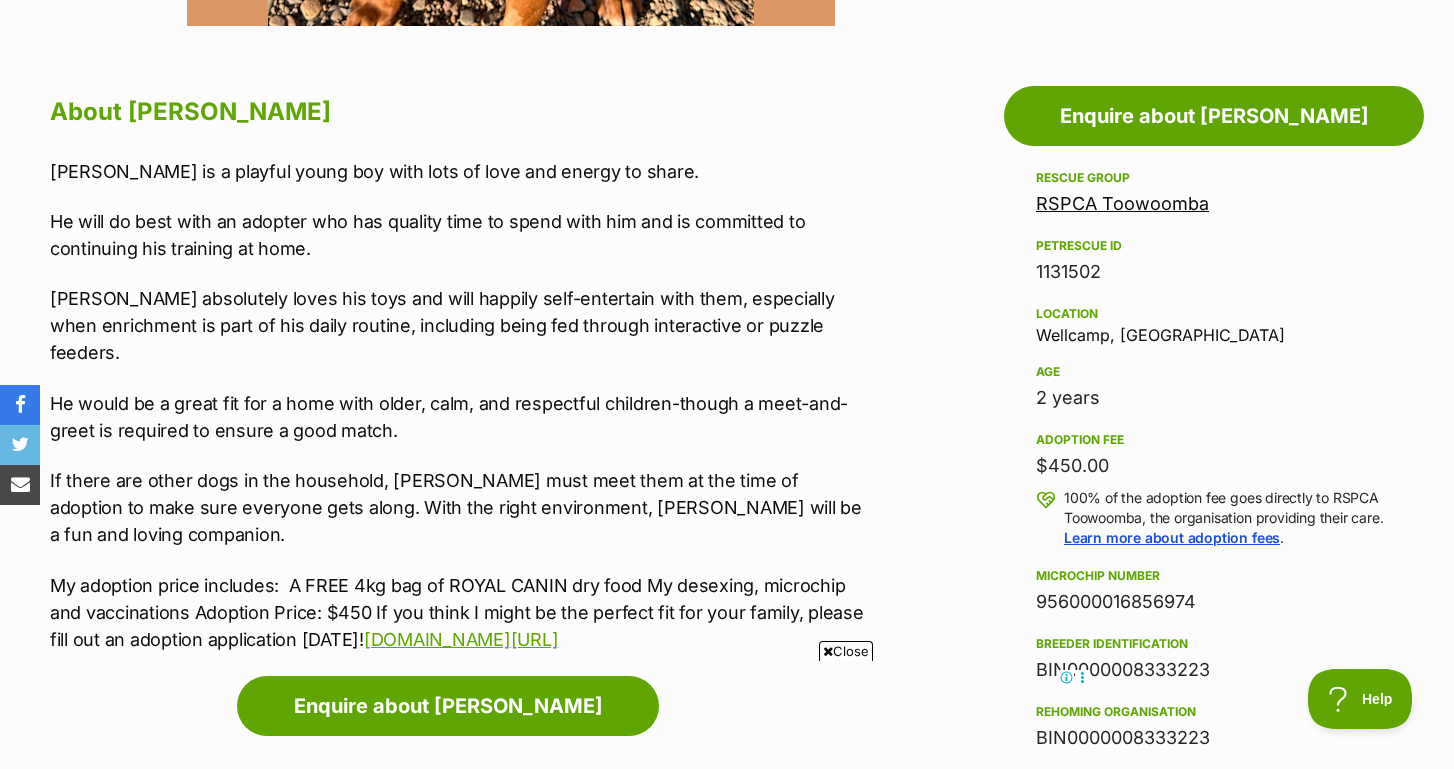scroll, scrollTop: 1044, scrollLeft: 0, axis: vertical 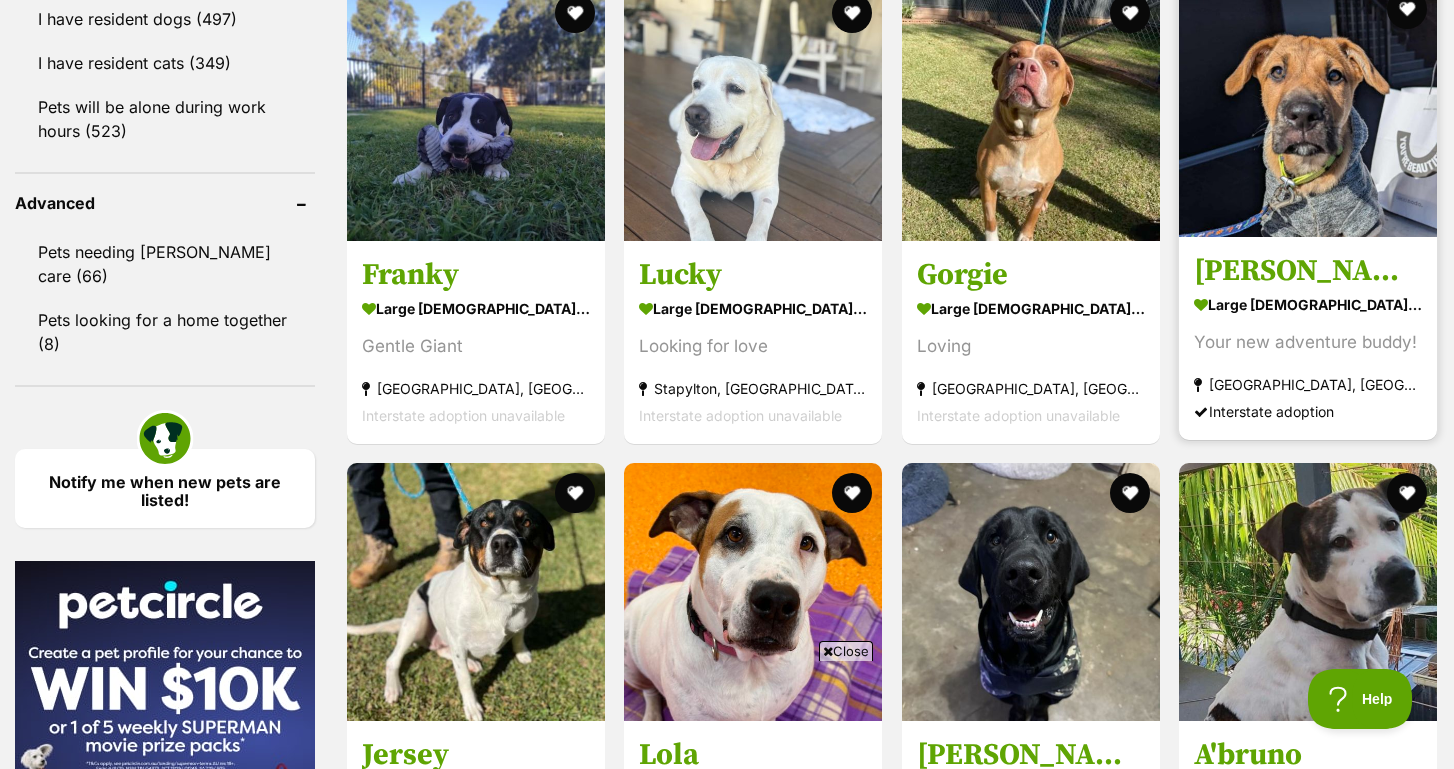 click at bounding box center [1308, 108] 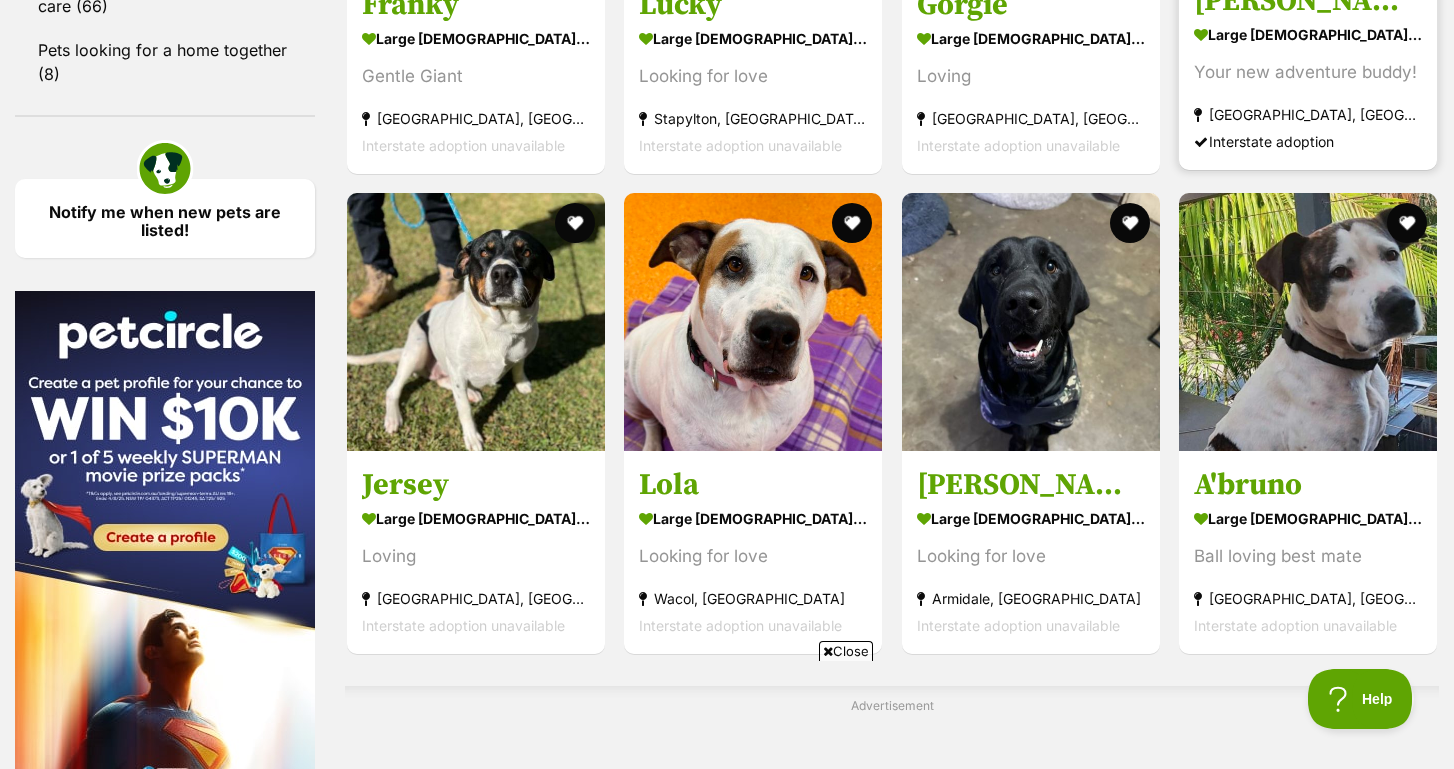 scroll, scrollTop: 2831, scrollLeft: 0, axis: vertical 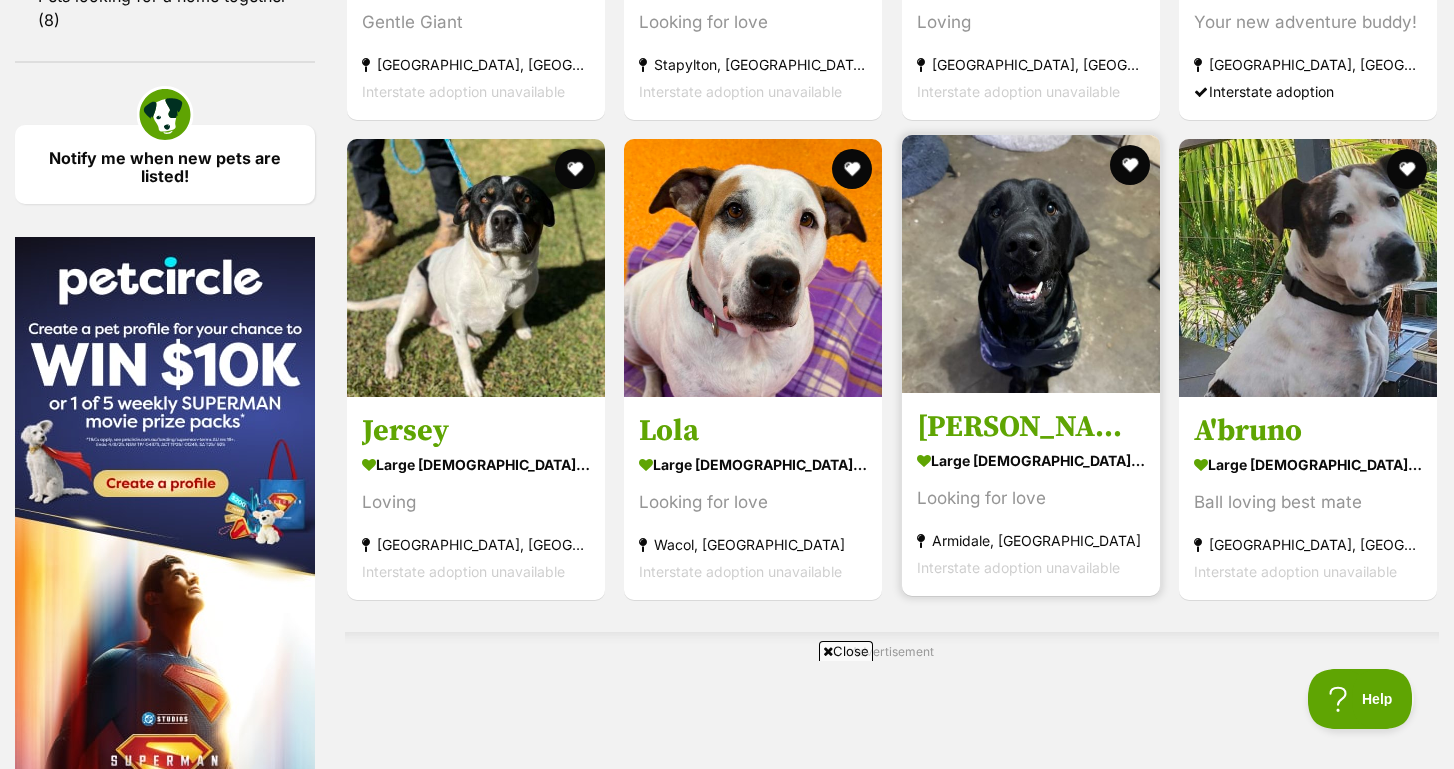 click at bounding box center [1031, 264] 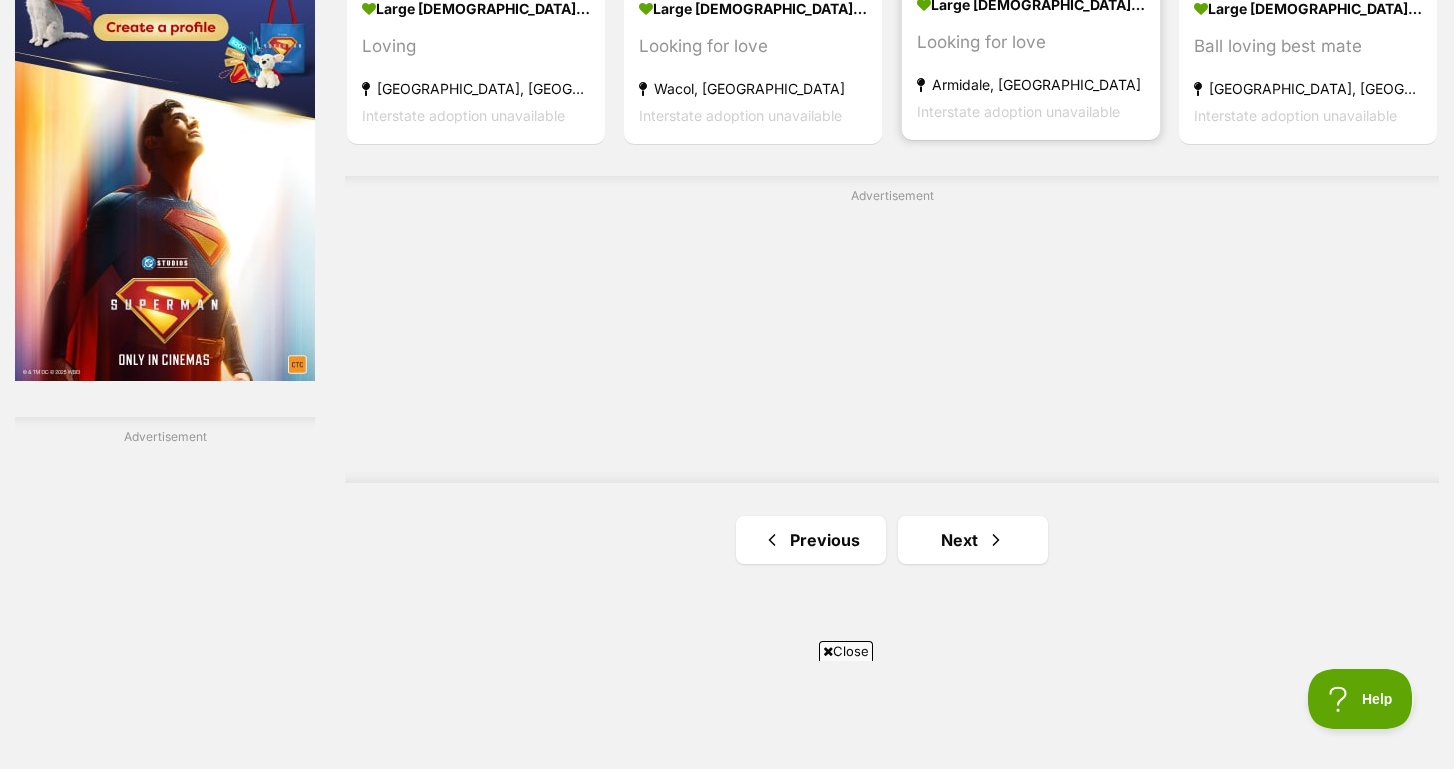 scroll, scrollTop: 3589, scrollLeft: 0, axis: vertical 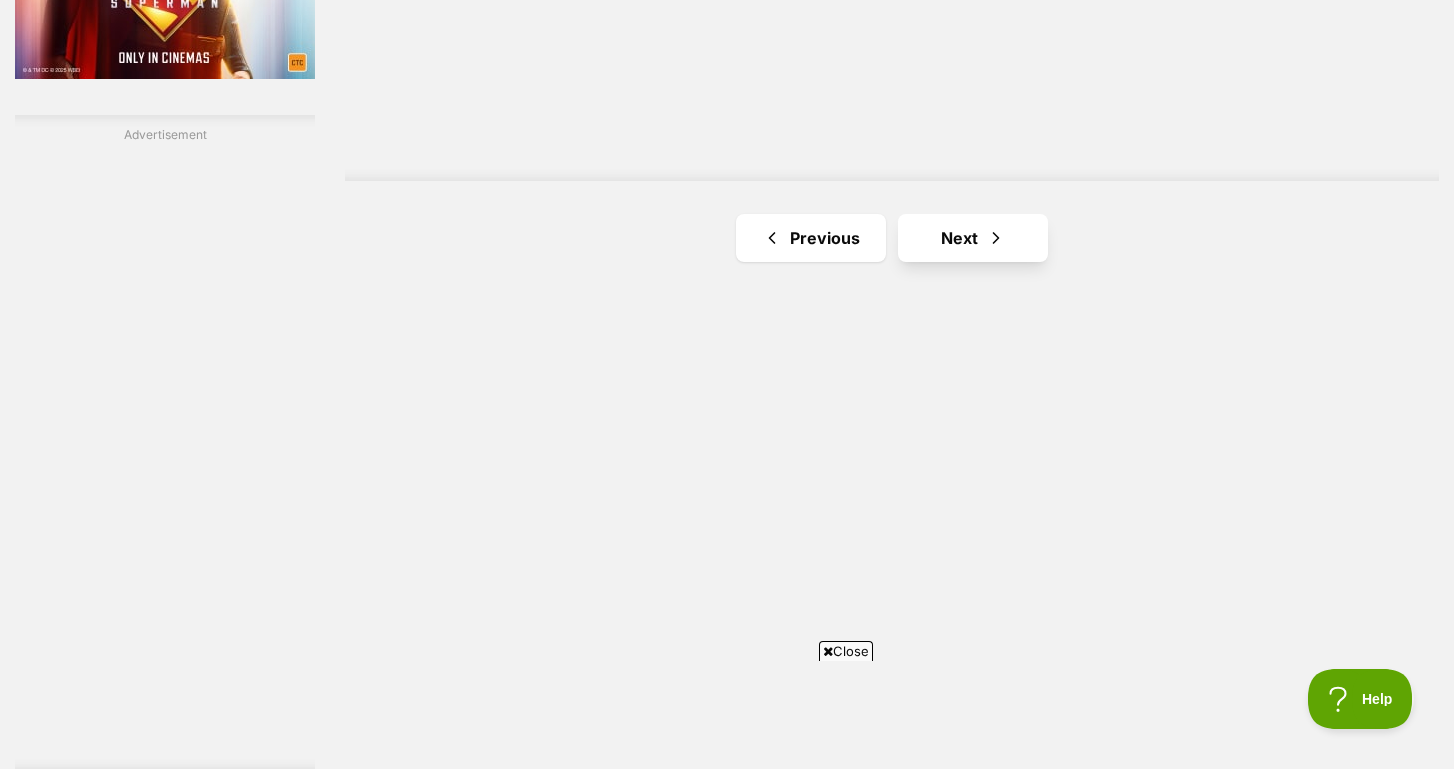 click on "Next" at bounding box center (973, 238) 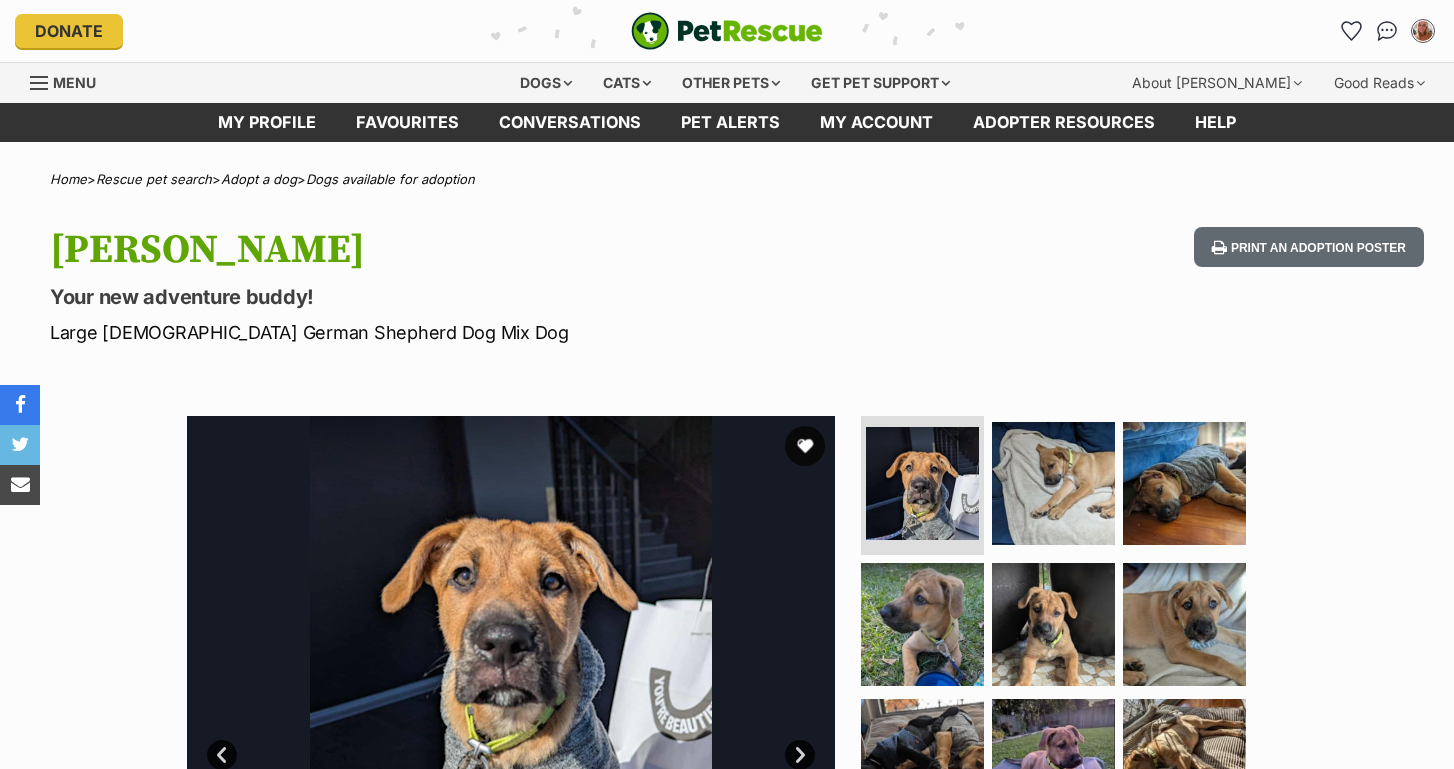 scroll, scrollTop: 0, scrollLeft: 0, axis: both 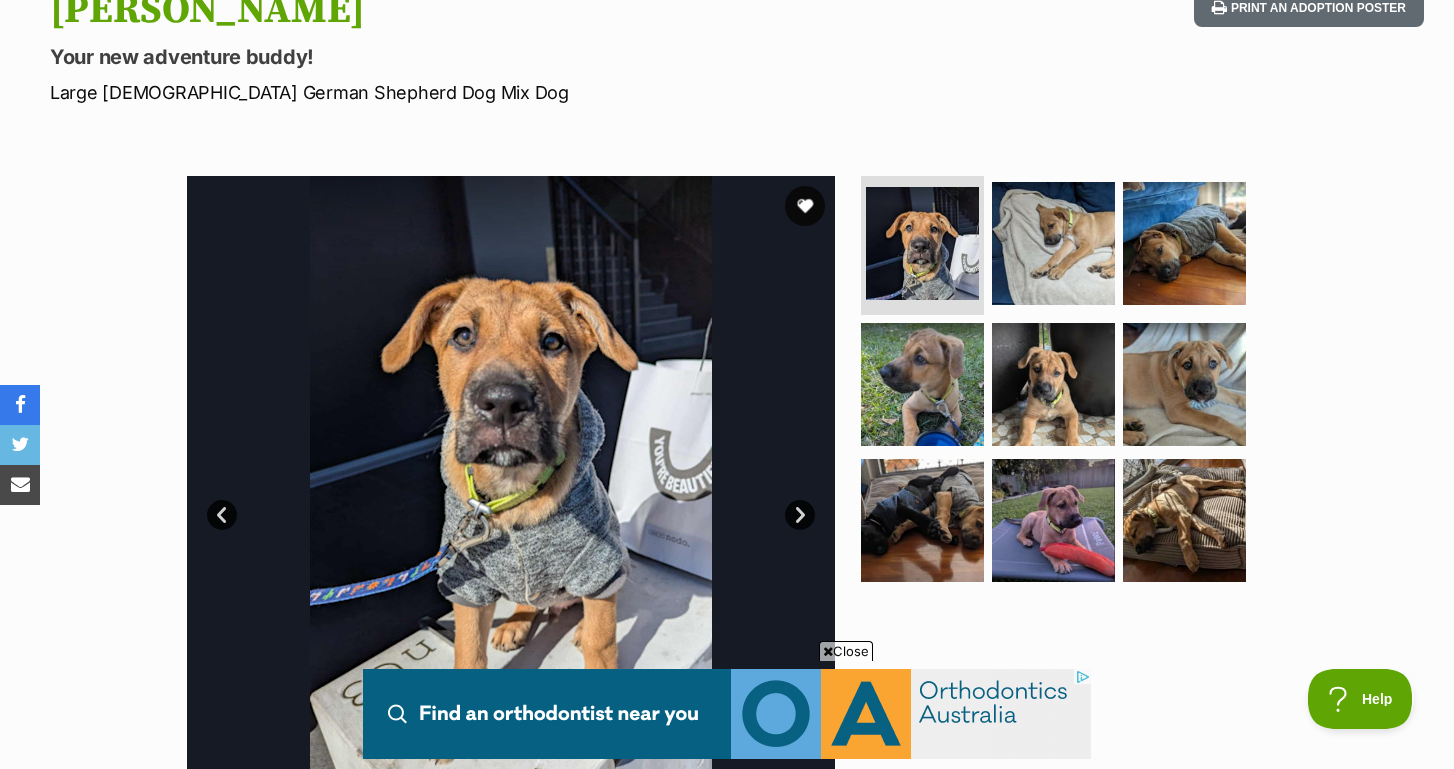 click on "Next" at bounding box center [800, 515] 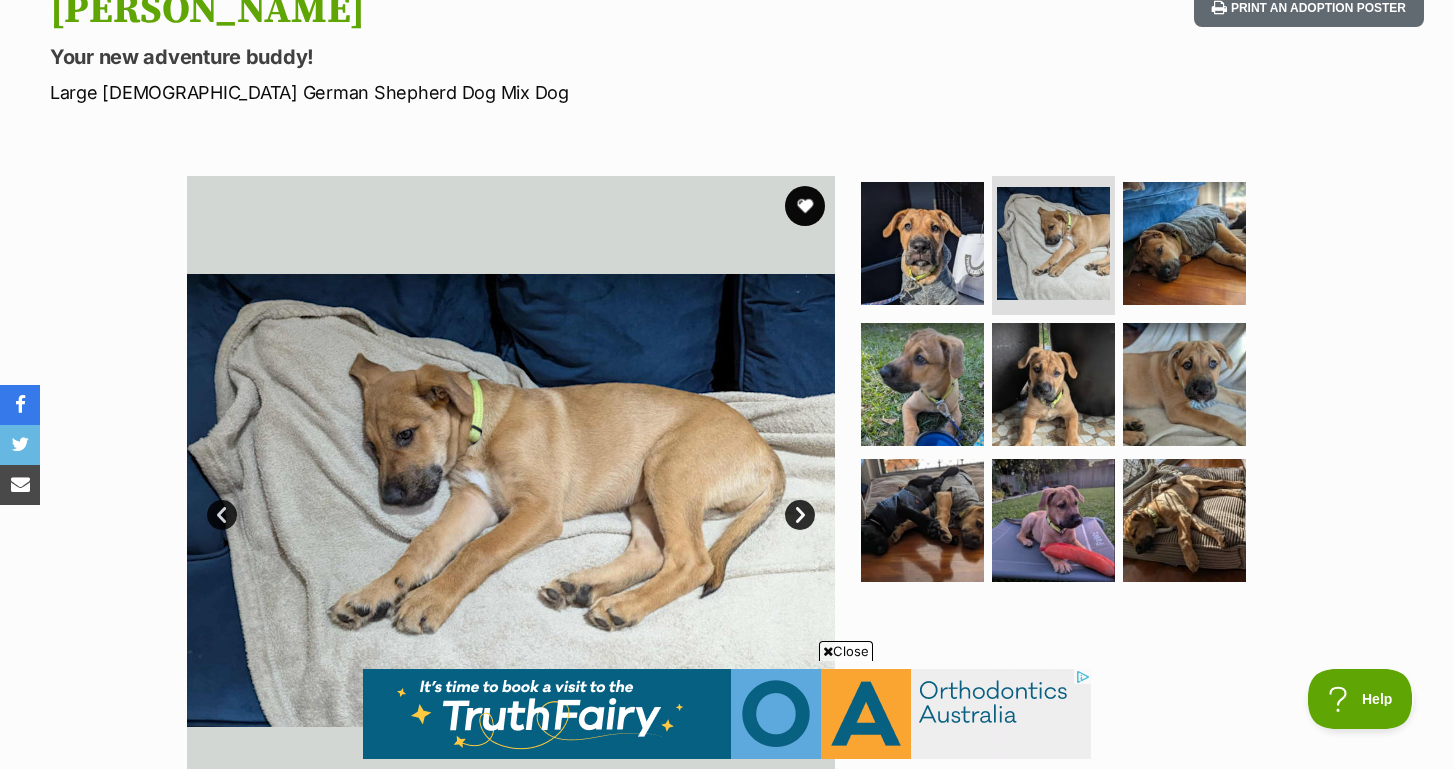 click on "Next" at bounding box center (800, 515) 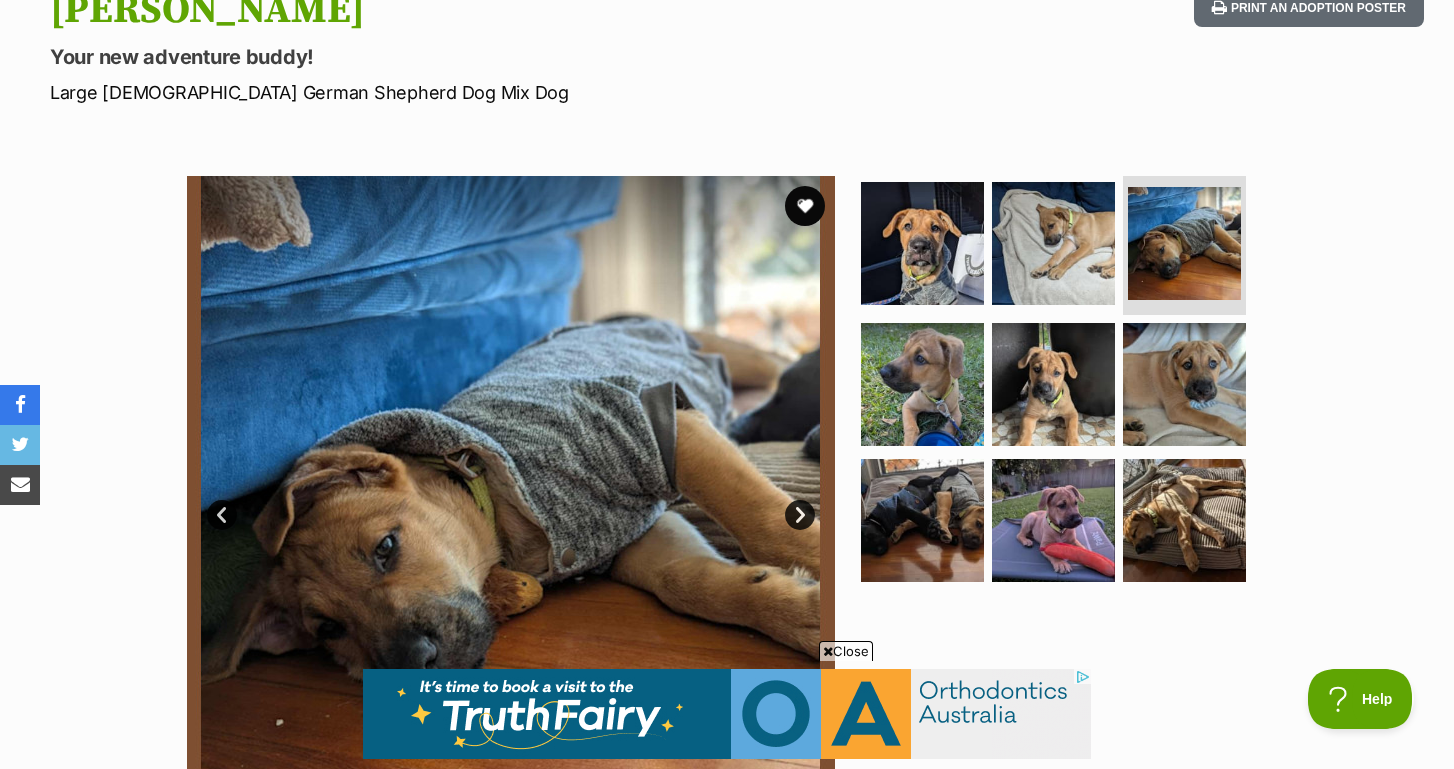 click on "Next" at bounding box center (800, 515) 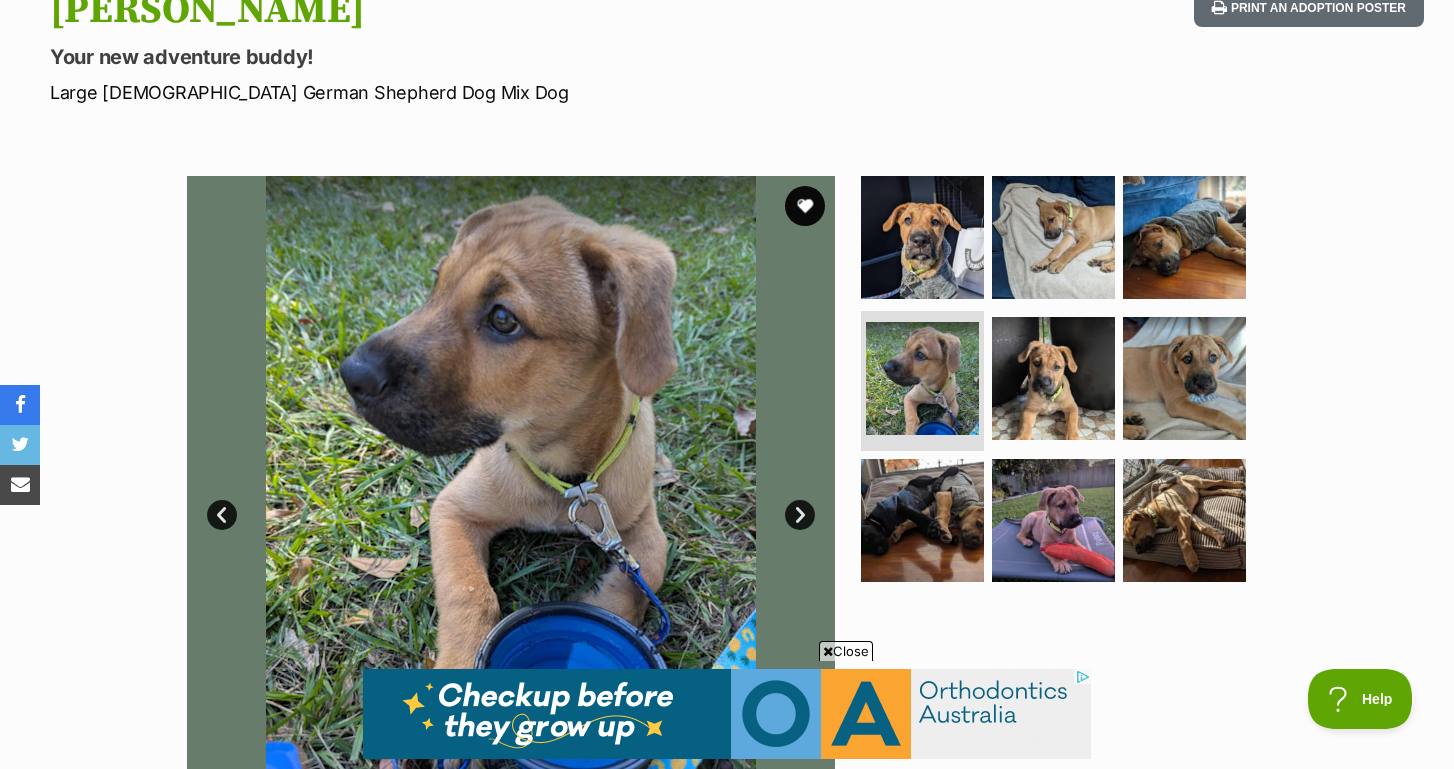 click on "Next" at bounding box center [800, 515] 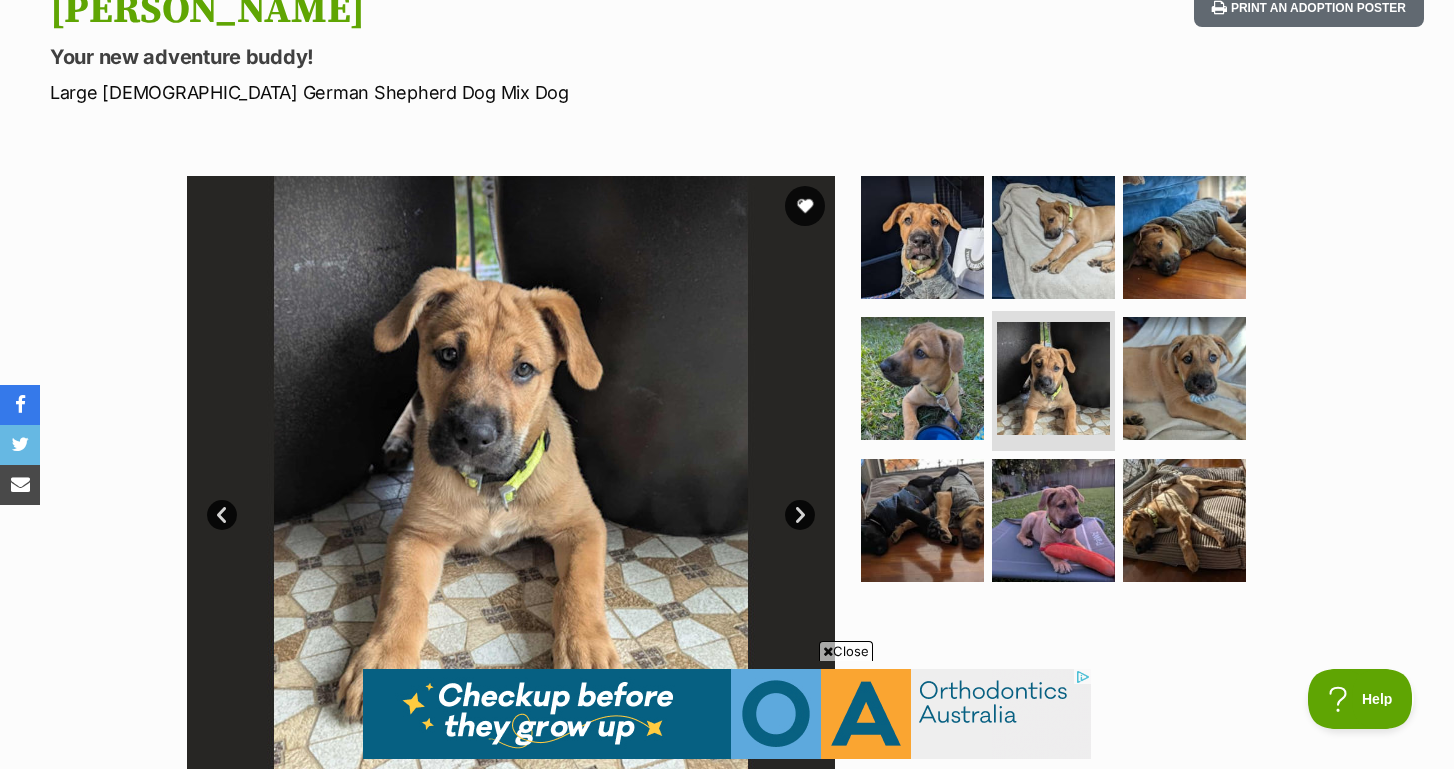 click on "Next" at bounding box center [800, 515] 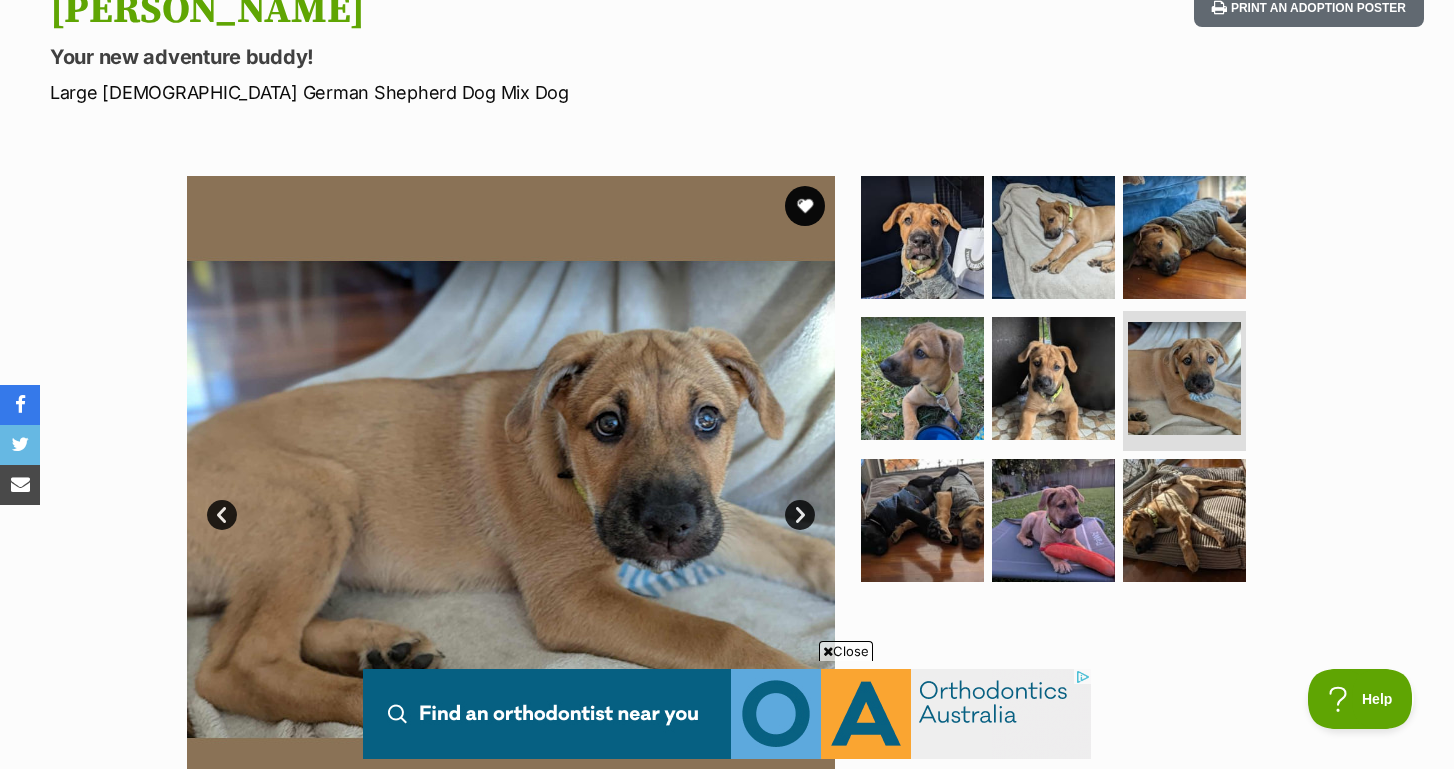 click on "Next" at bounding box center [800, 515] 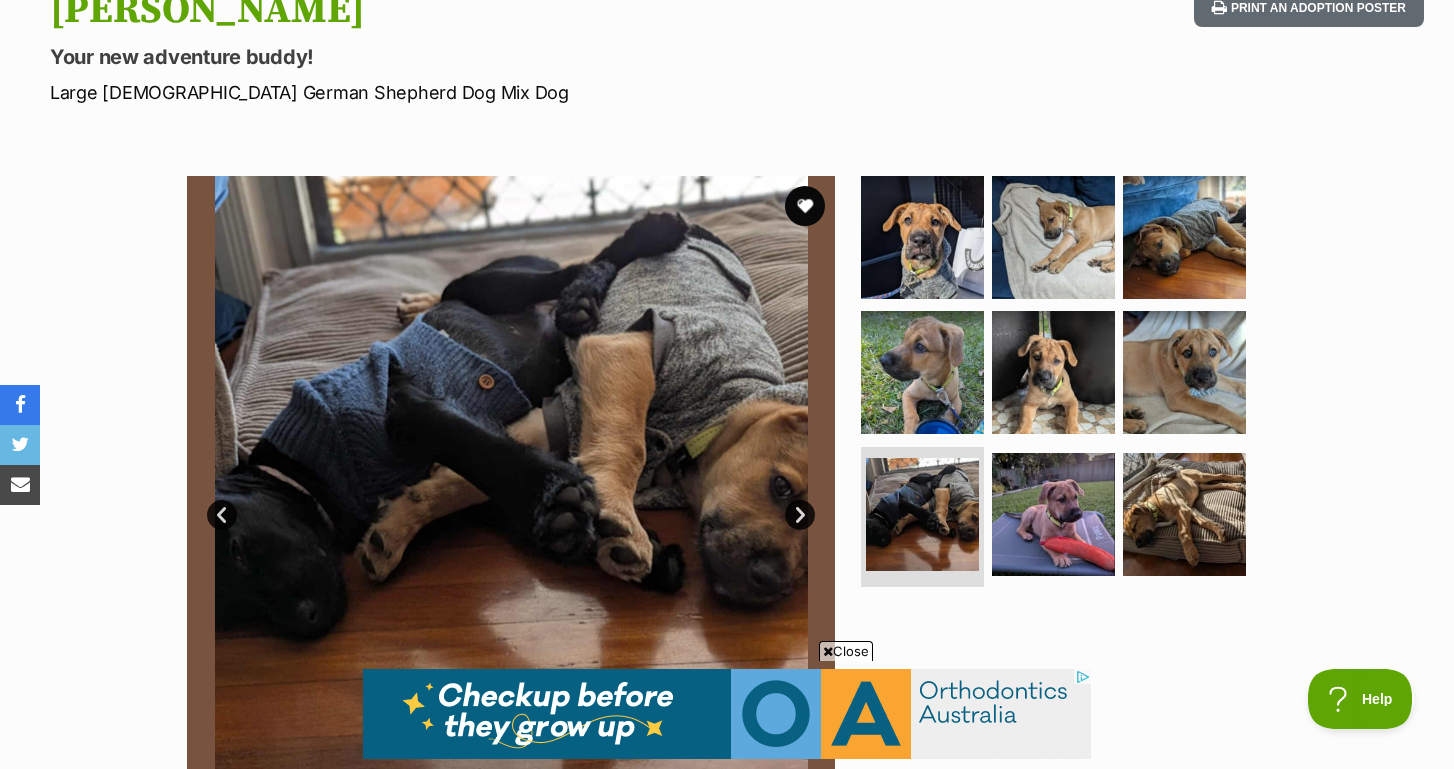 click on "Next" at bounding box center (800, 515) 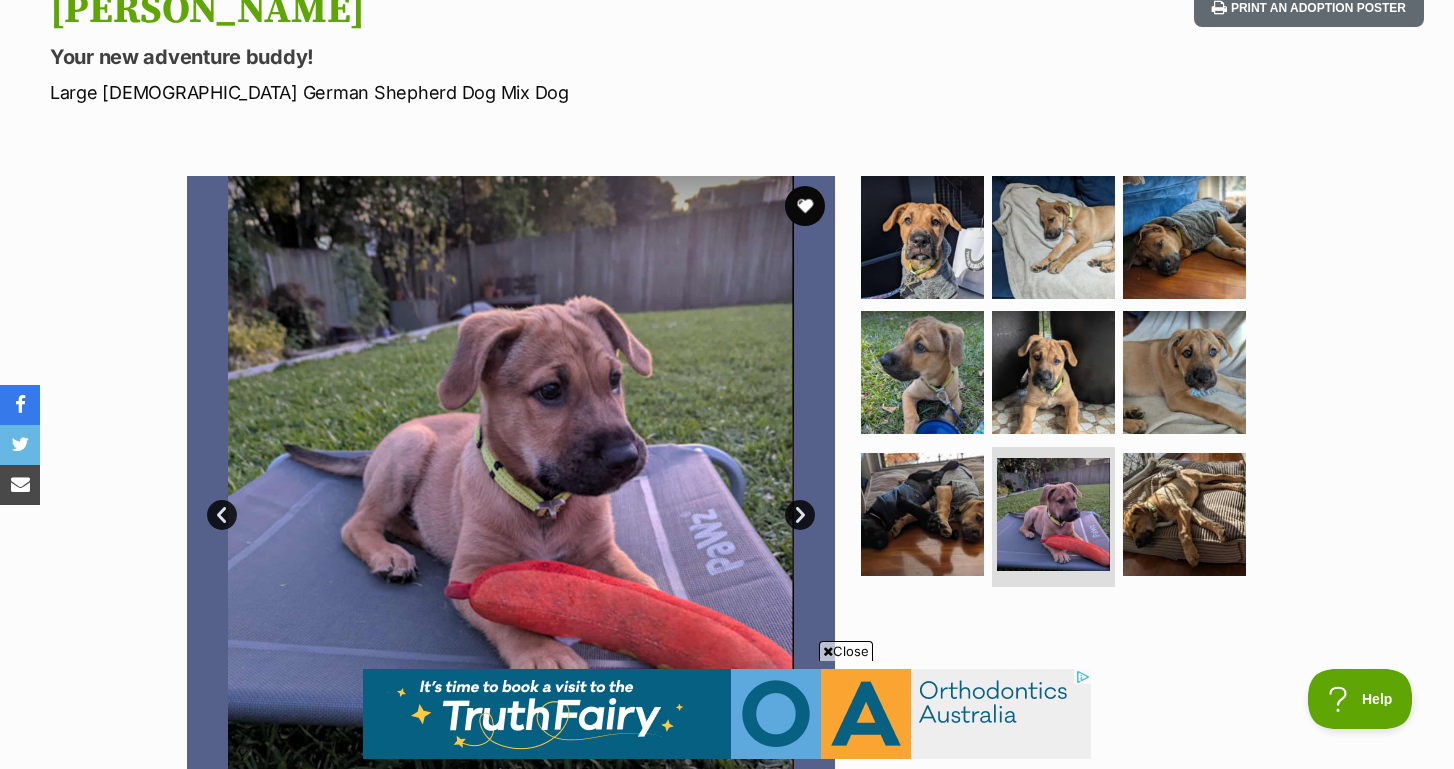 click on "Next" at bounding box center [800, 515] 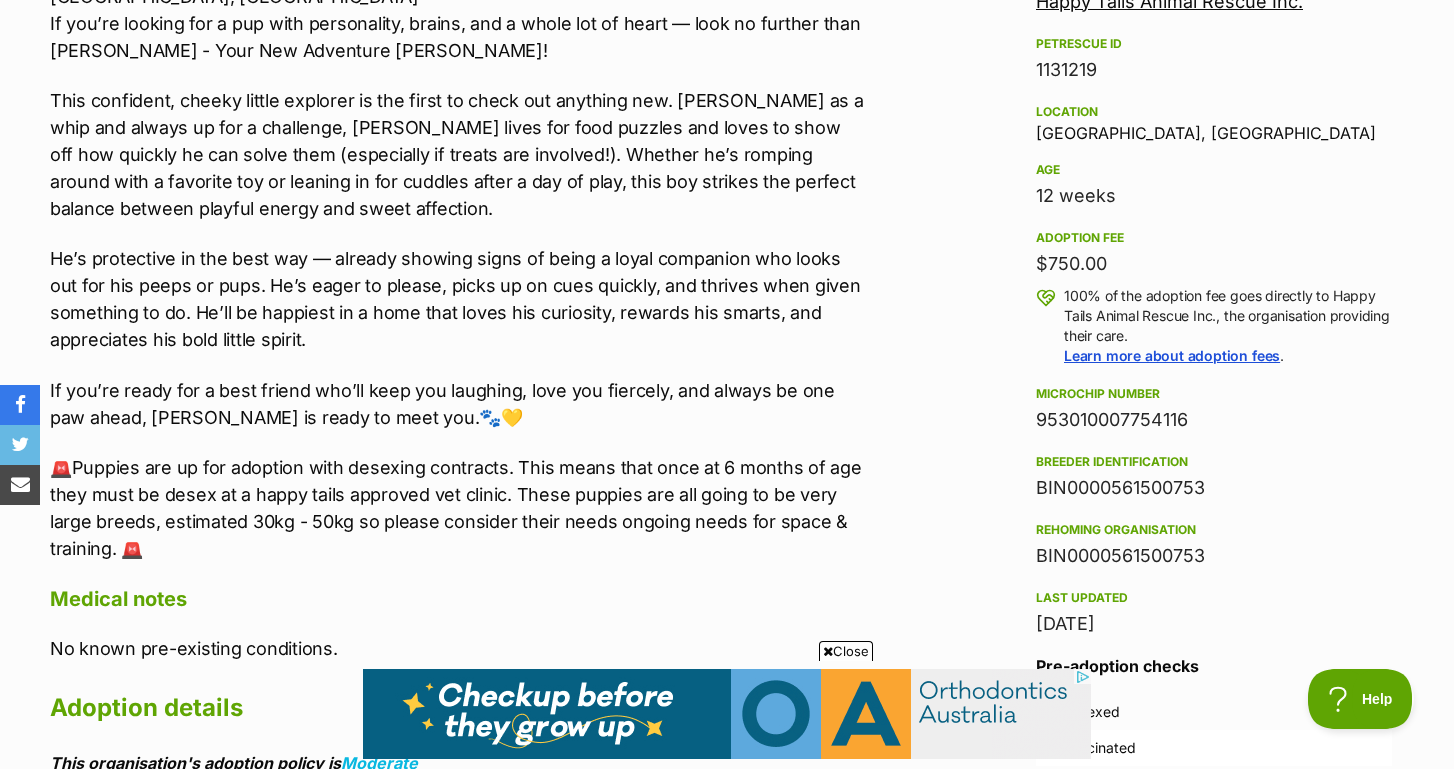 scroll, scrollTop: 1246, scrollLeft: 0, axis: vertical 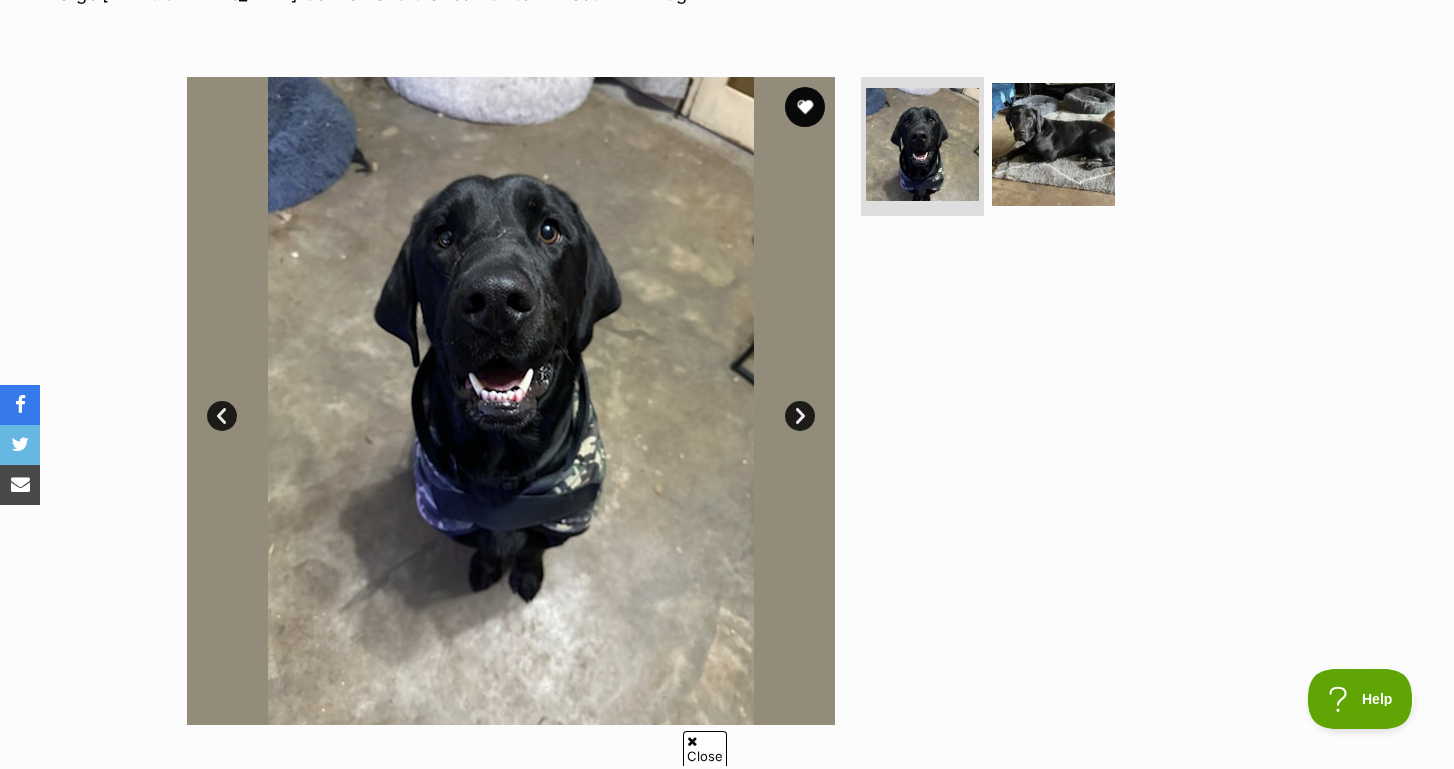 click on "Next" at bounding box center [800, 416] 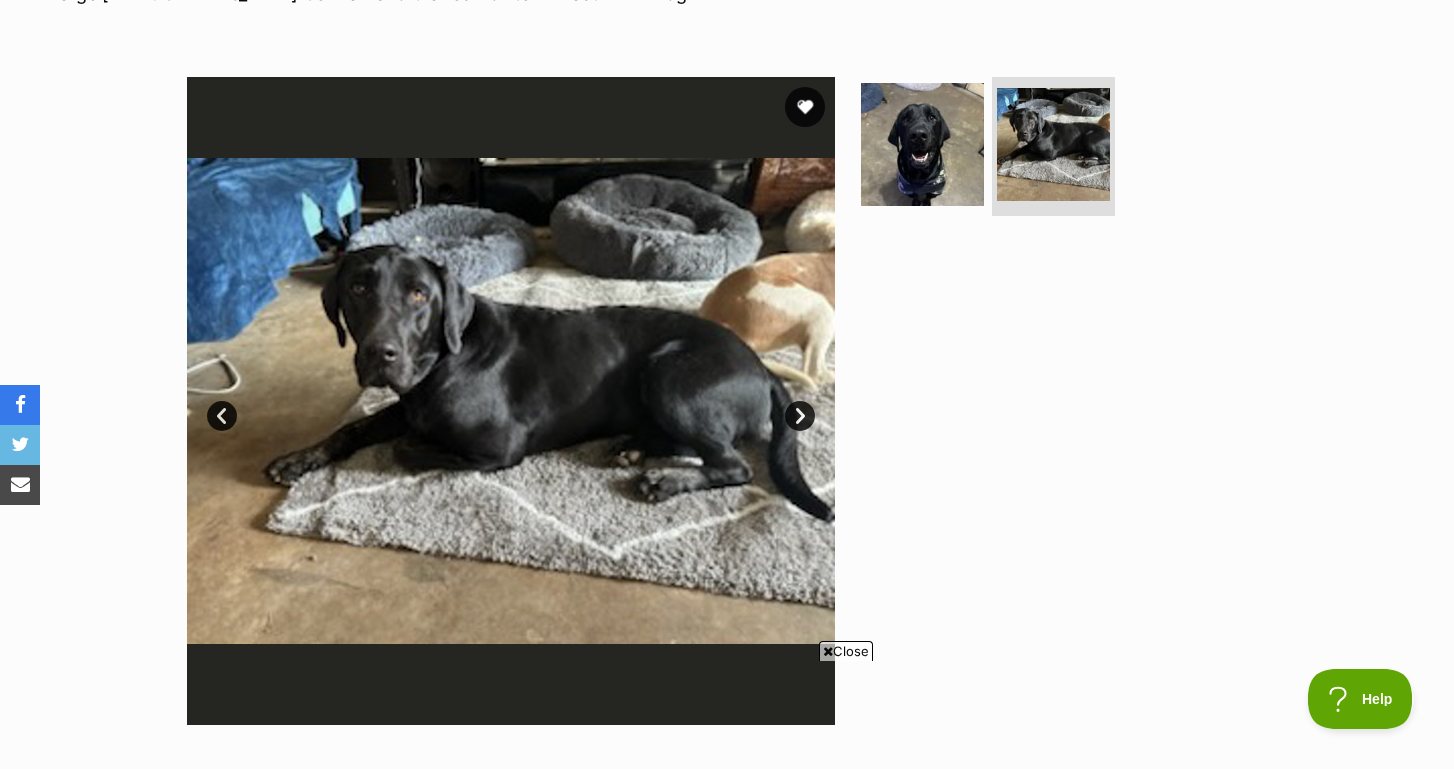 scroll, scrollTop: 0, scrollLeft: 0, axis: both 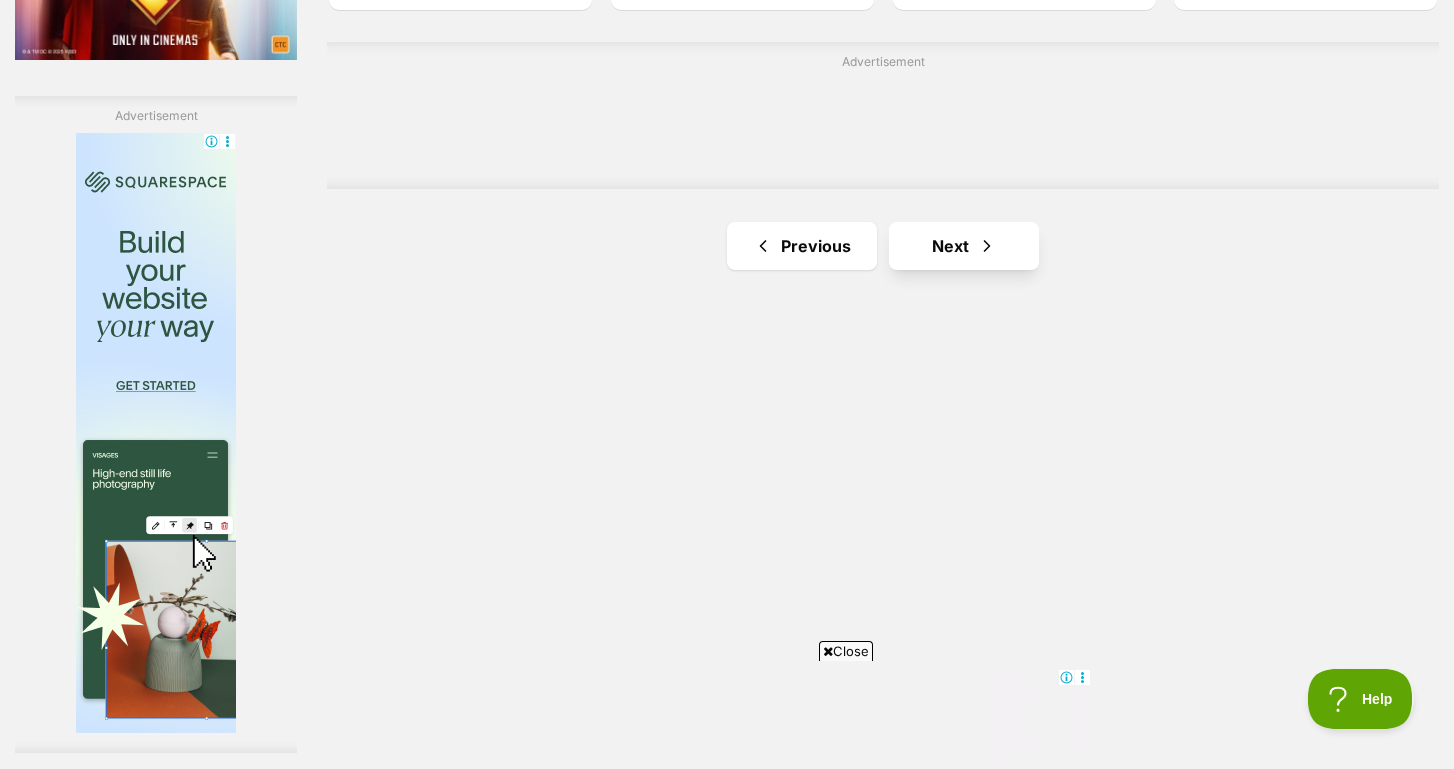 click on "Next" at bounding box center [964, 246] 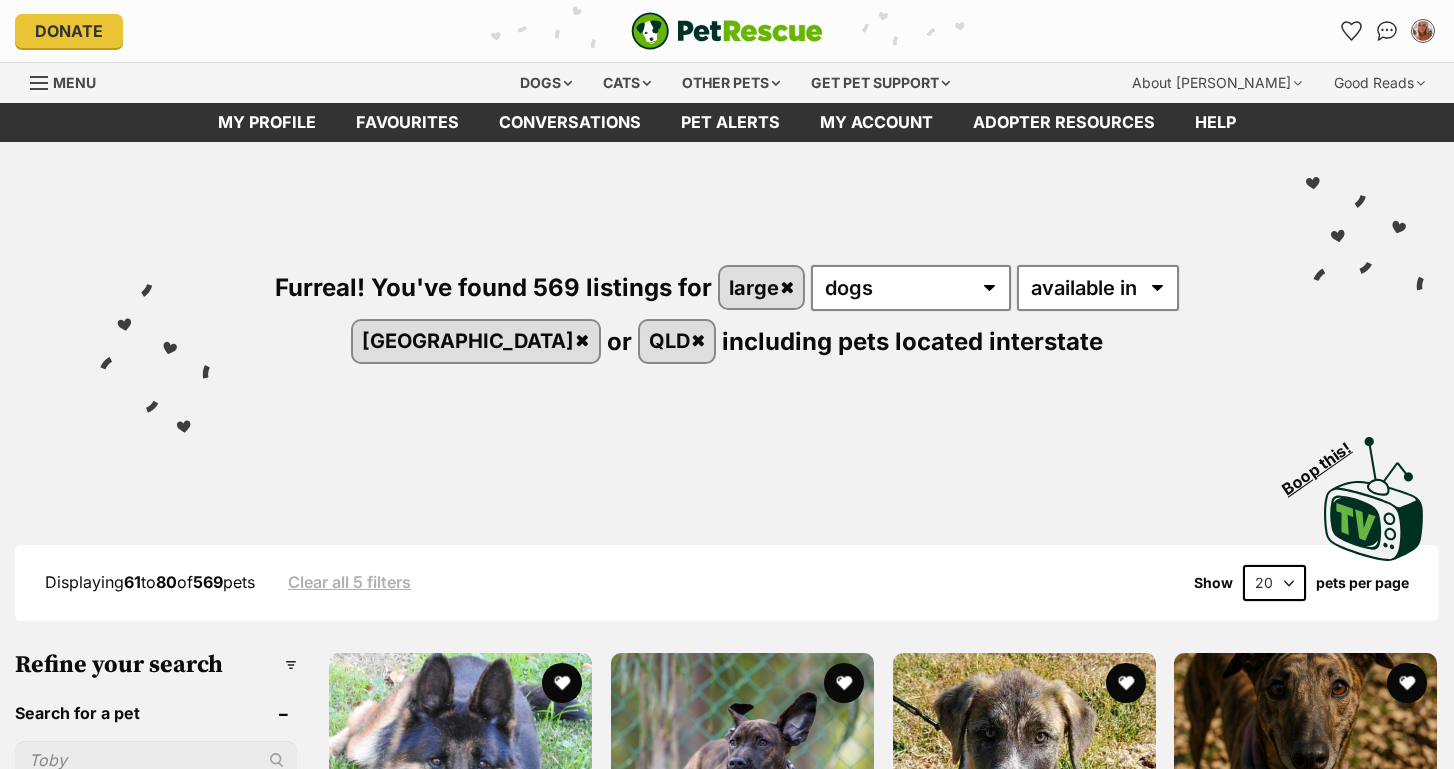 scroll, scrollTop: 0, scrollLeft: 0, axis: both 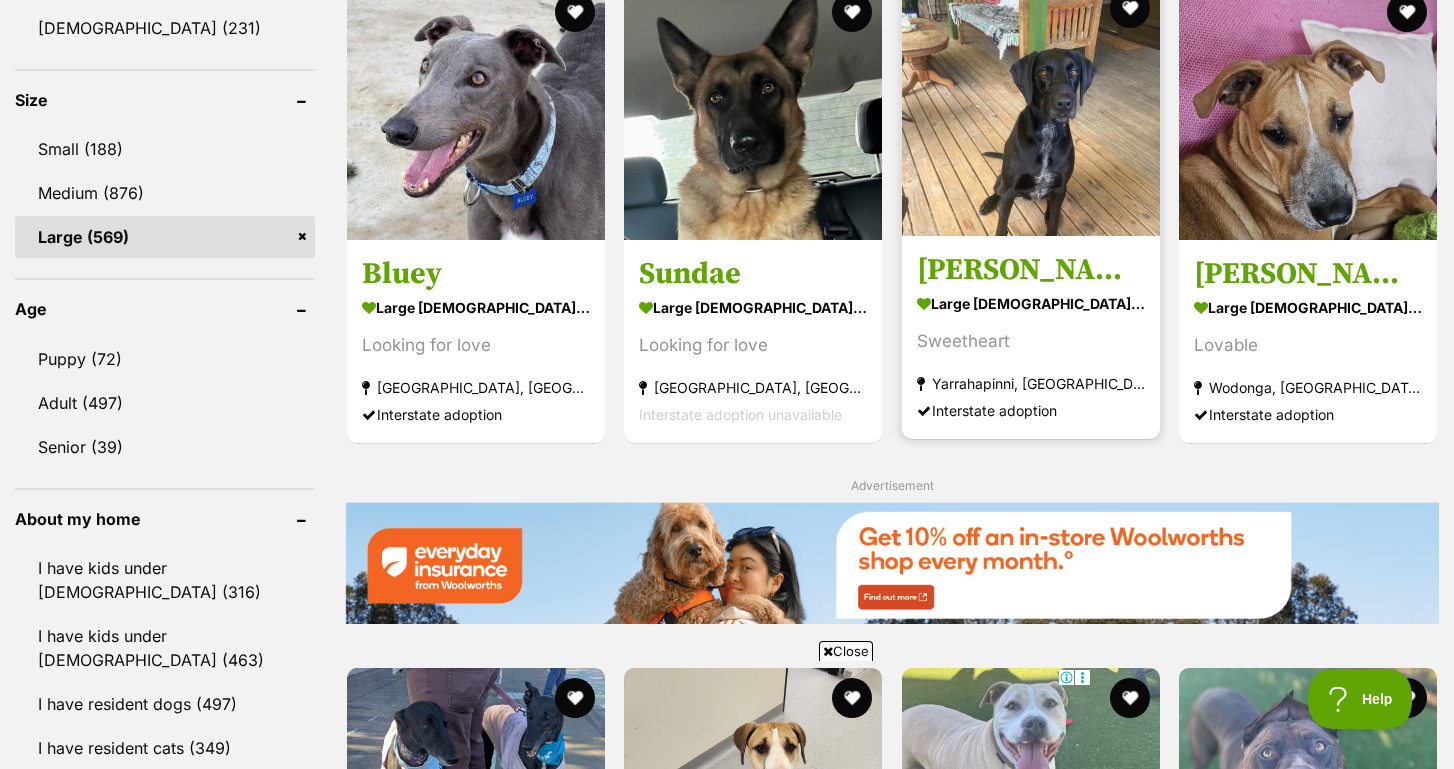 click at bounding box center (1031, 107) 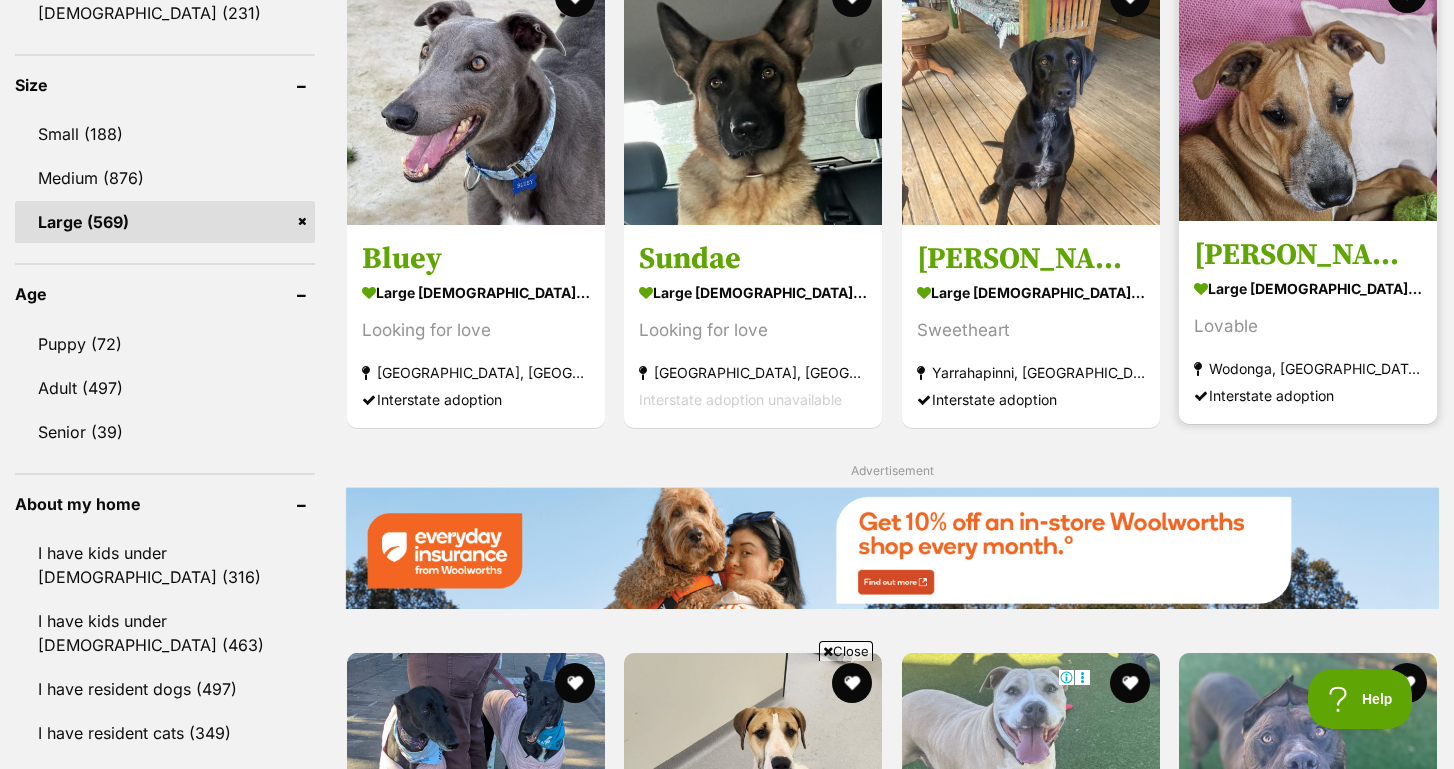 click at bounding box center [1308, 92] 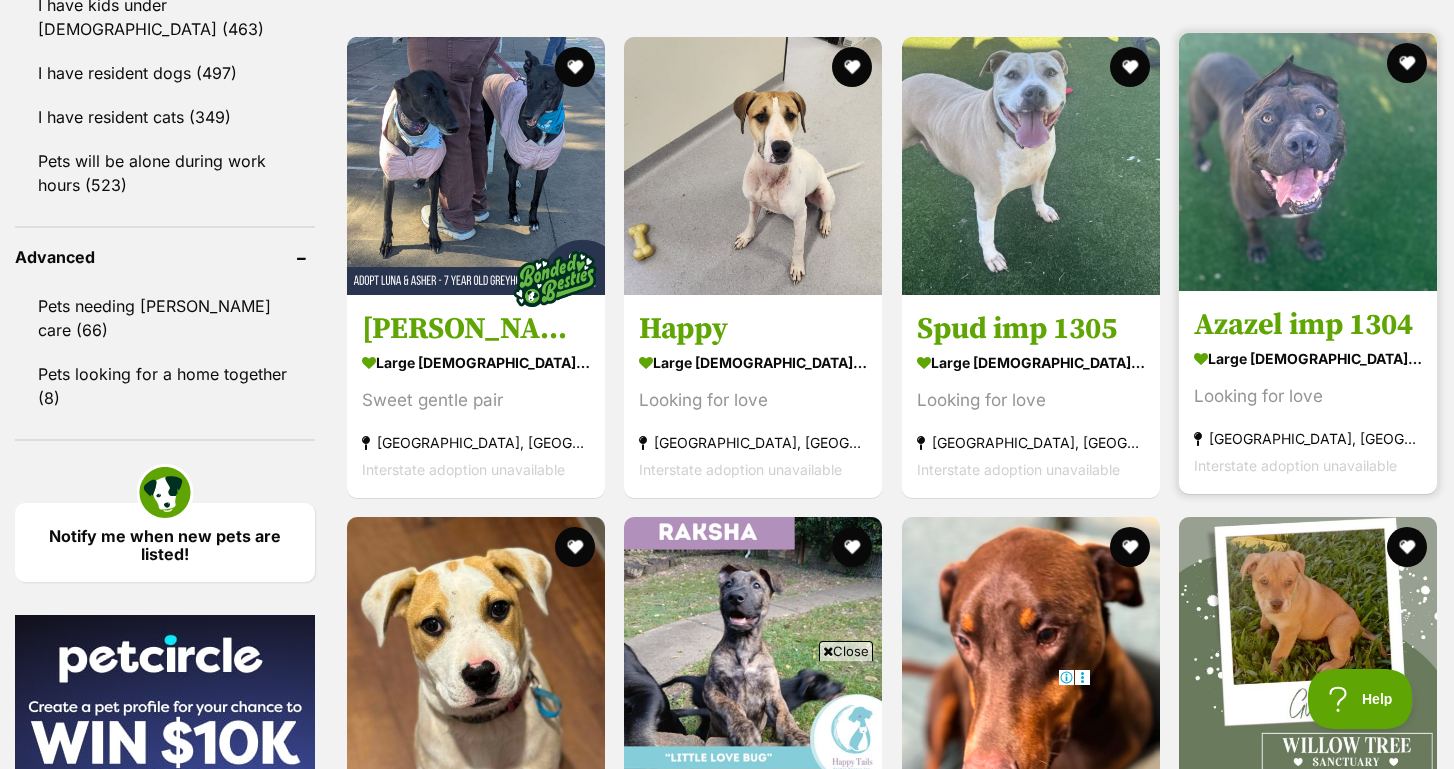 scroll, scrollTop: 0, scrollLeft: 0, axis: both 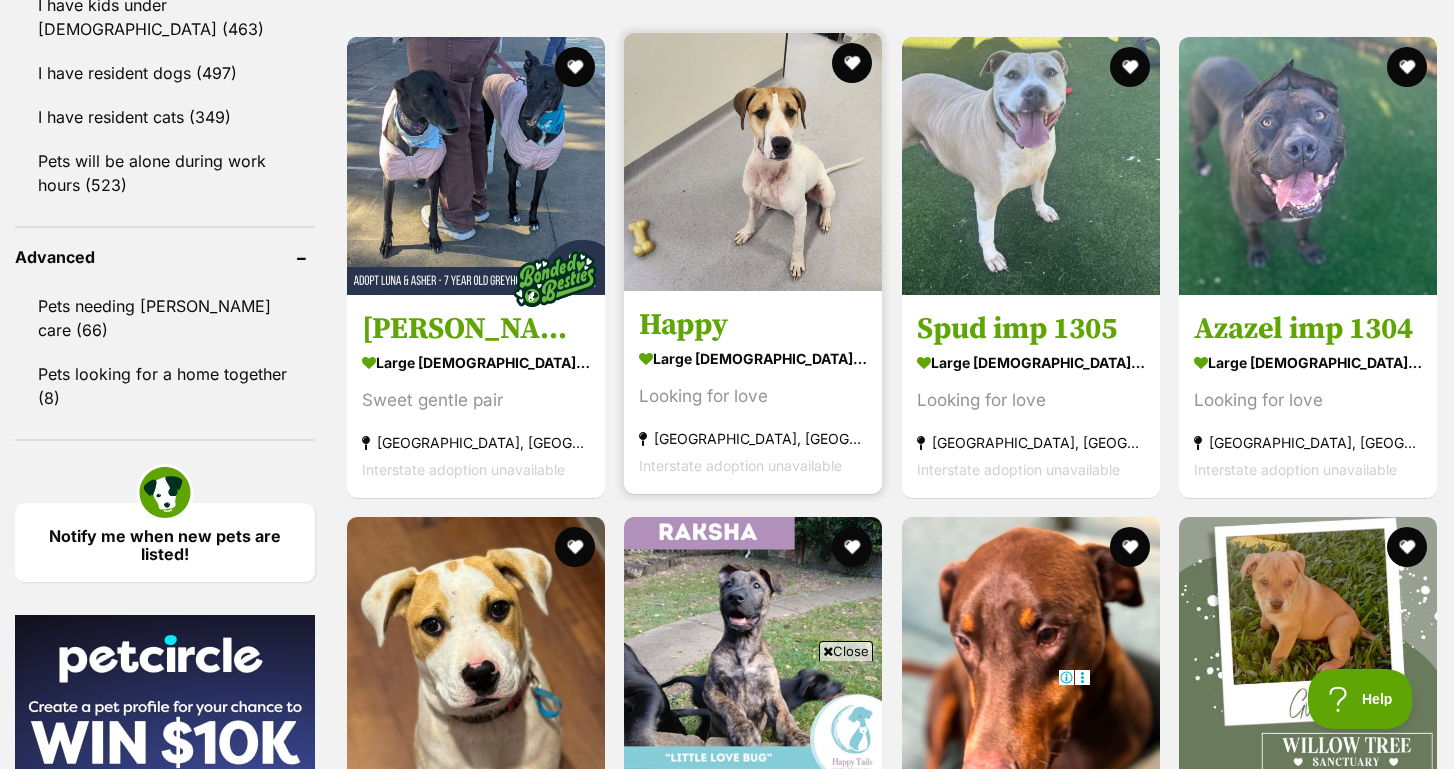 click at bounding box center (753, 162) 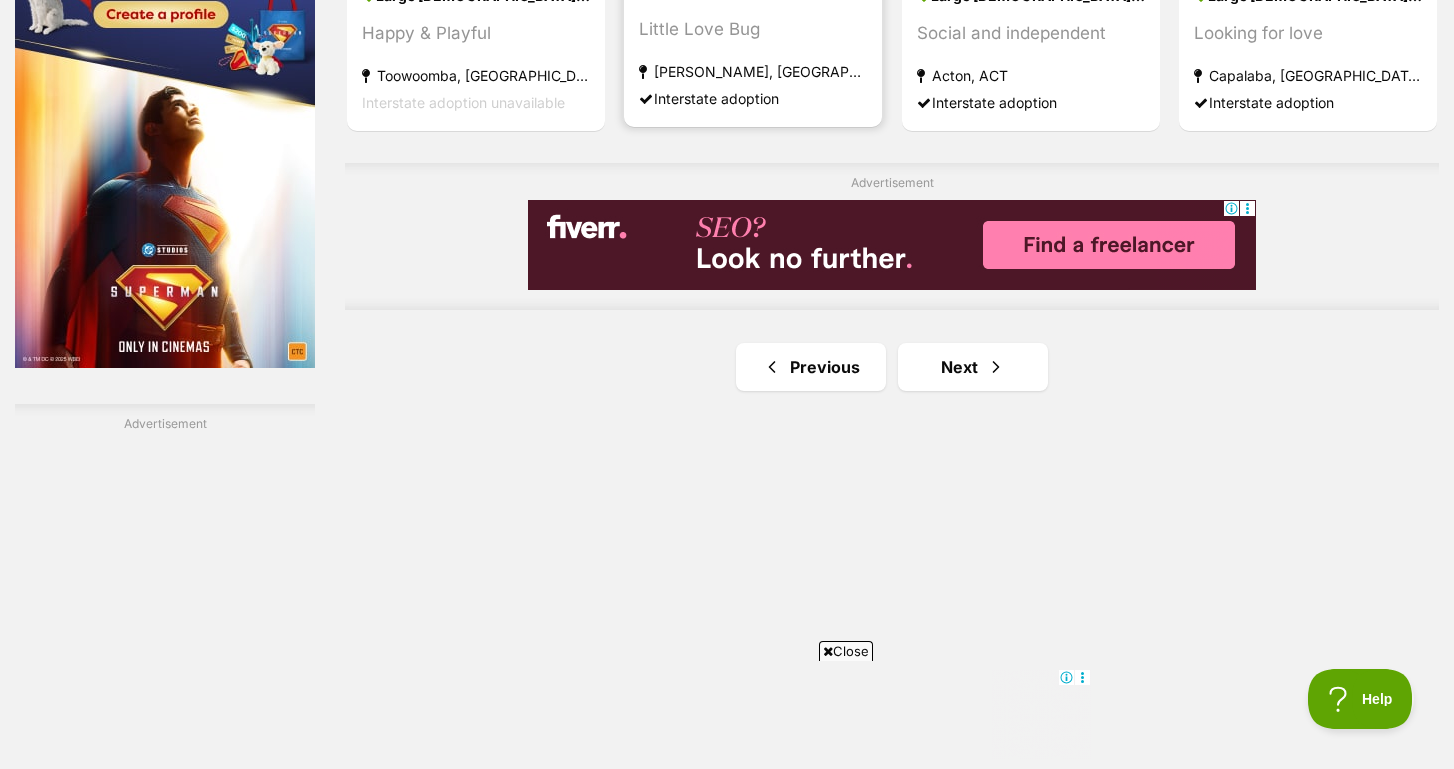 scroll, scrollTop: 3311, scrollLeft: 0, axis: vertical 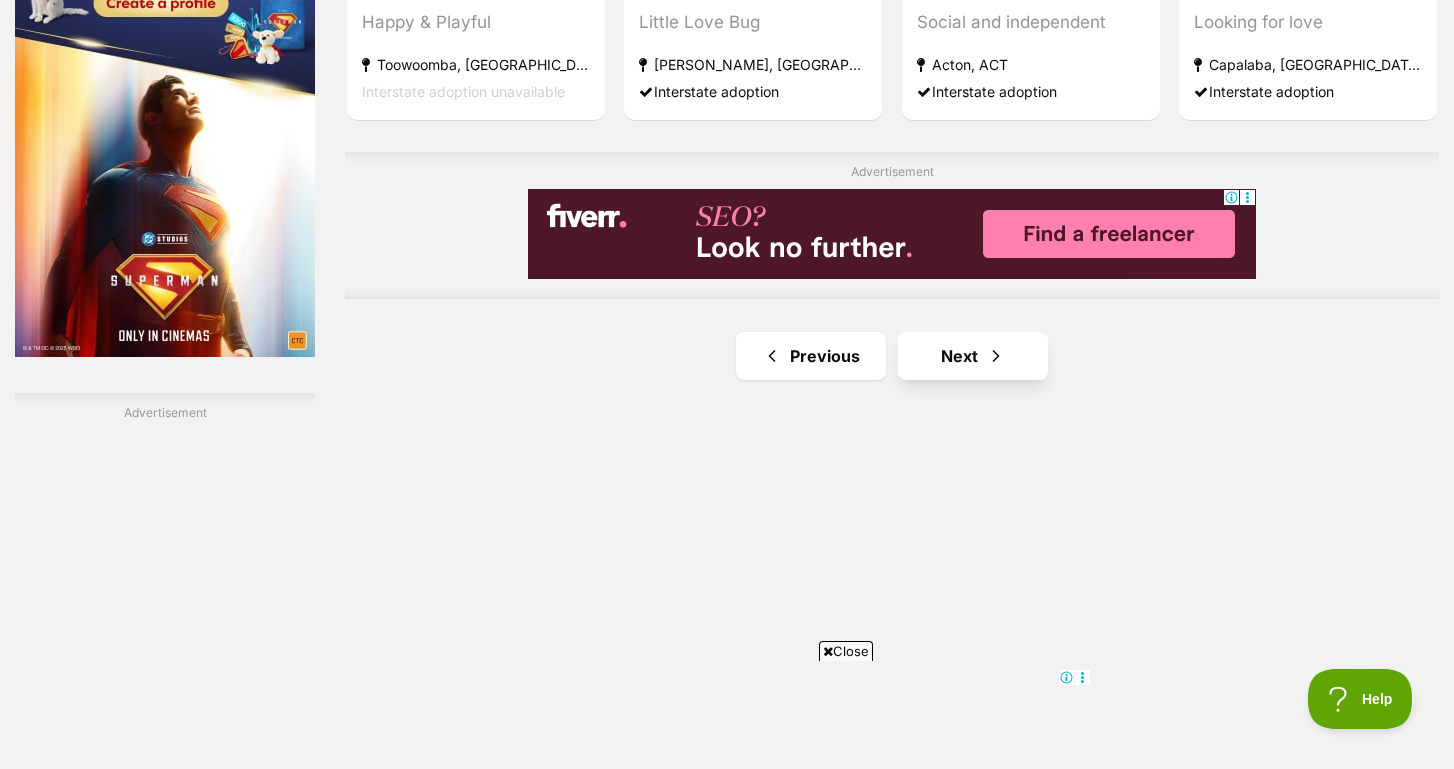 click on "Next" at bounding box center (973, 356) 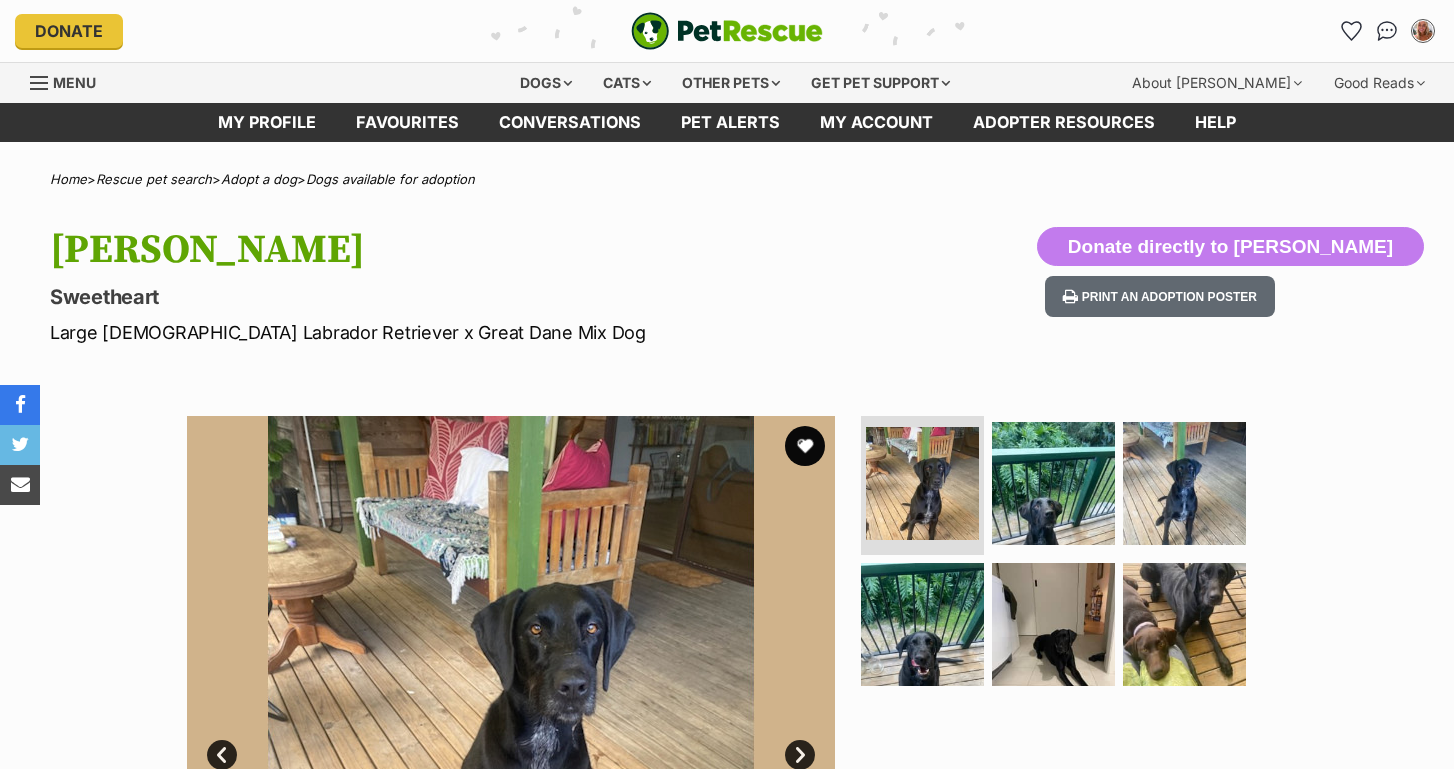 scroll, scrollTop: 0, scrollLeft: 0, axis: both 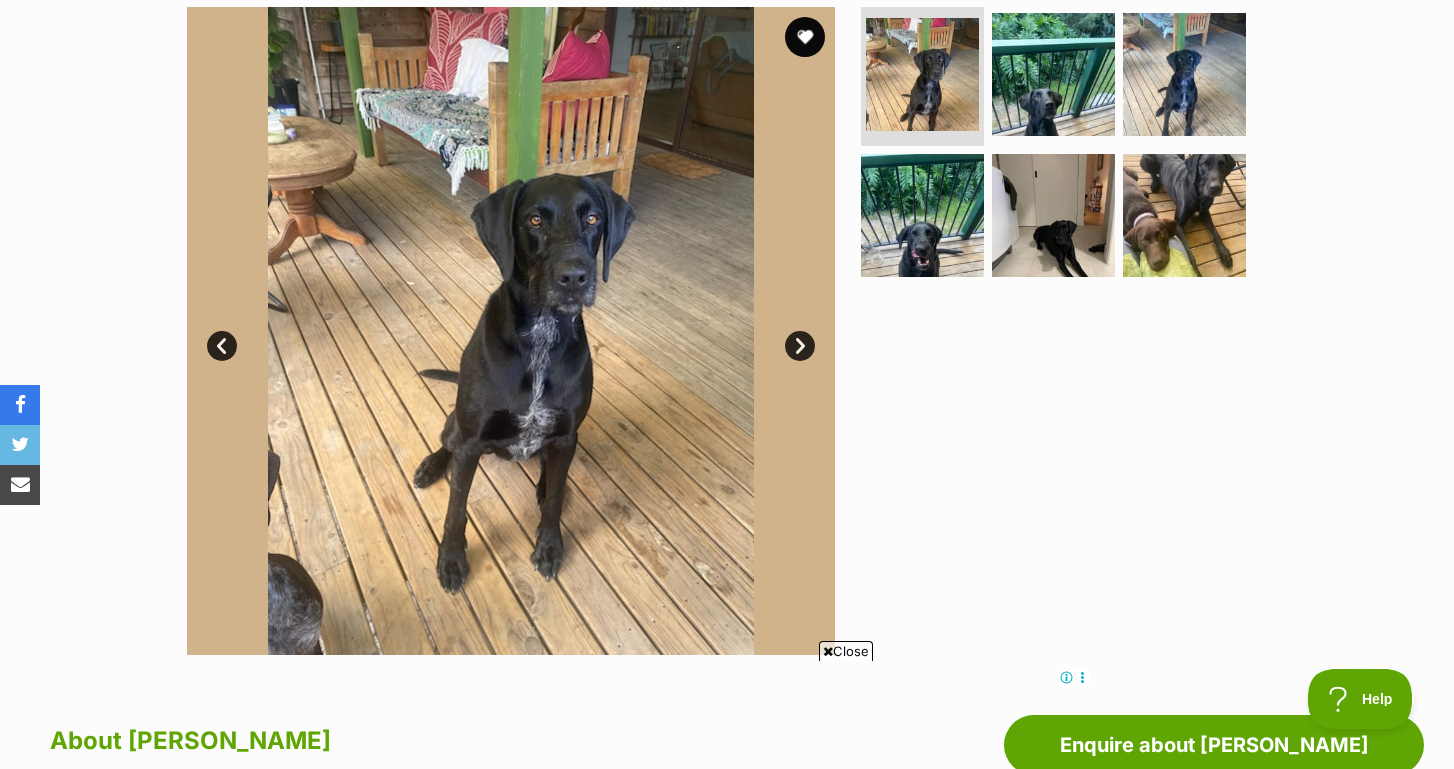 click on "Next" at bounding box center (800, 346) 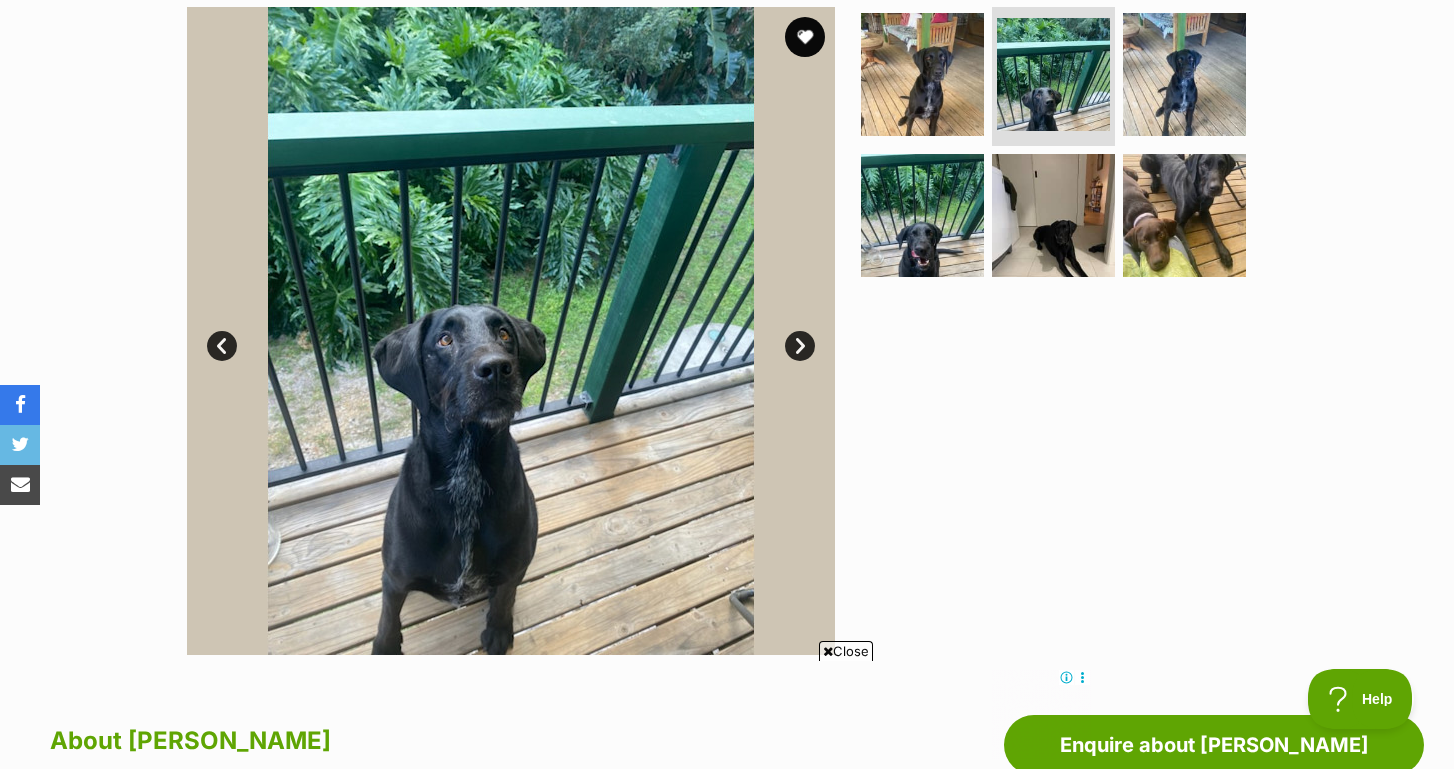 click on "Next" at bounding box center (800, 346) 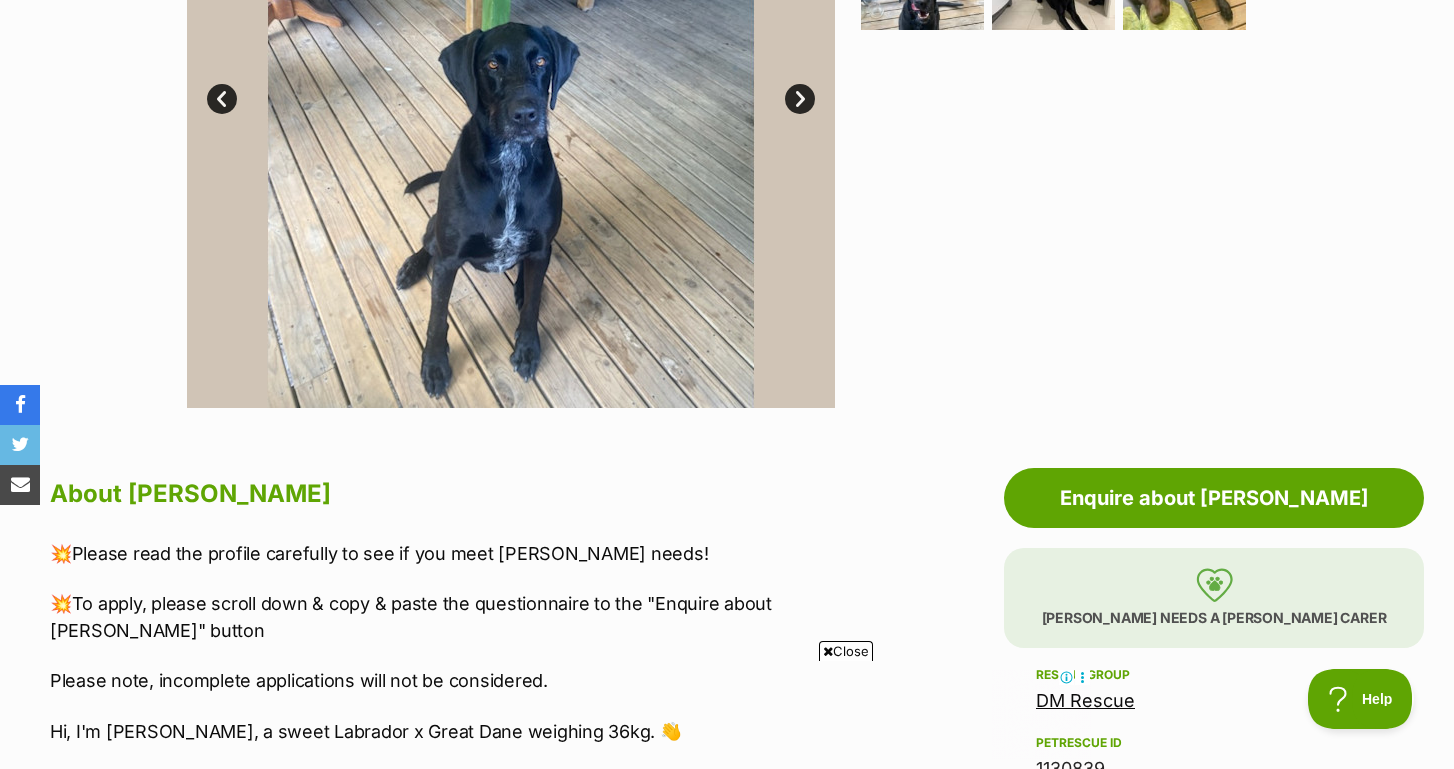 scroll, scrollTop: 907, scrollLeft: 0, axis: vertical 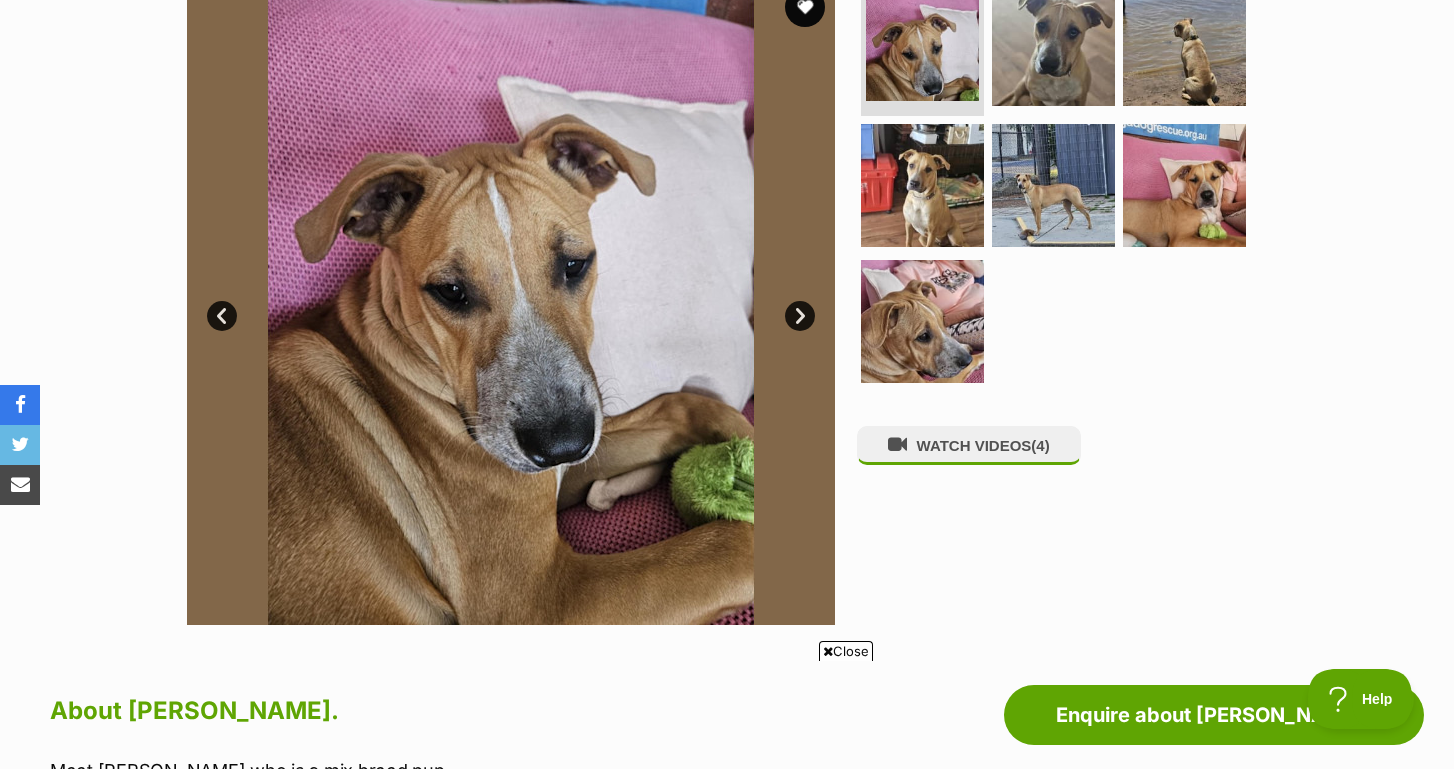 click on "Next" at bounding box center [800, 316] 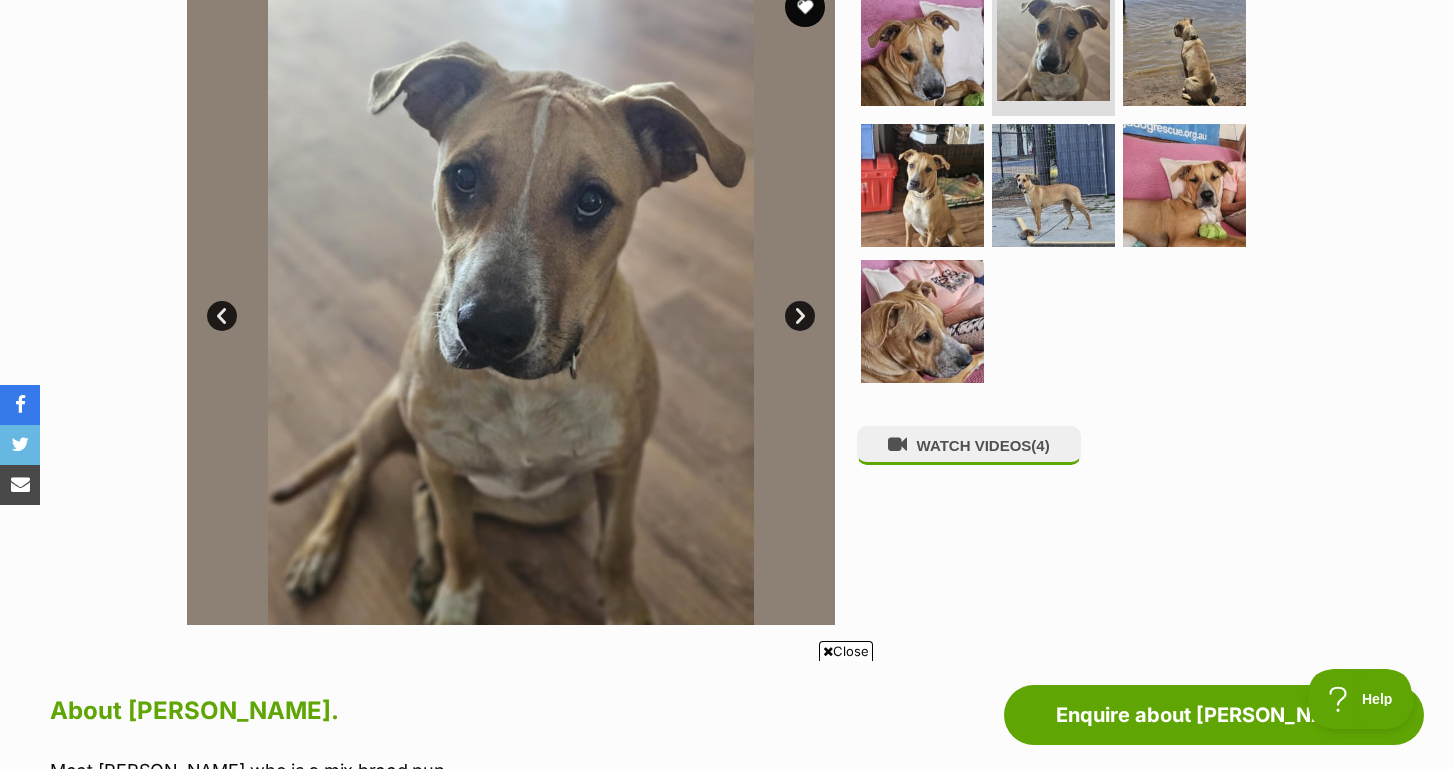 click on "Next" at bounding box center (800, 316) 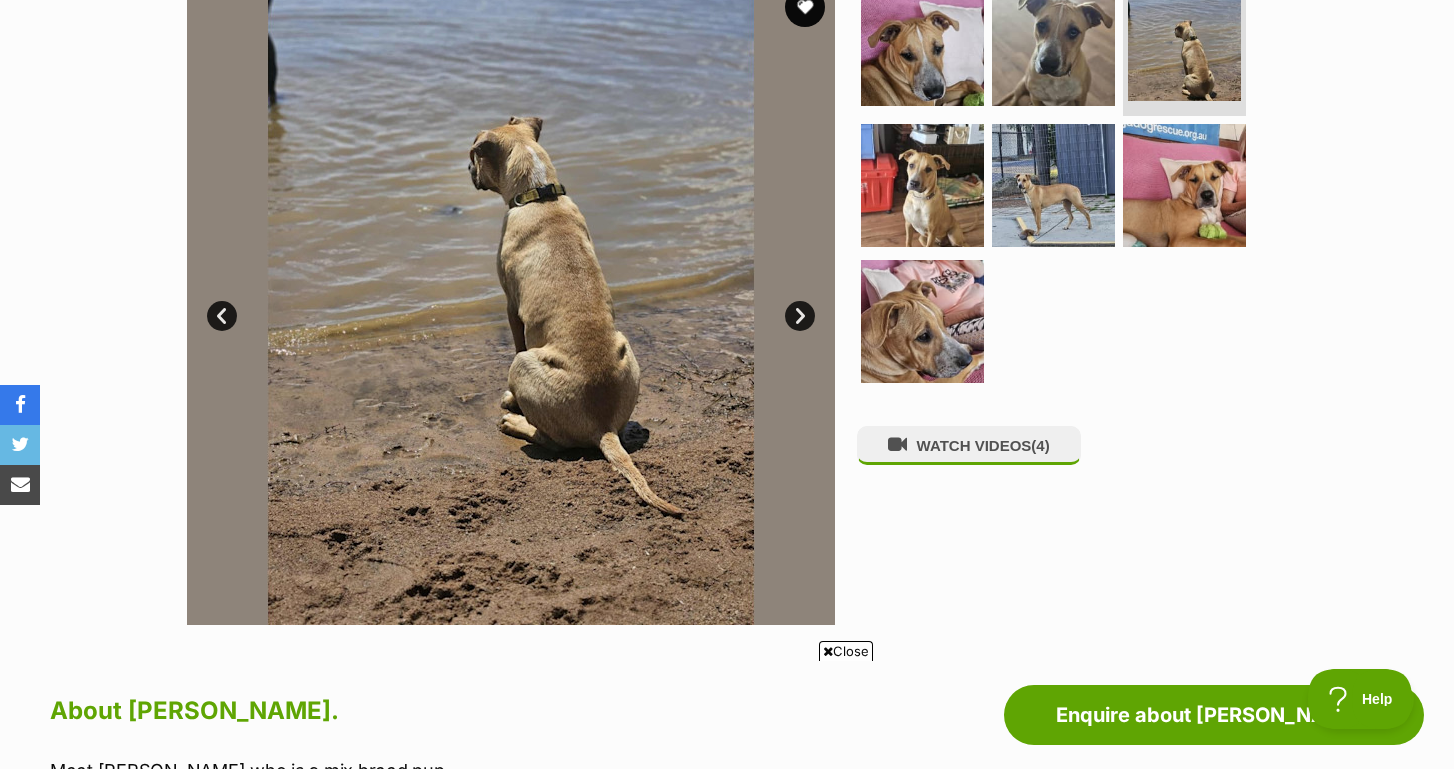 click on "Next" at bounding box center (800, 316) 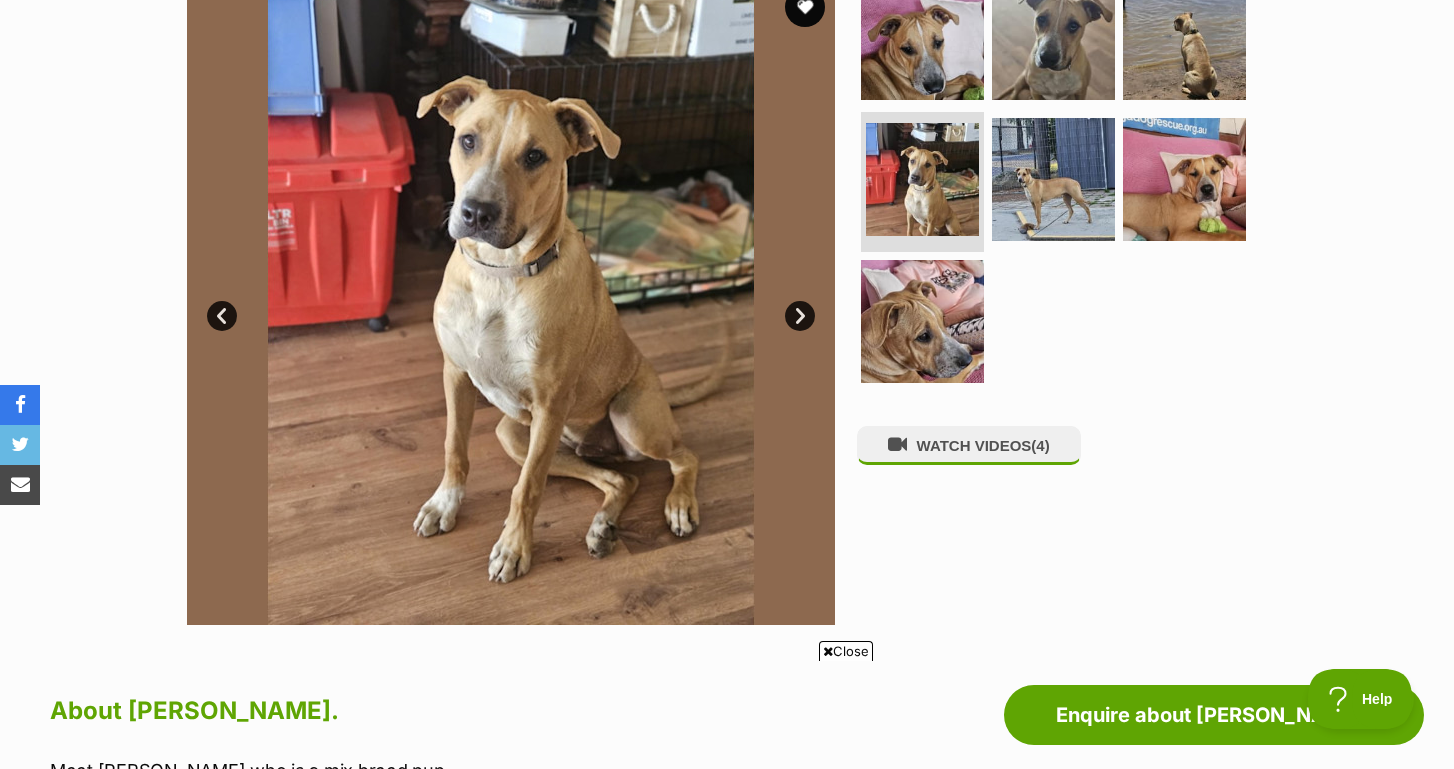 click on "Next" at bounding box center [800, 316] 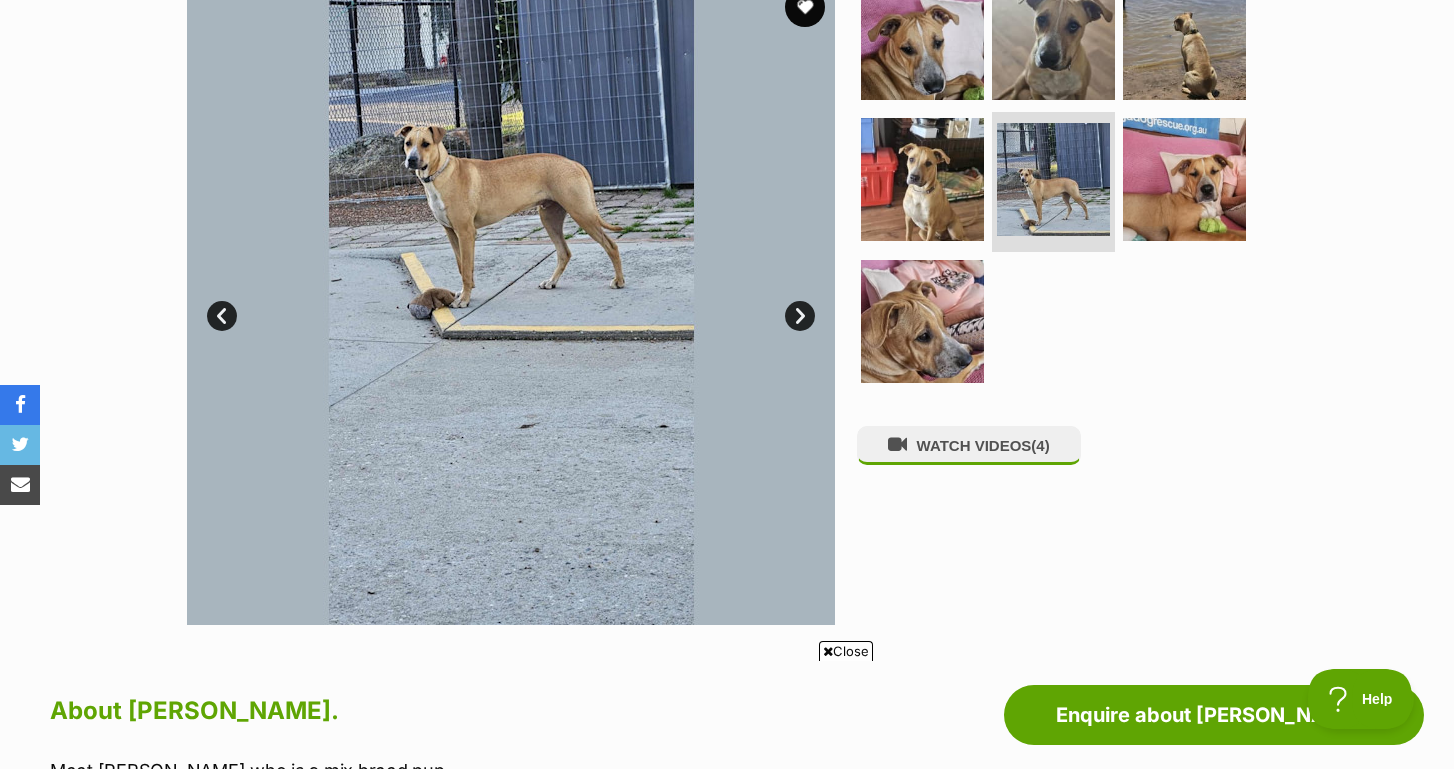 click on "Next" at bounding box center [800, 316] 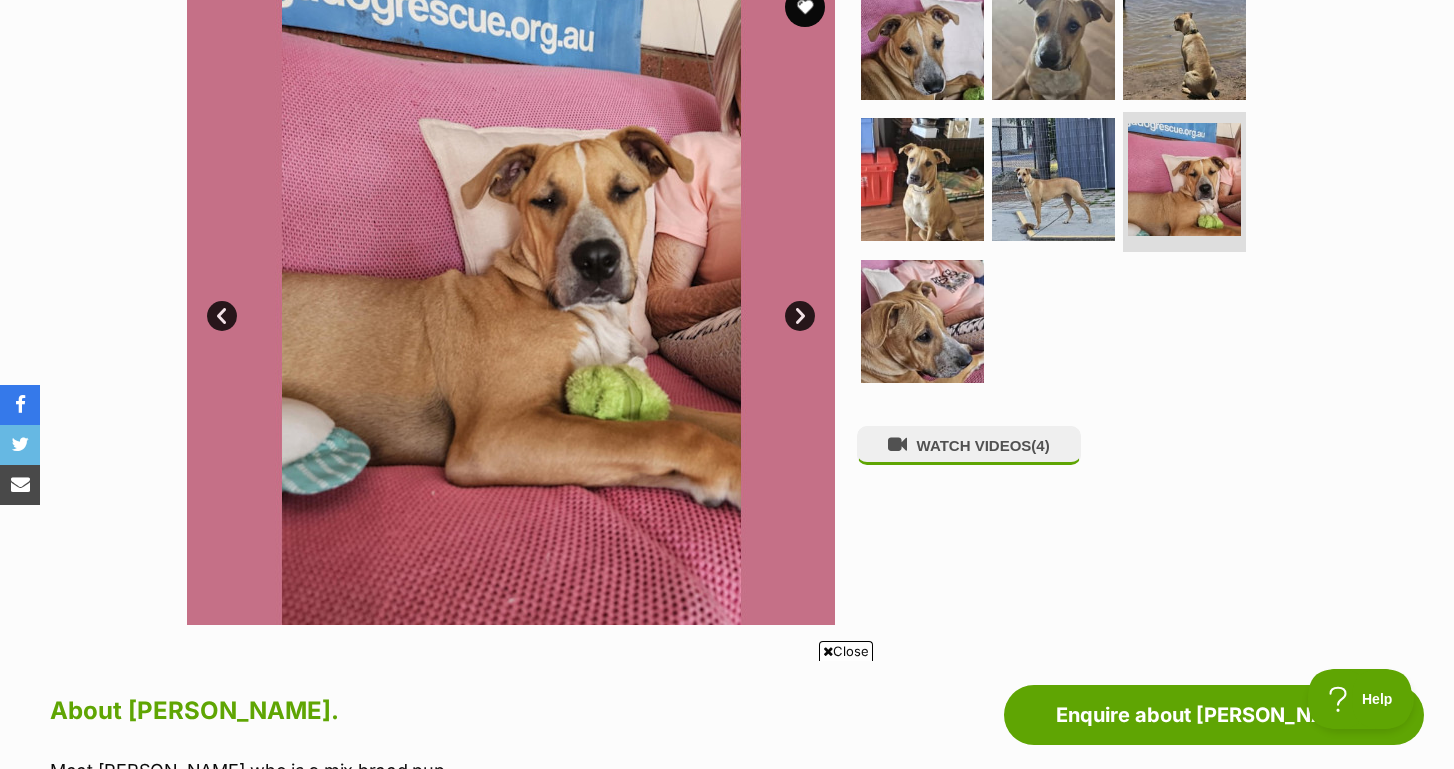 click on "Next" at bounding box center (800, 316) 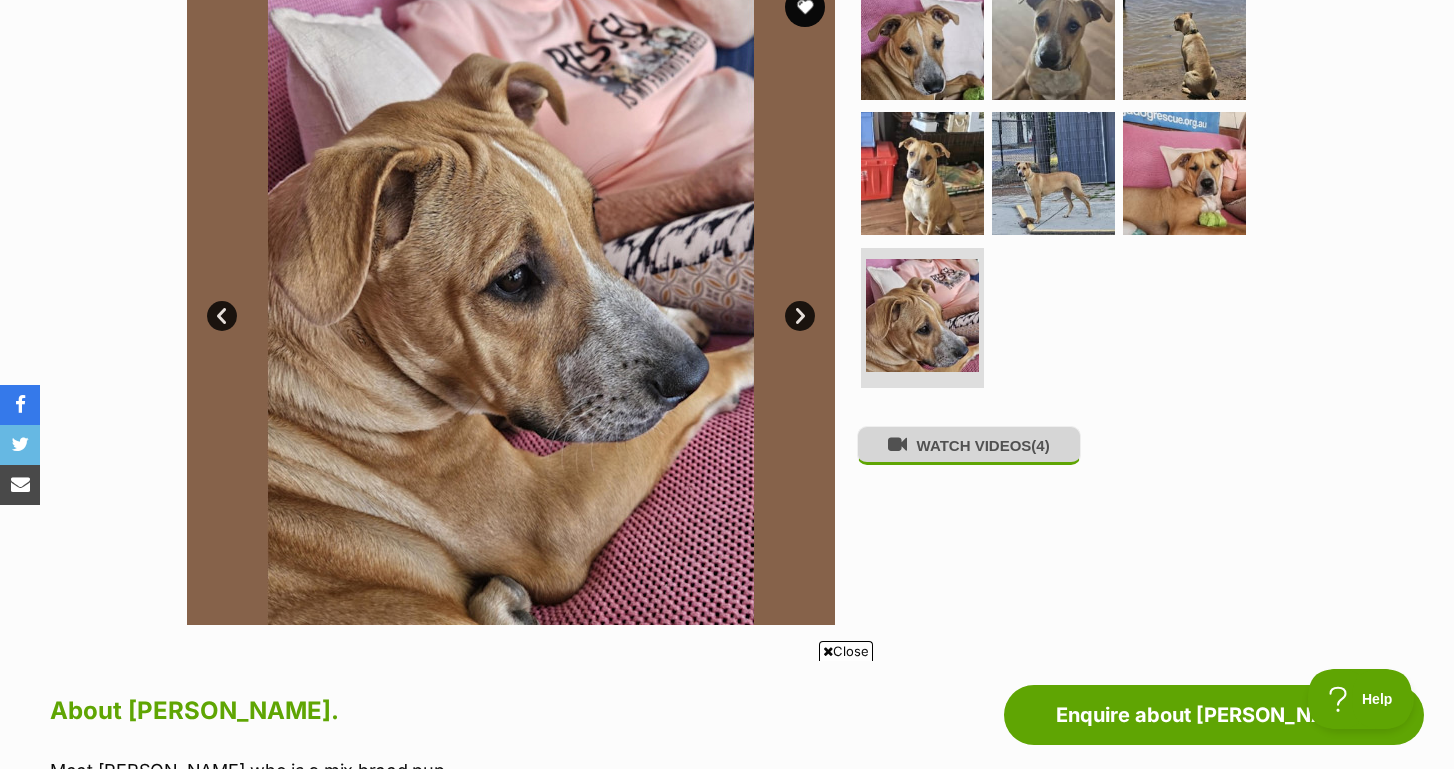 click on "WATCH VIDEOS
(4)" at bounding box center [969, 445] 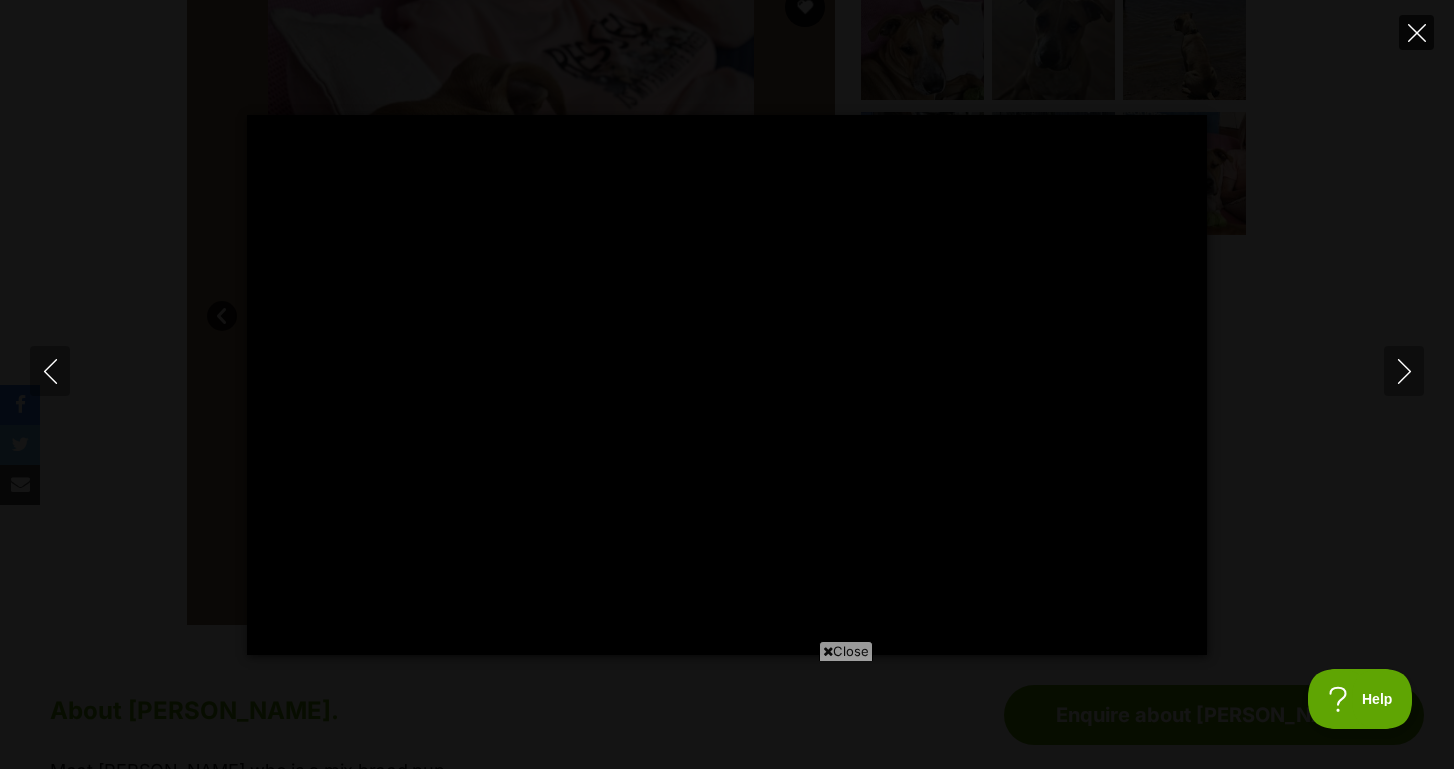 type on "77.98" 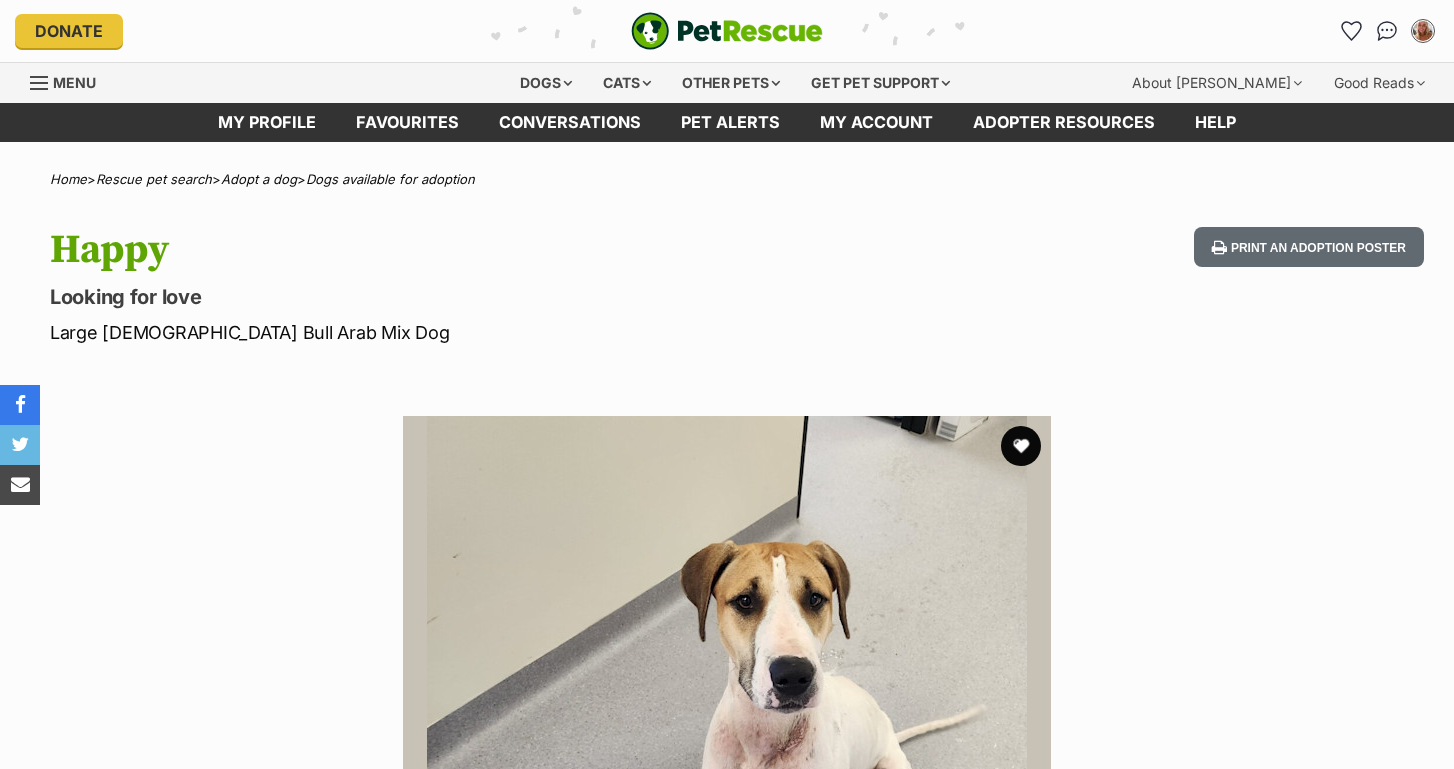 scroll, scrollTop: 0, scrollLeft: 0, axis: both 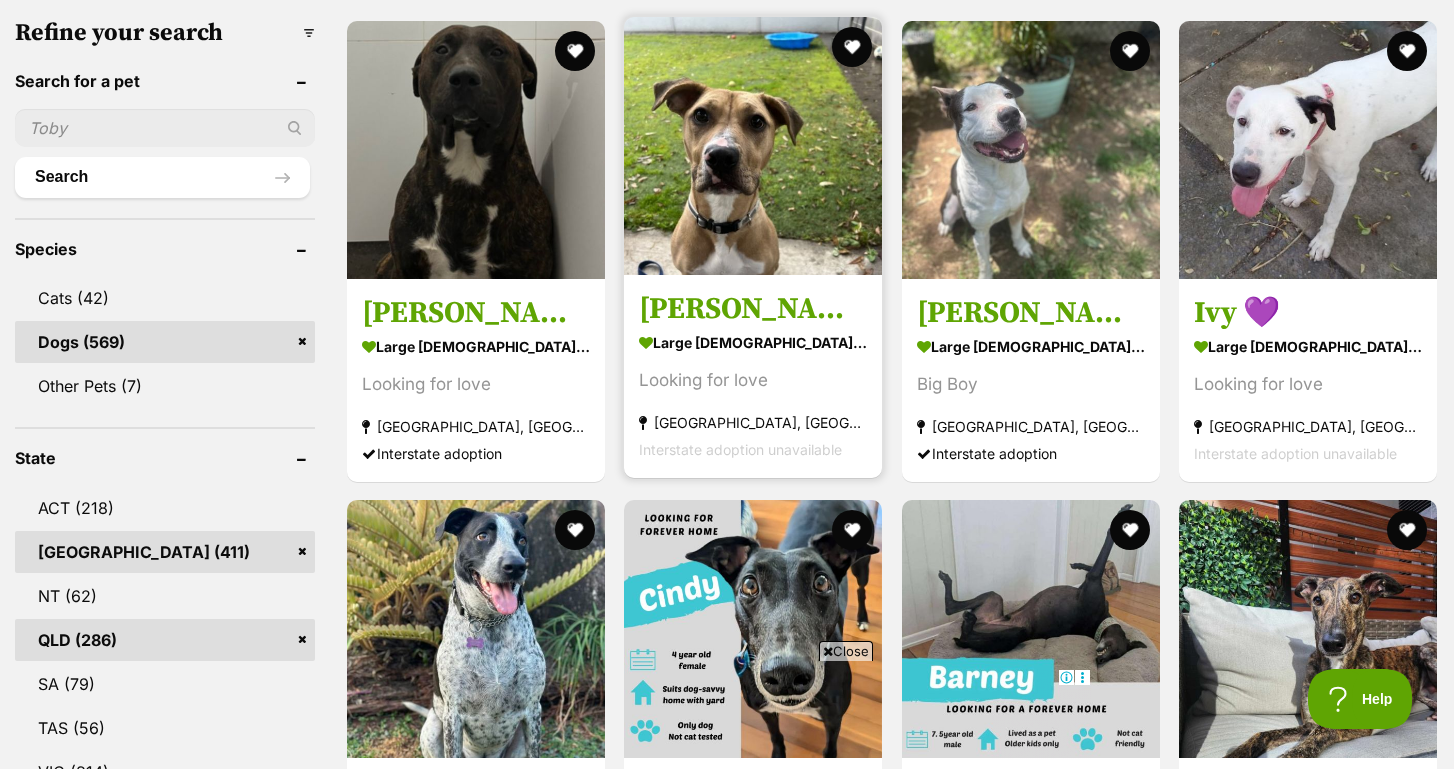 click at bounding box center [753, 146] 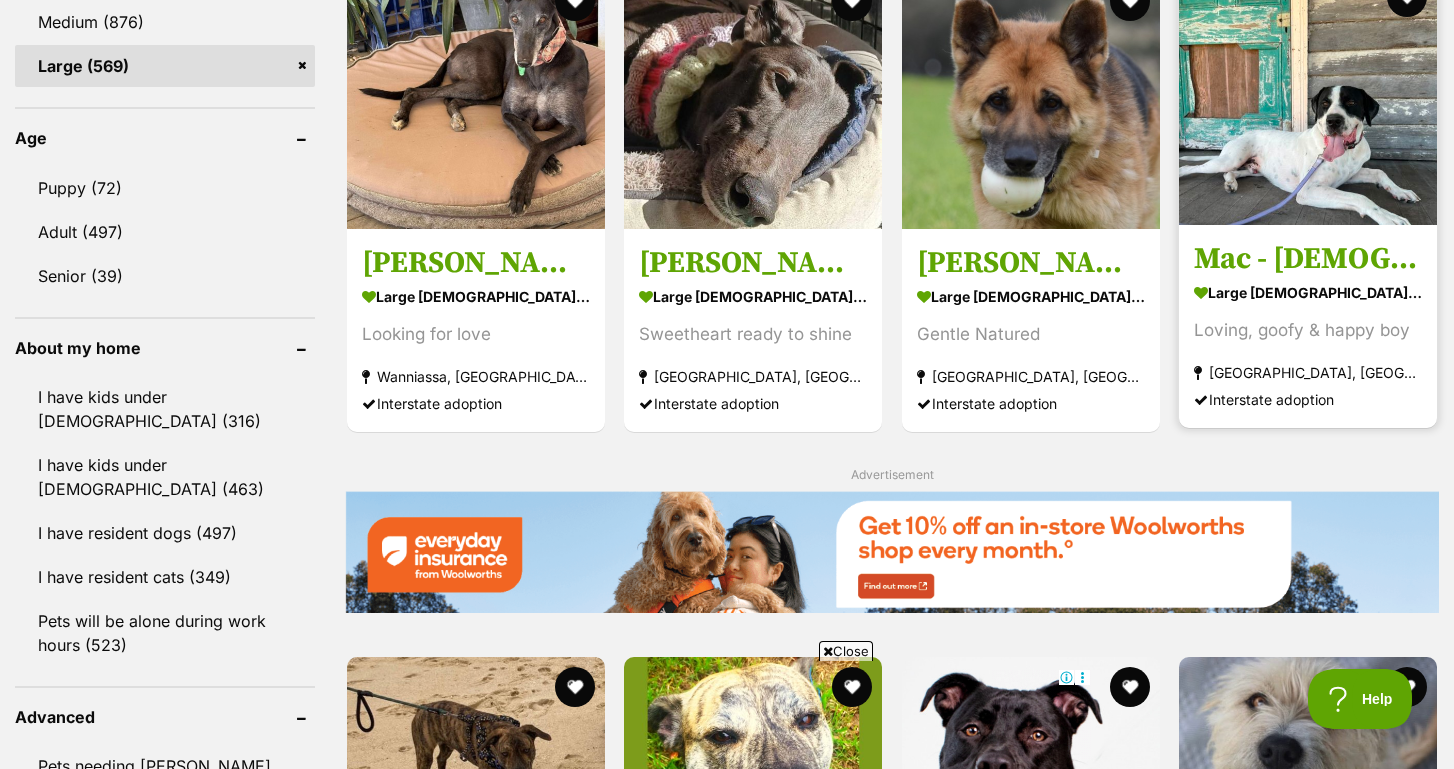 scroll, scrollTop: 2006, scrollLeft: 0, axis: vertical 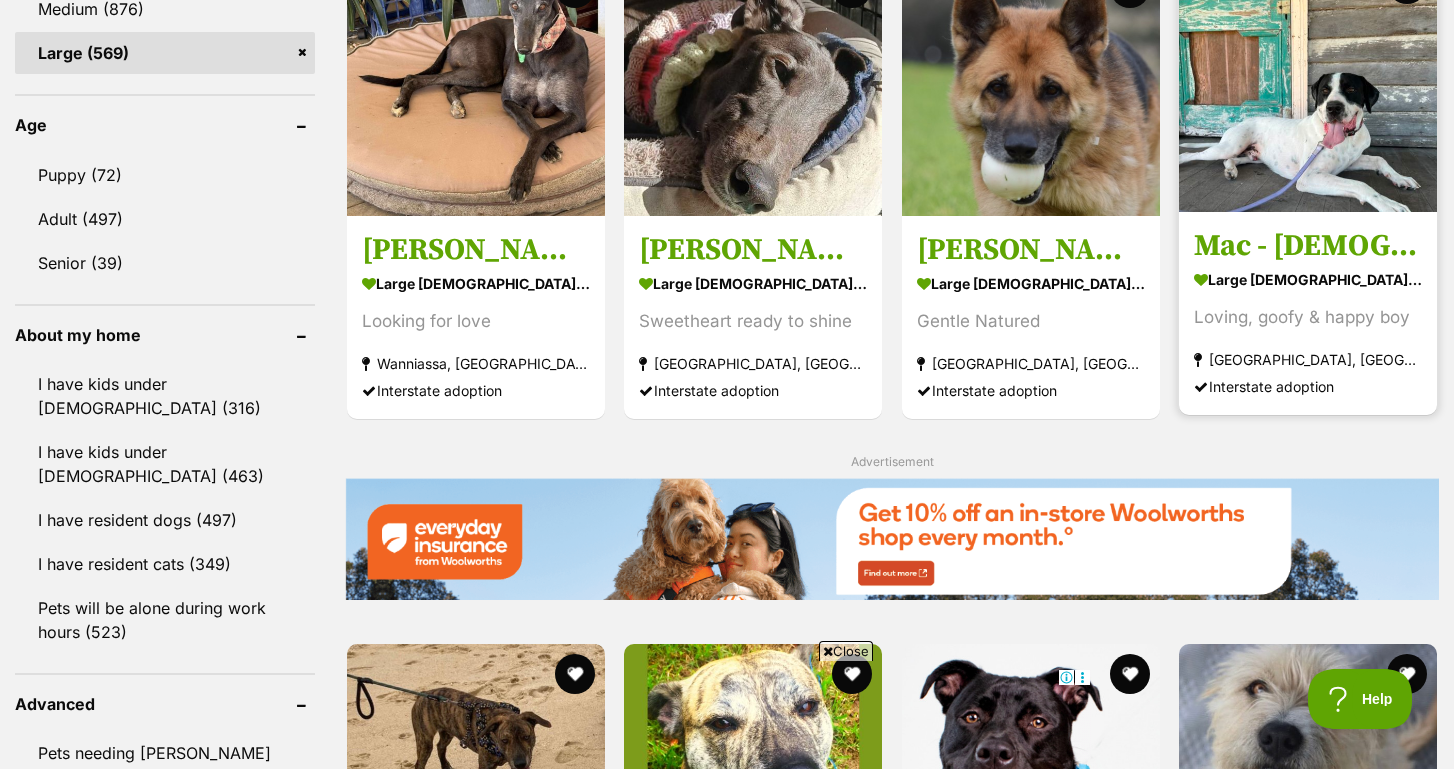 click at bounding box center (1308, 83) 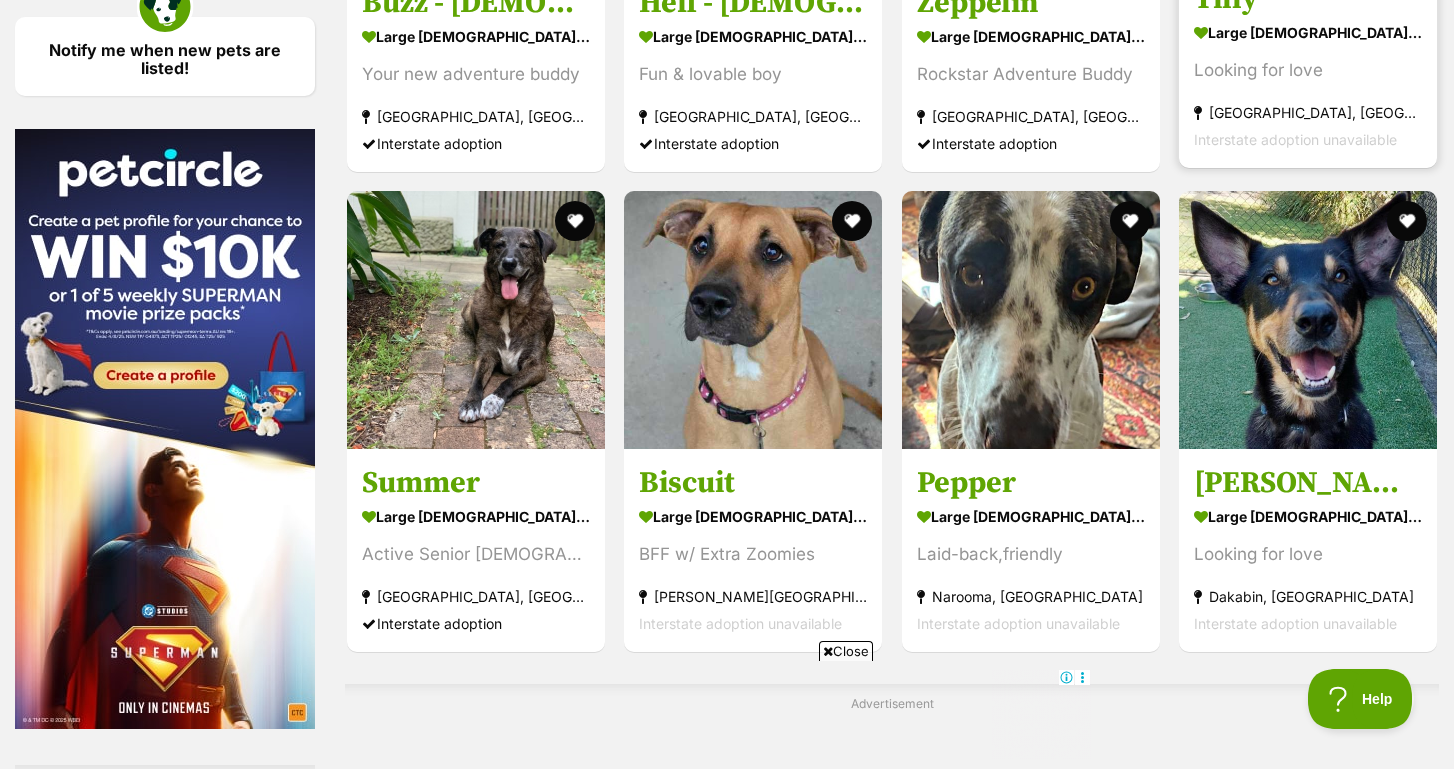 scroll, scrollTop: 0, scrollLeft: 0, axis: both 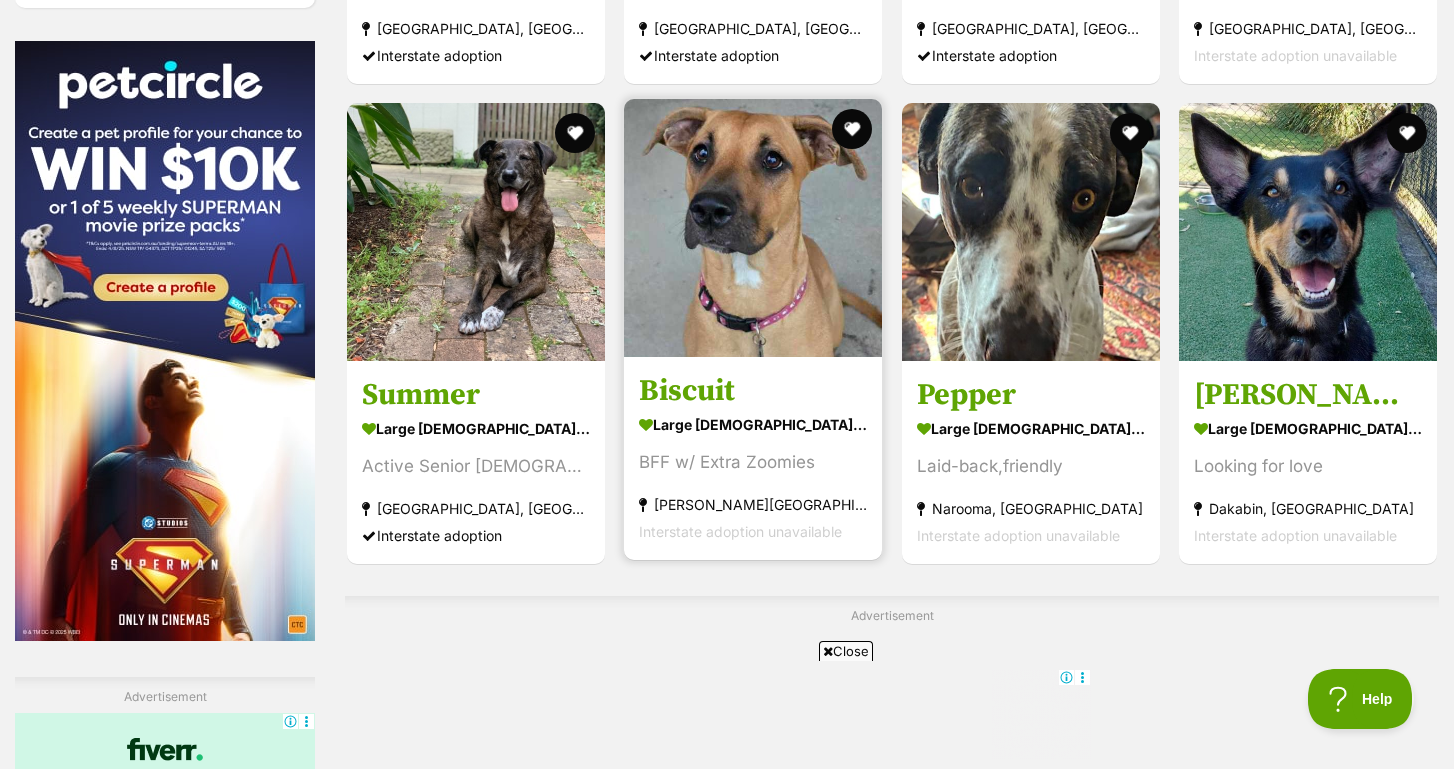 click at bounding box center [753, 228] 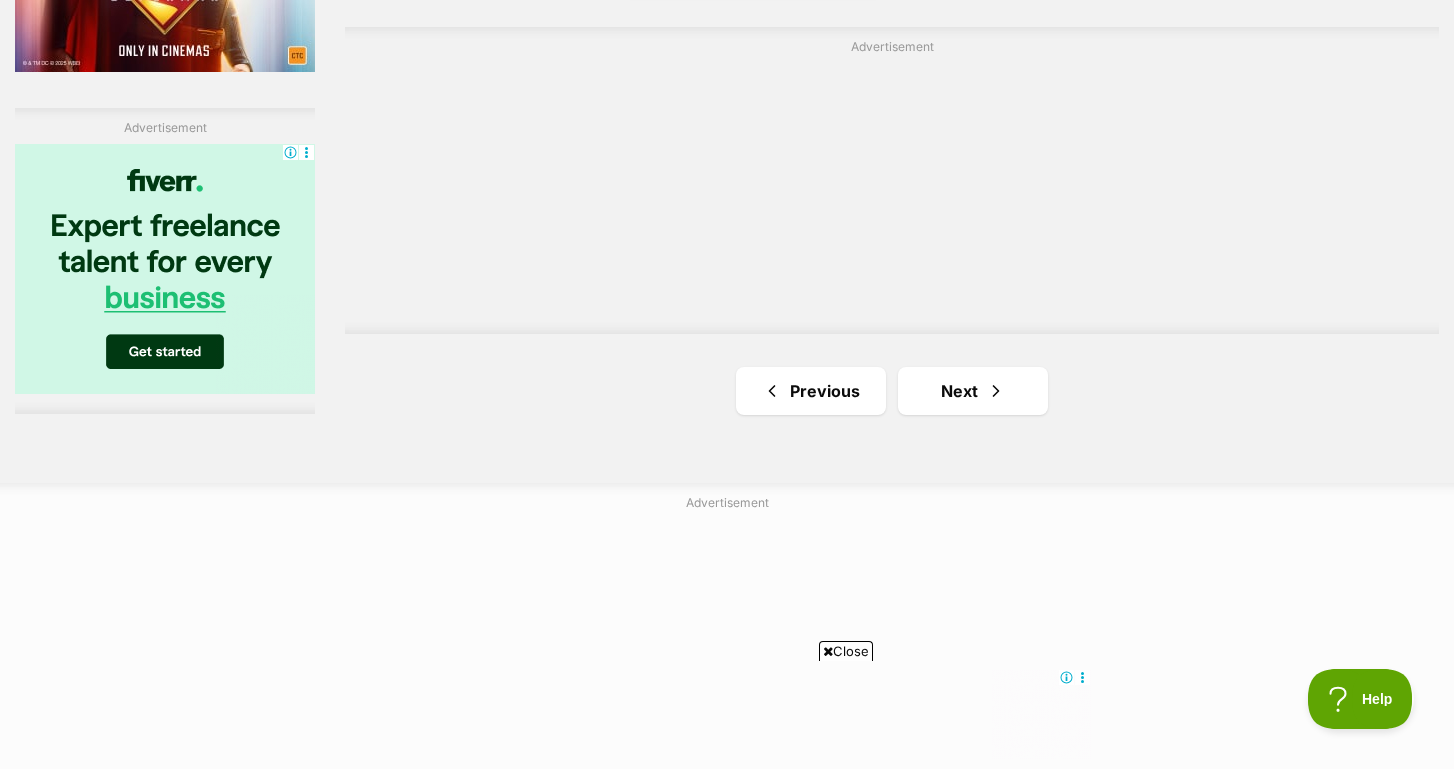 scroll, scrollTop: 3626, scrollLeft: 0, axis: vertical 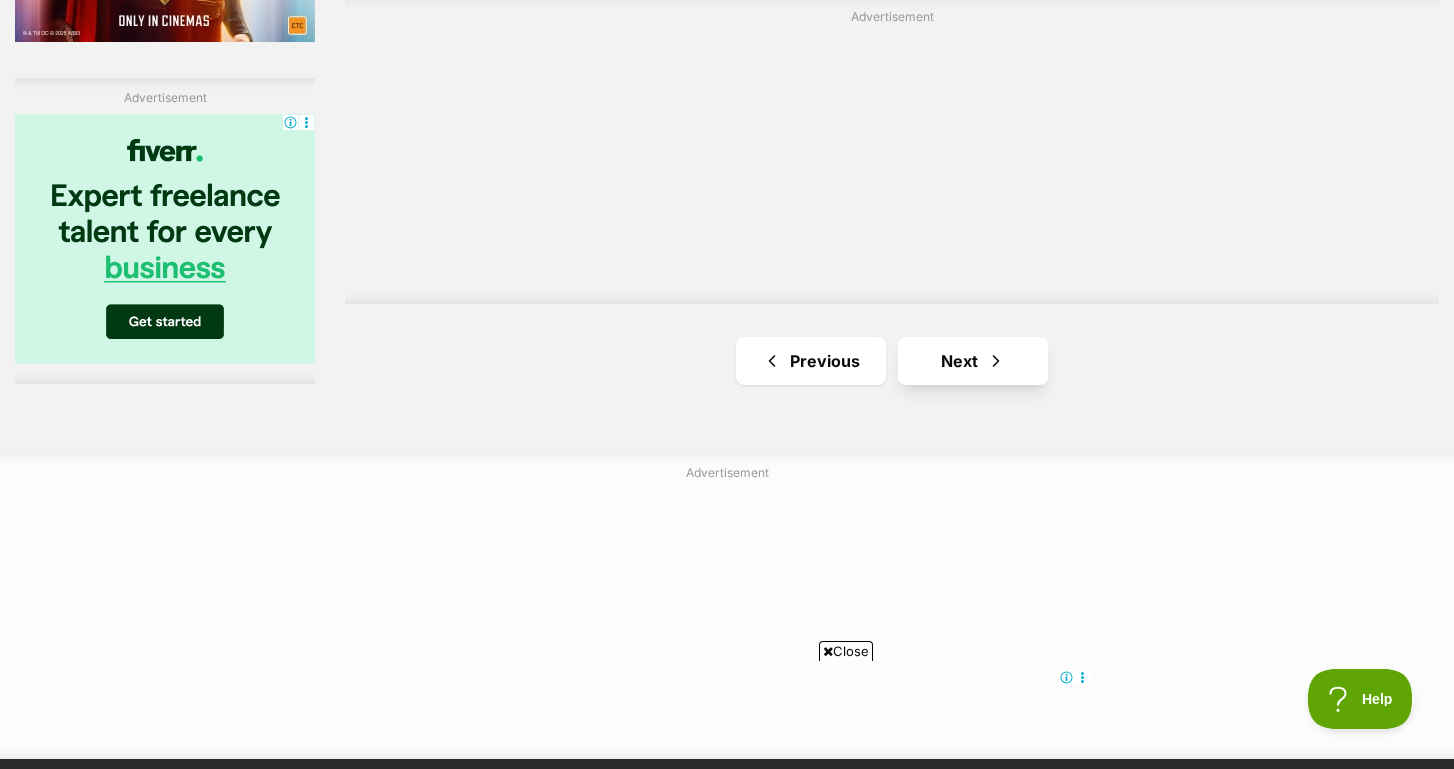 click on "Next" at bounding box center [973, 361] 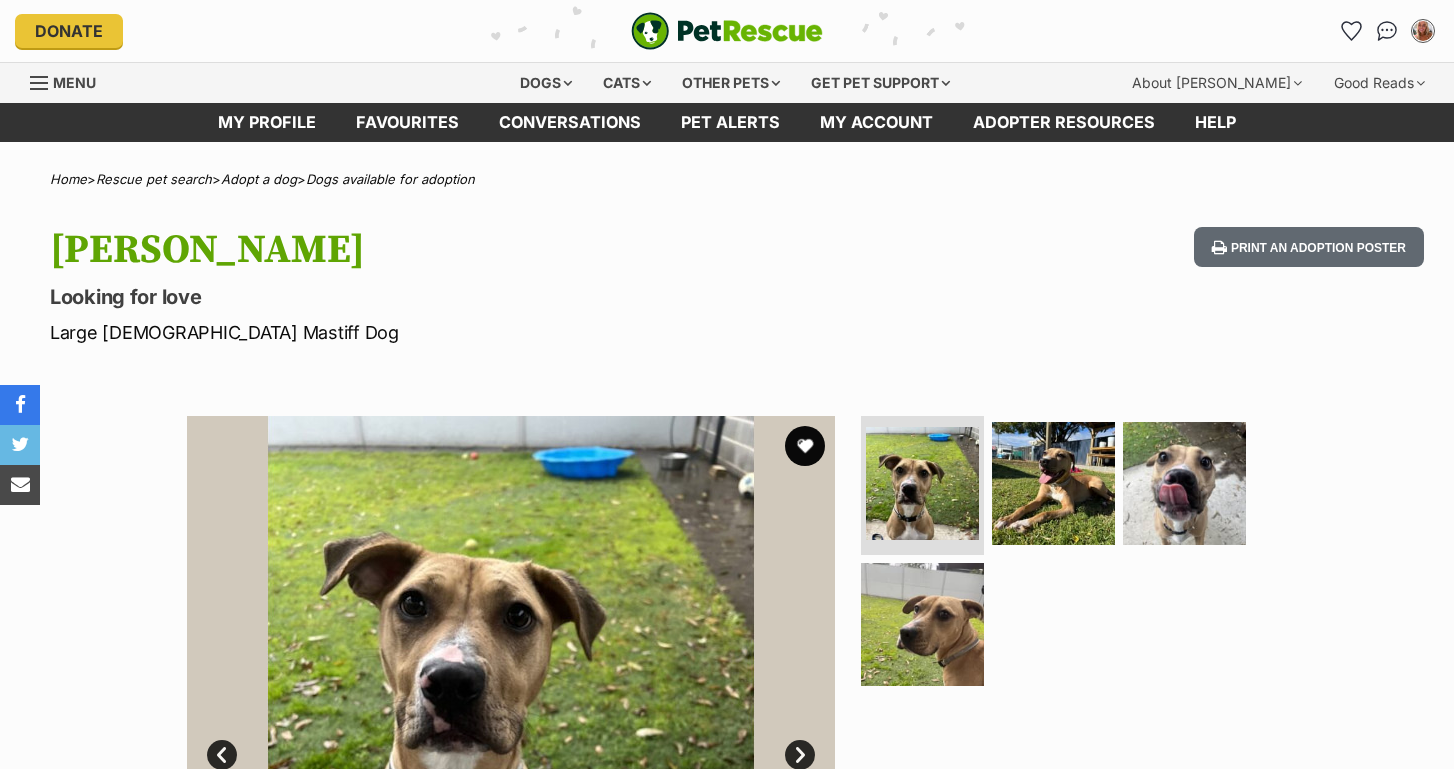 scroll, scrollTop: 0, scrollLeft: 0, axis: both 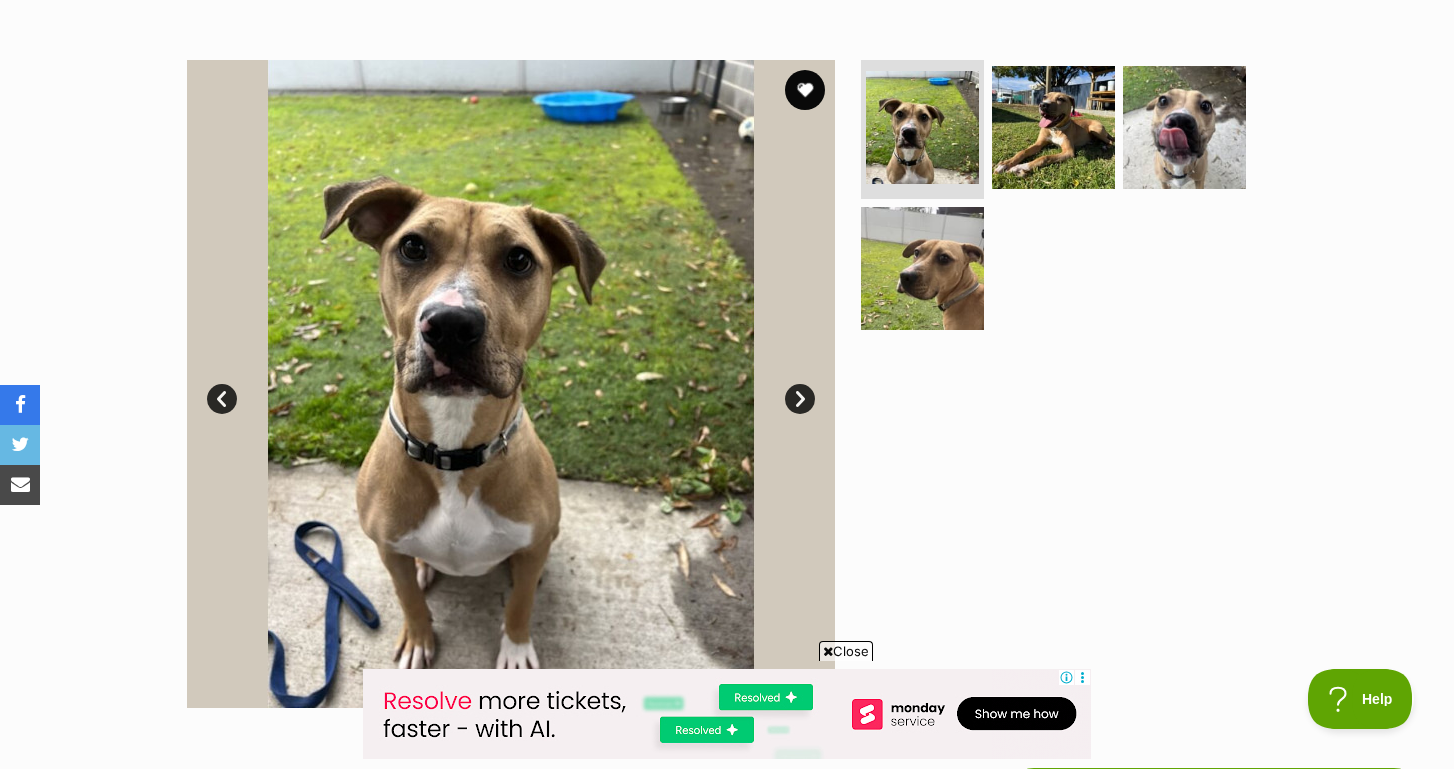 click on "Next" at bounding box center [800, 399] 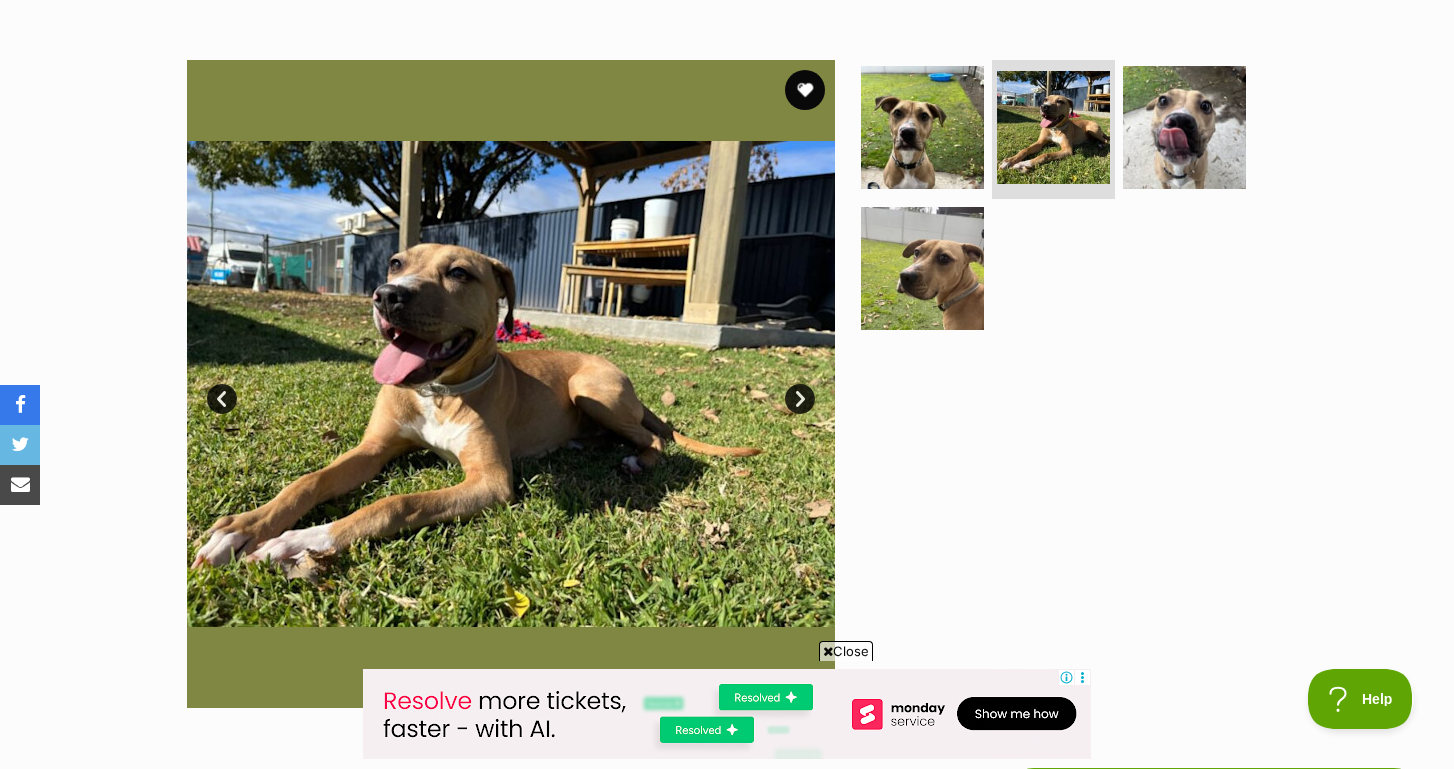 click on "Next" at bounding box center [800, 399] 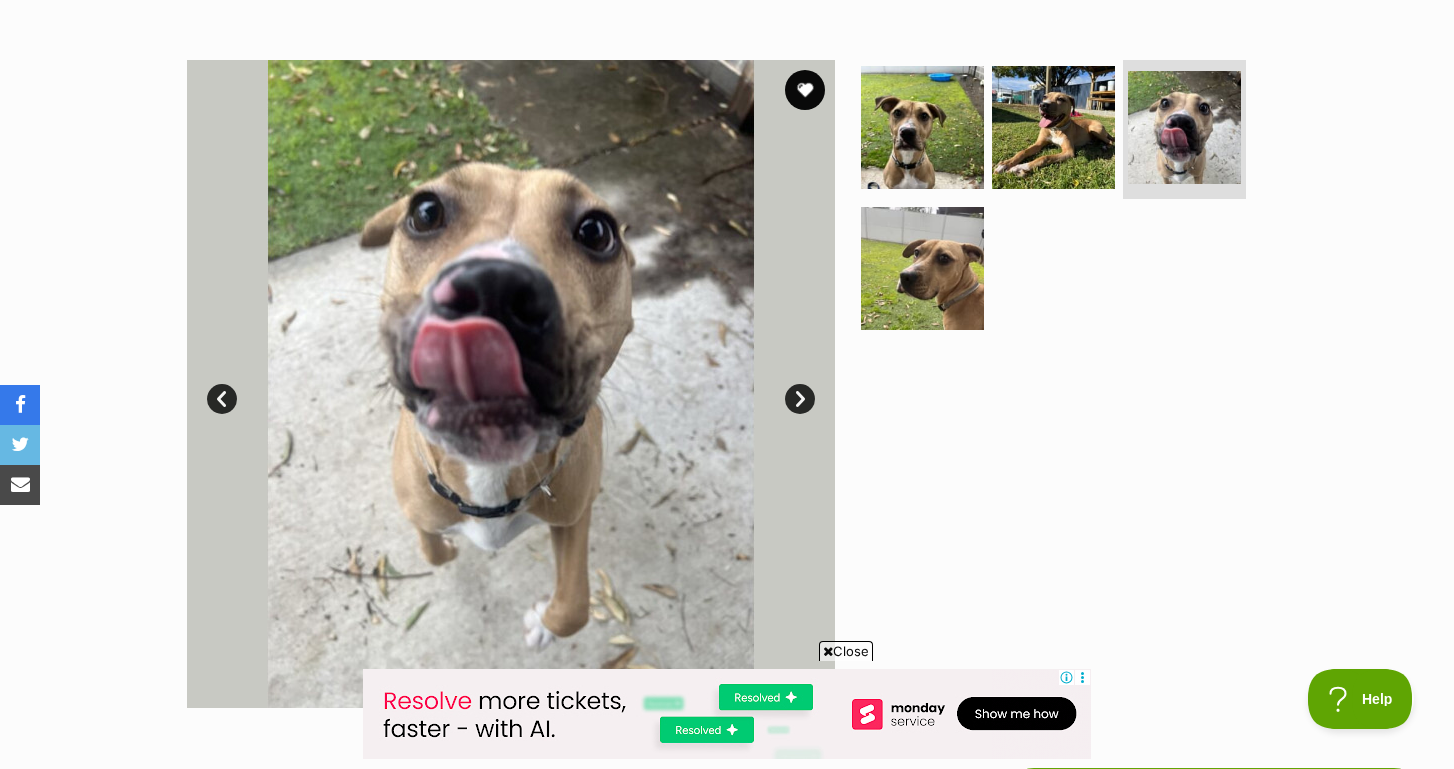 click on "Next" at bounding box center [800, 399] 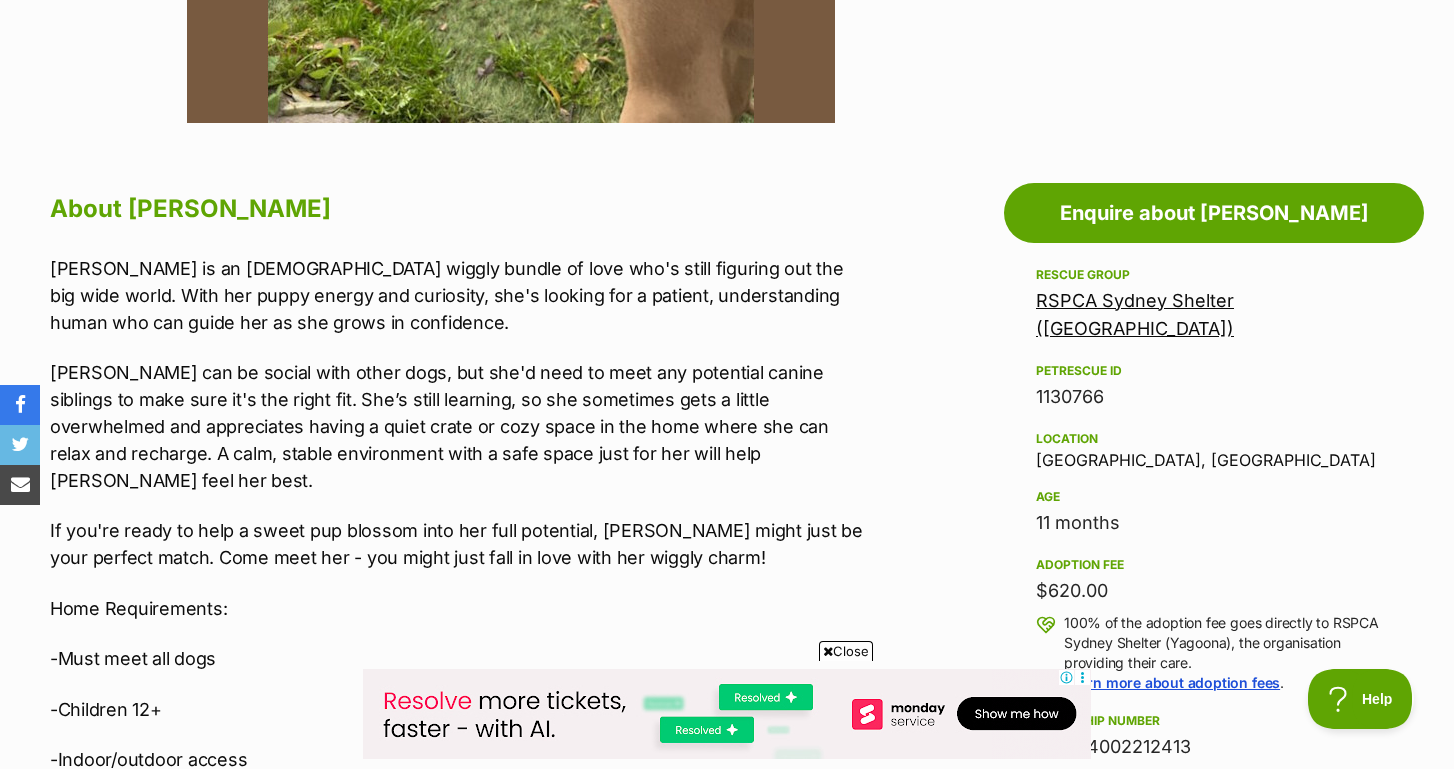 scroll, scrollTop: 943, scrollLeft: 0, axis: vertical 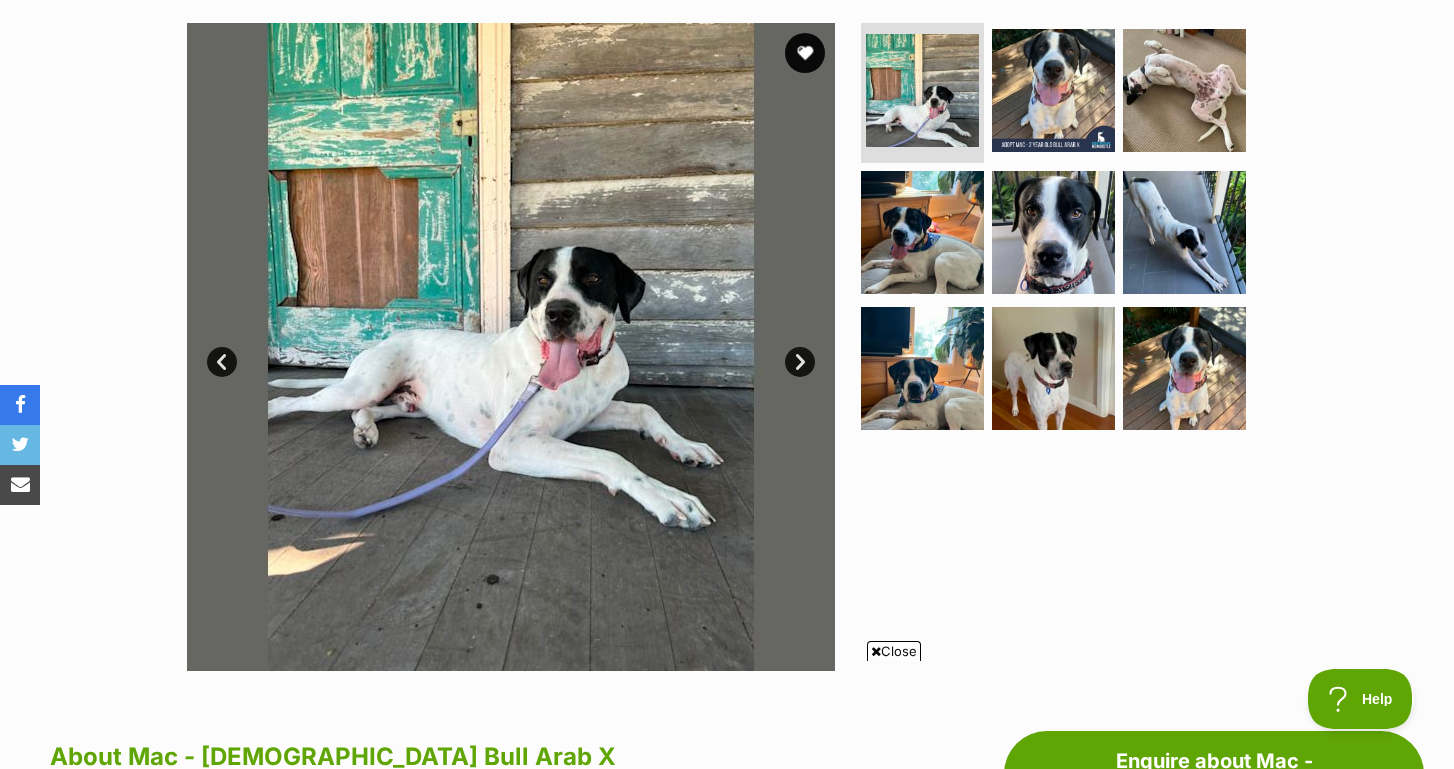 click on "Next" at bounding box center [800, 362] 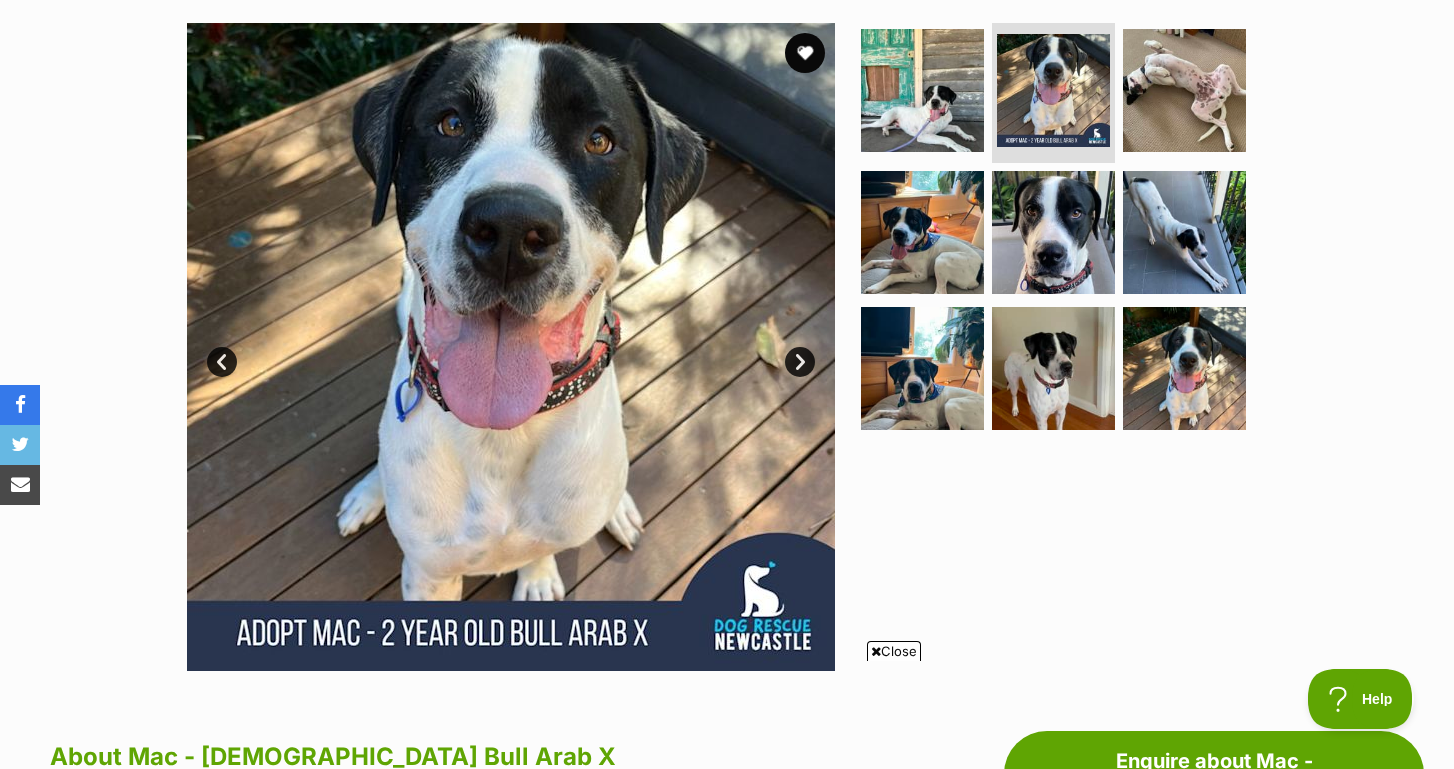click on "Next" at bounding box center [800, 362] 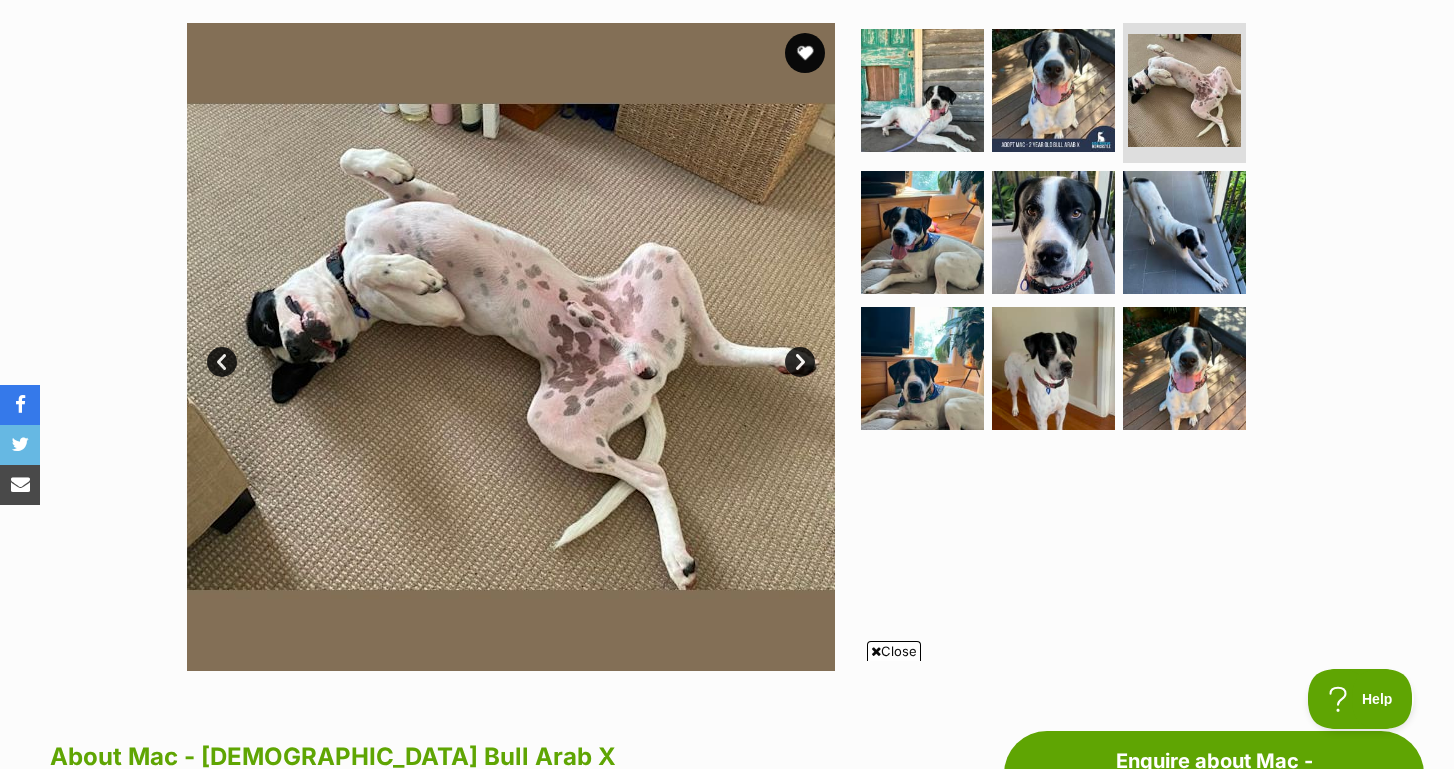 click on "Next" at bounding box center [800, 362] 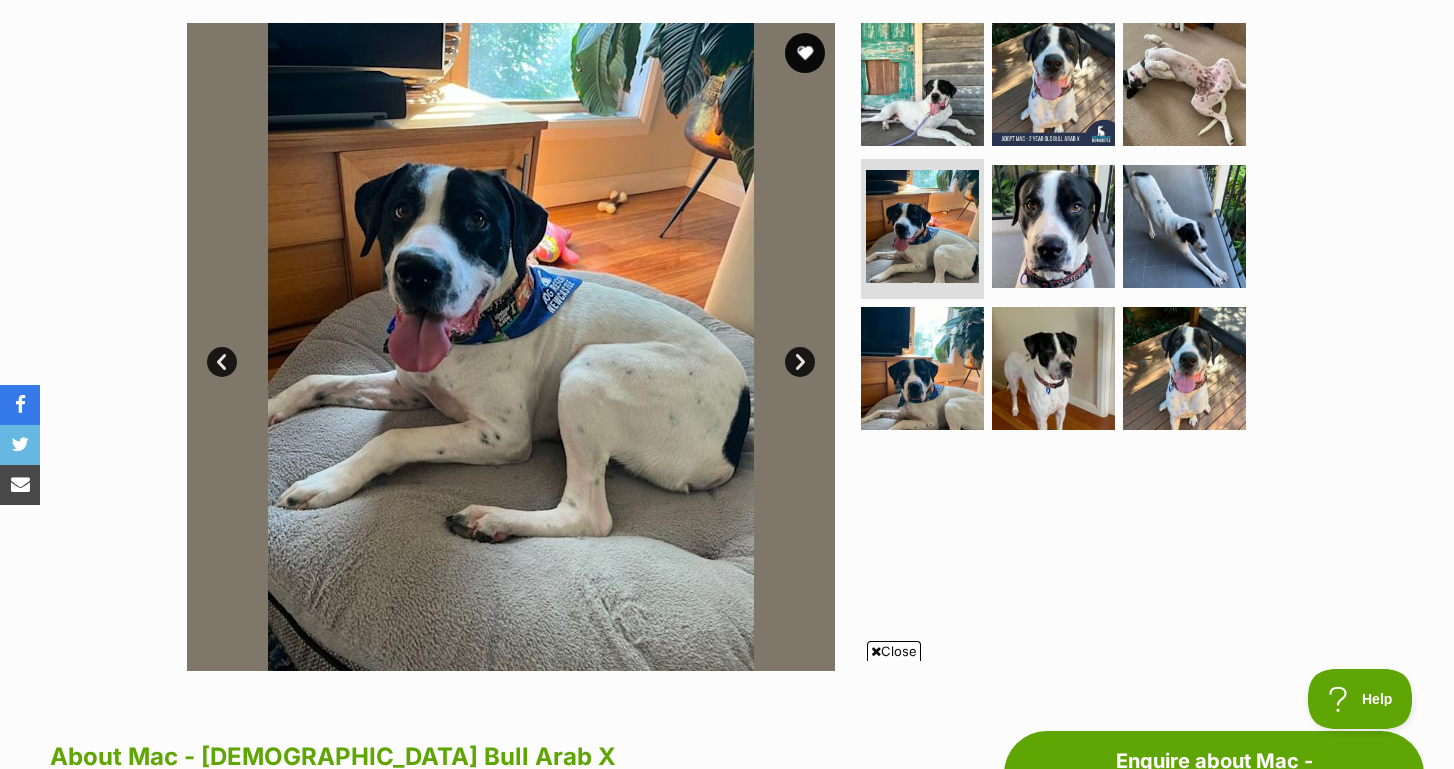 click on "Next" at bounding box center (800, 362) 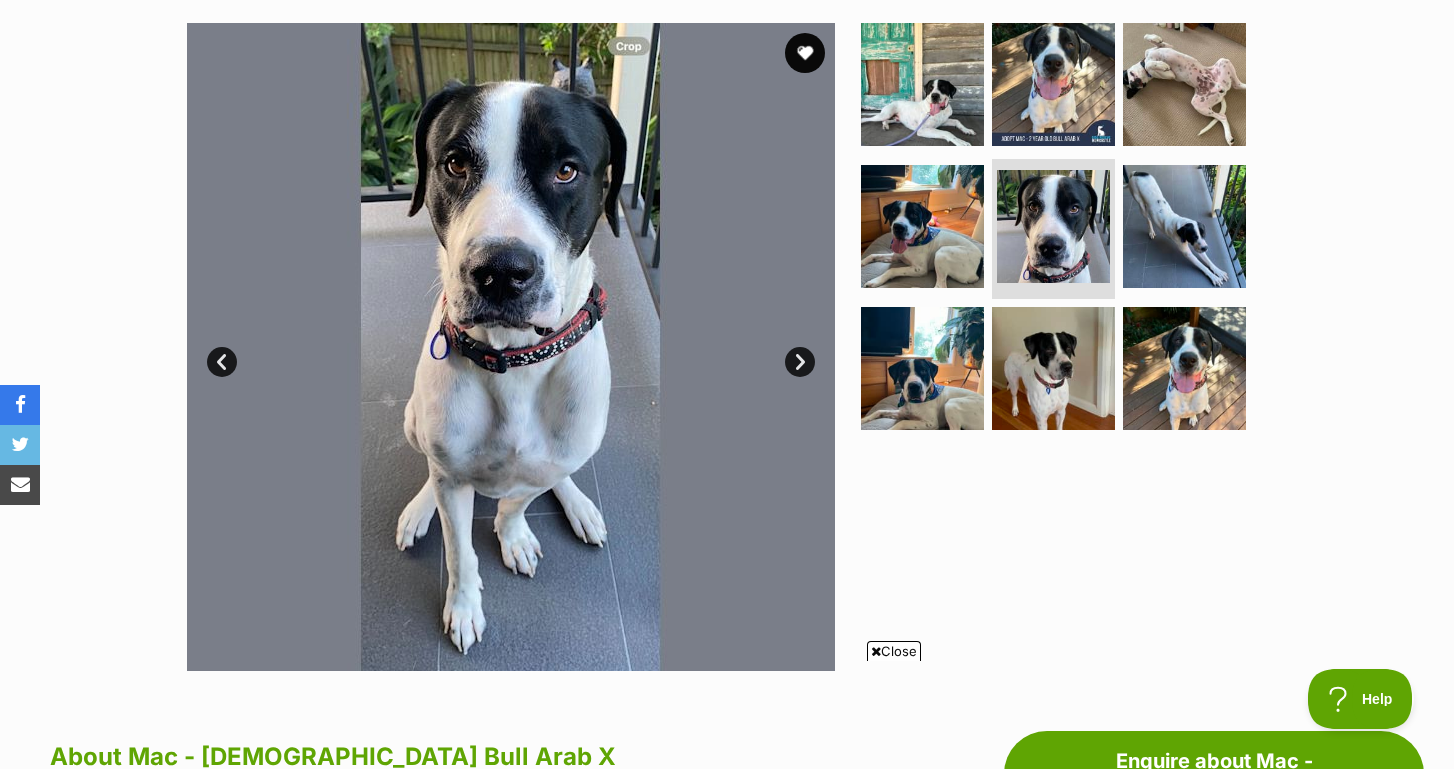 click on "Next" at bounding box center [800, 362] 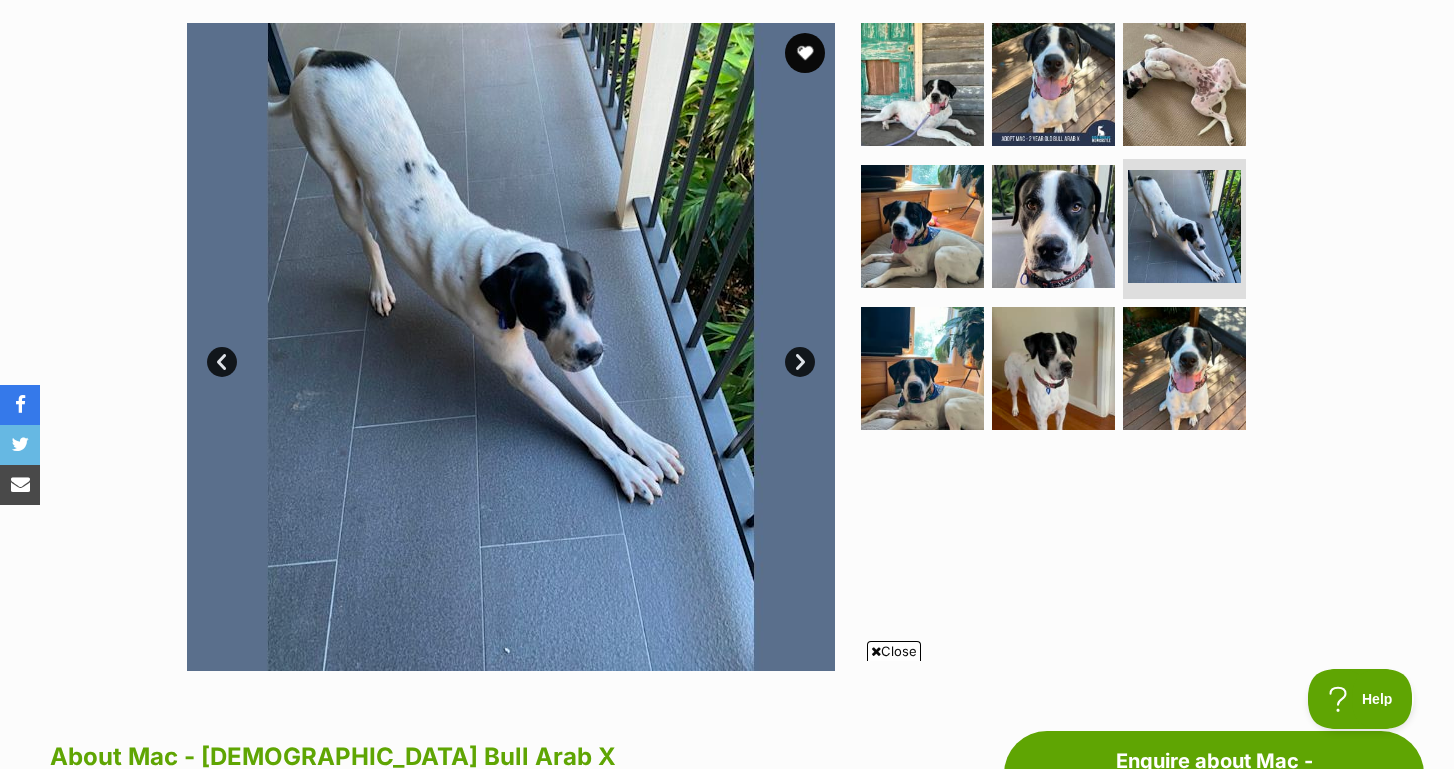 click on "Next" at bounding box center [800, 362] 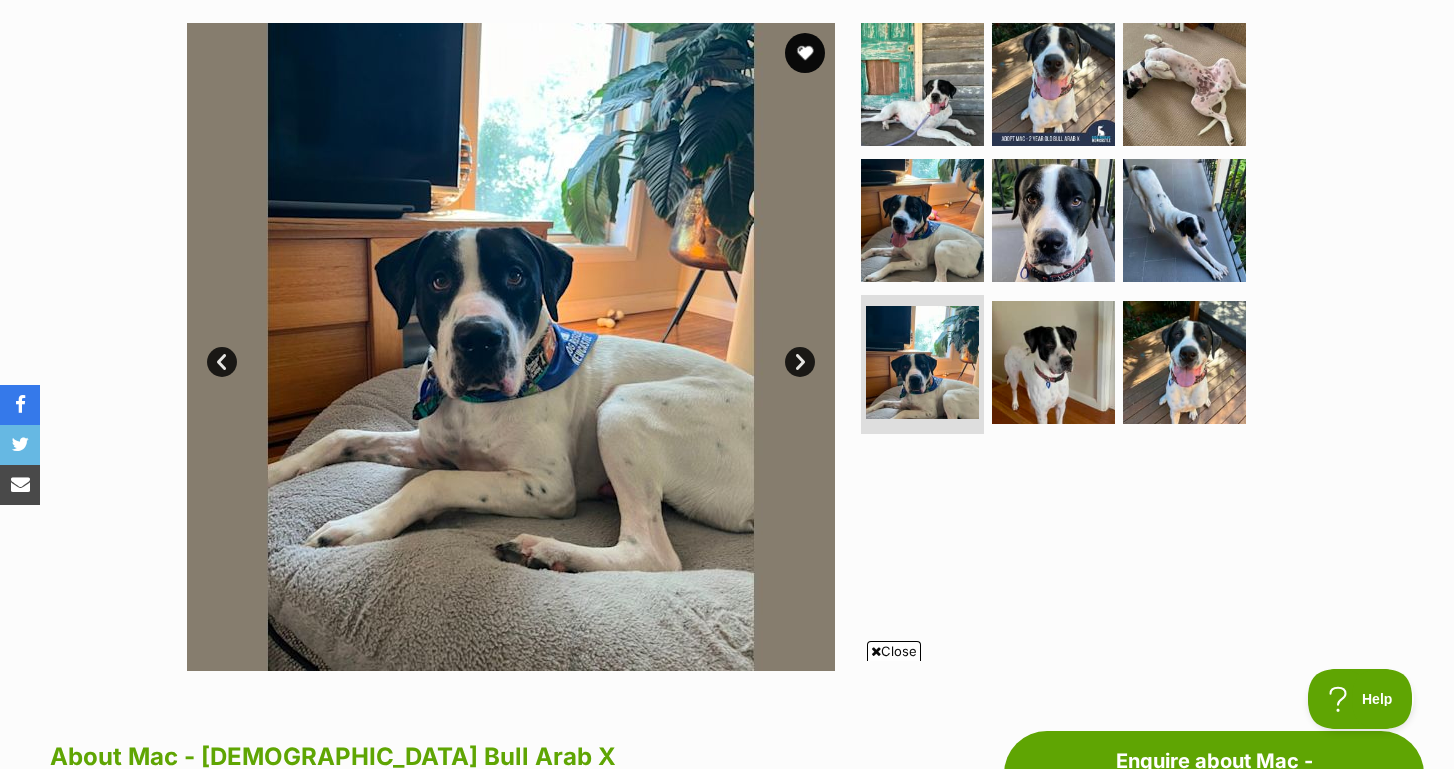 click on "Next" at bounding box center (800, 362) 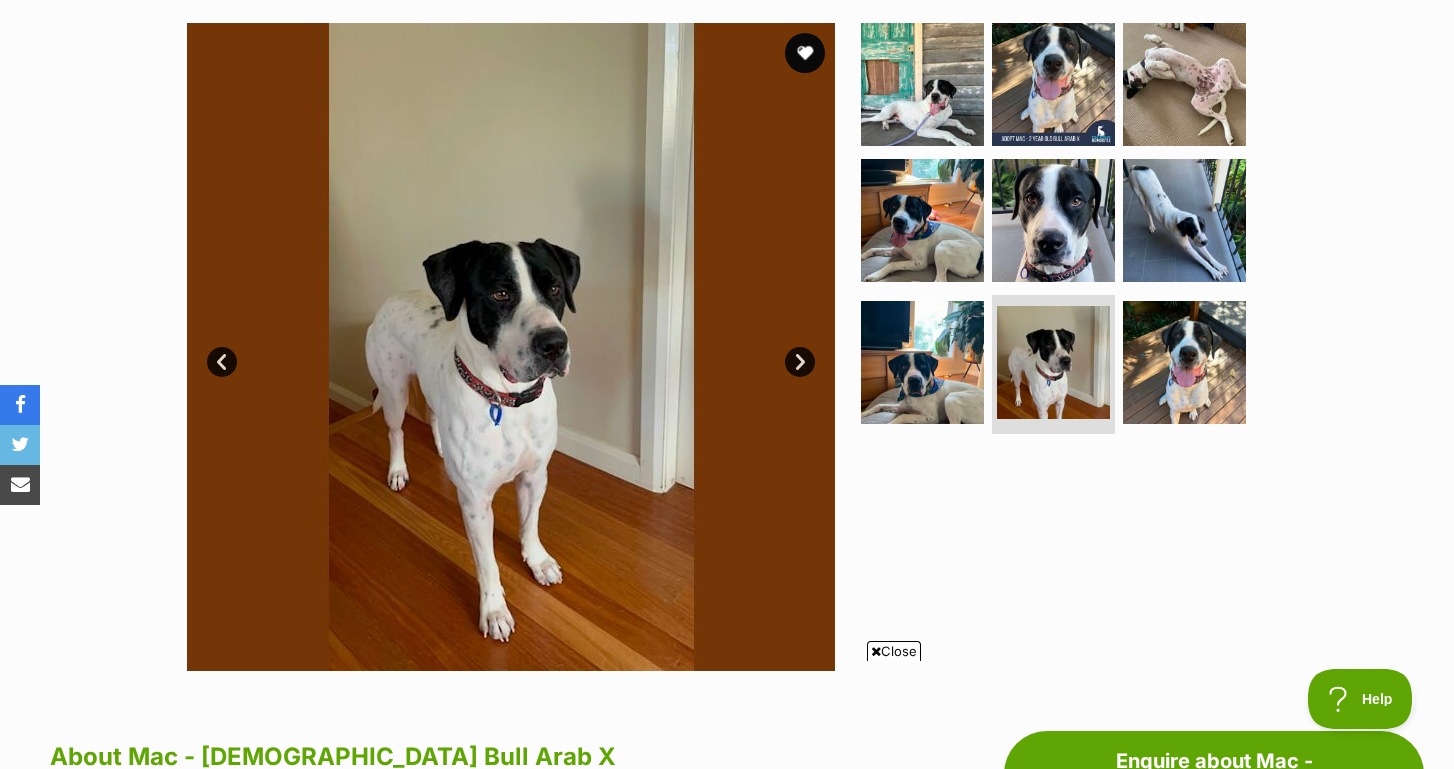 click on "Next" at bounding box center [800, 362] 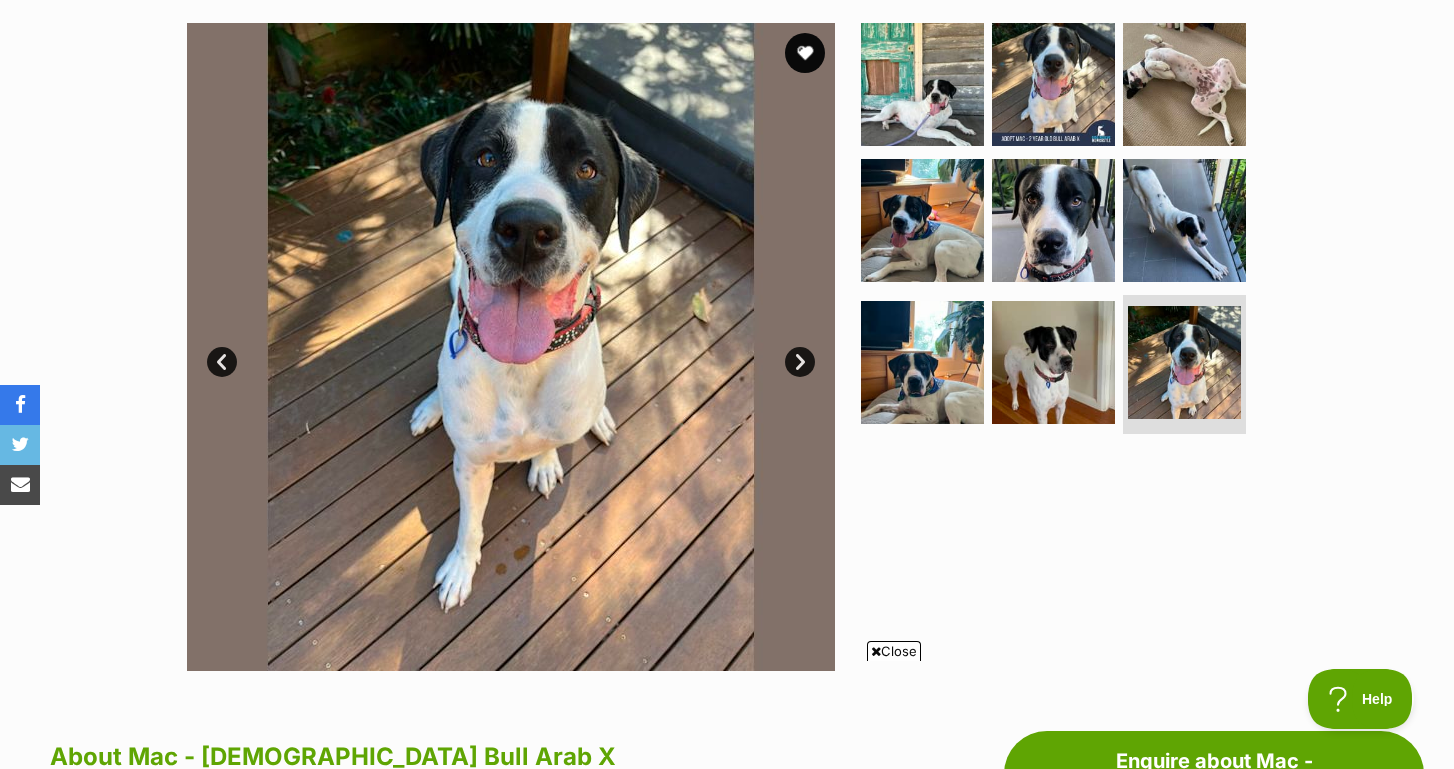 click on "Next" at bounding box center (800, 362) 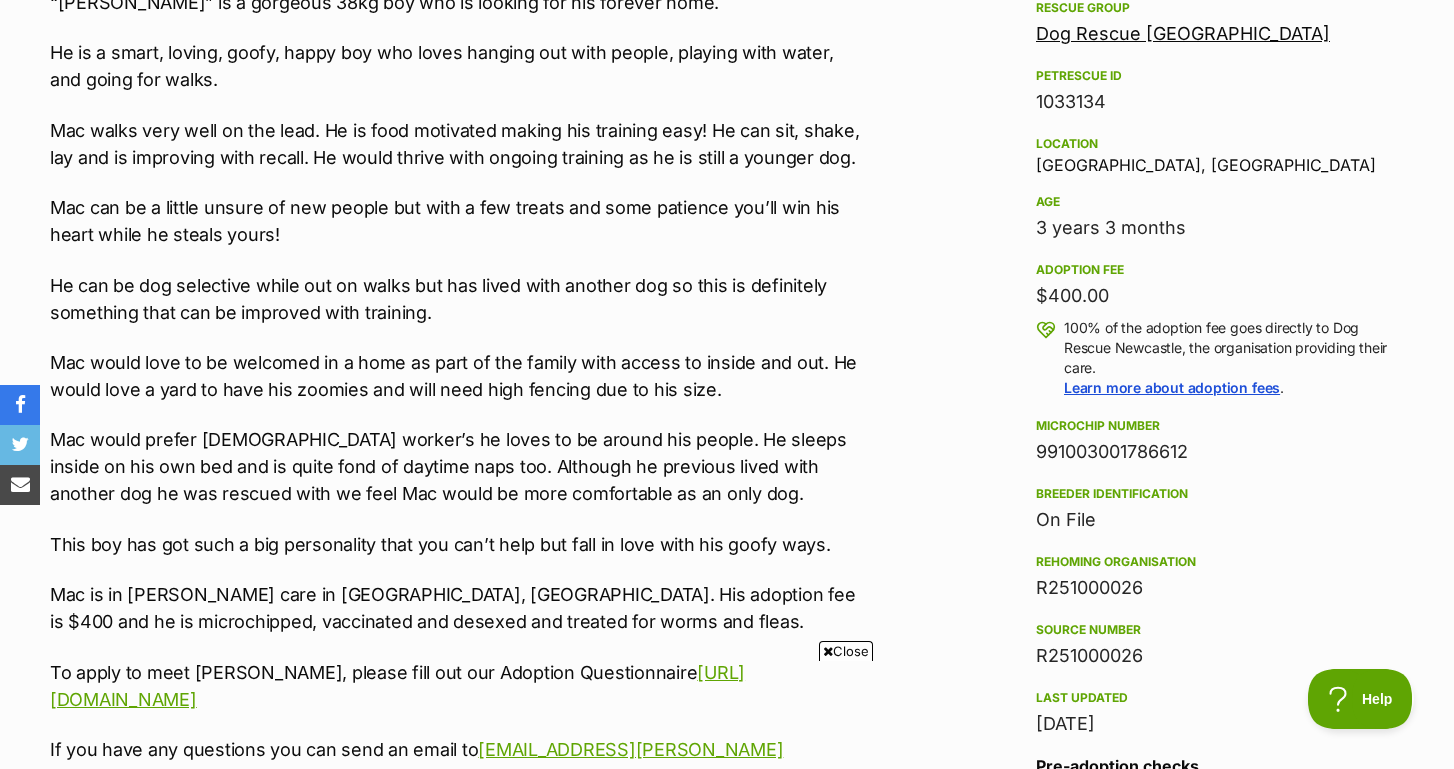 scroll, scrollTop: 1240, scrollLeft: 0, axis: vertical 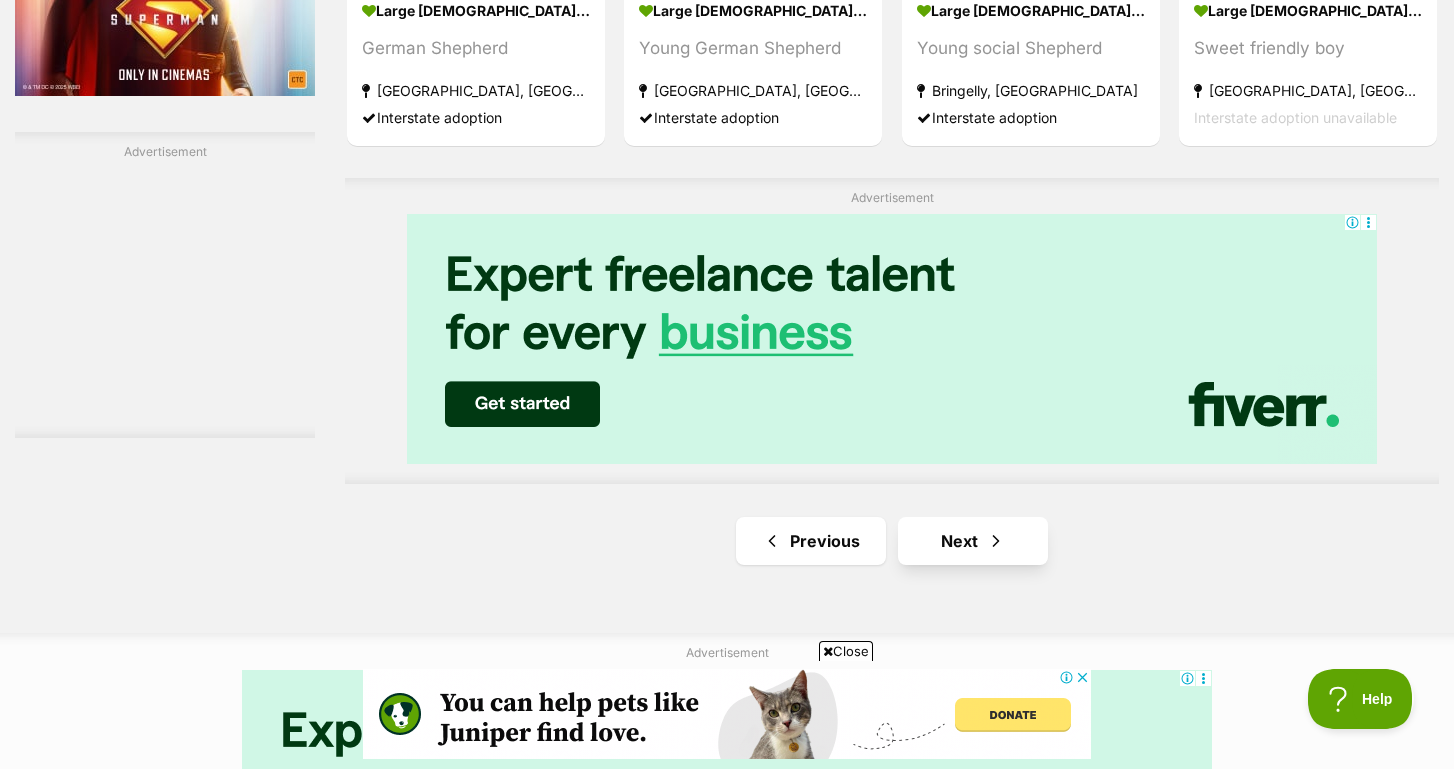 click on "Next" at bounding box center (973, 541) 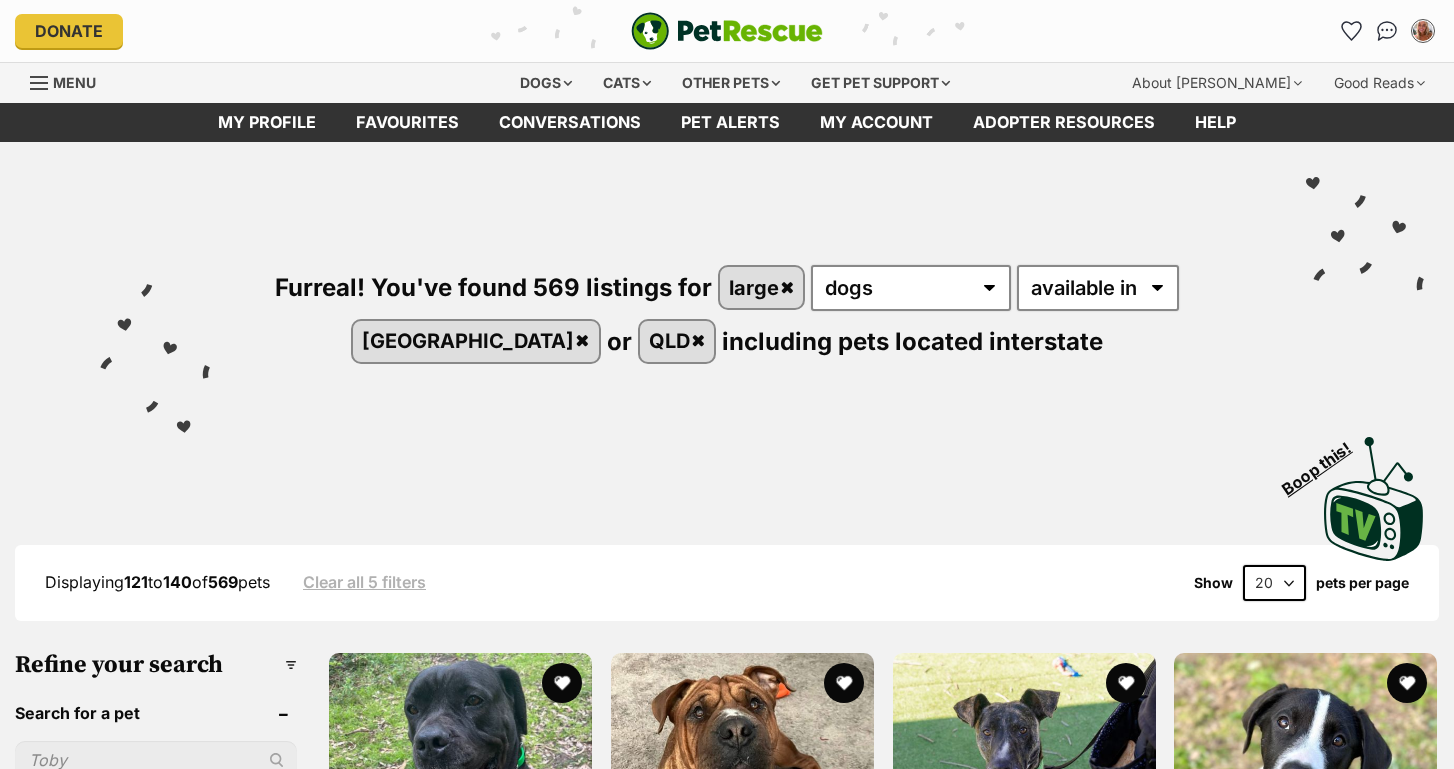 scroll, scrollTop: 0, scrollLeft: 0, axis: both 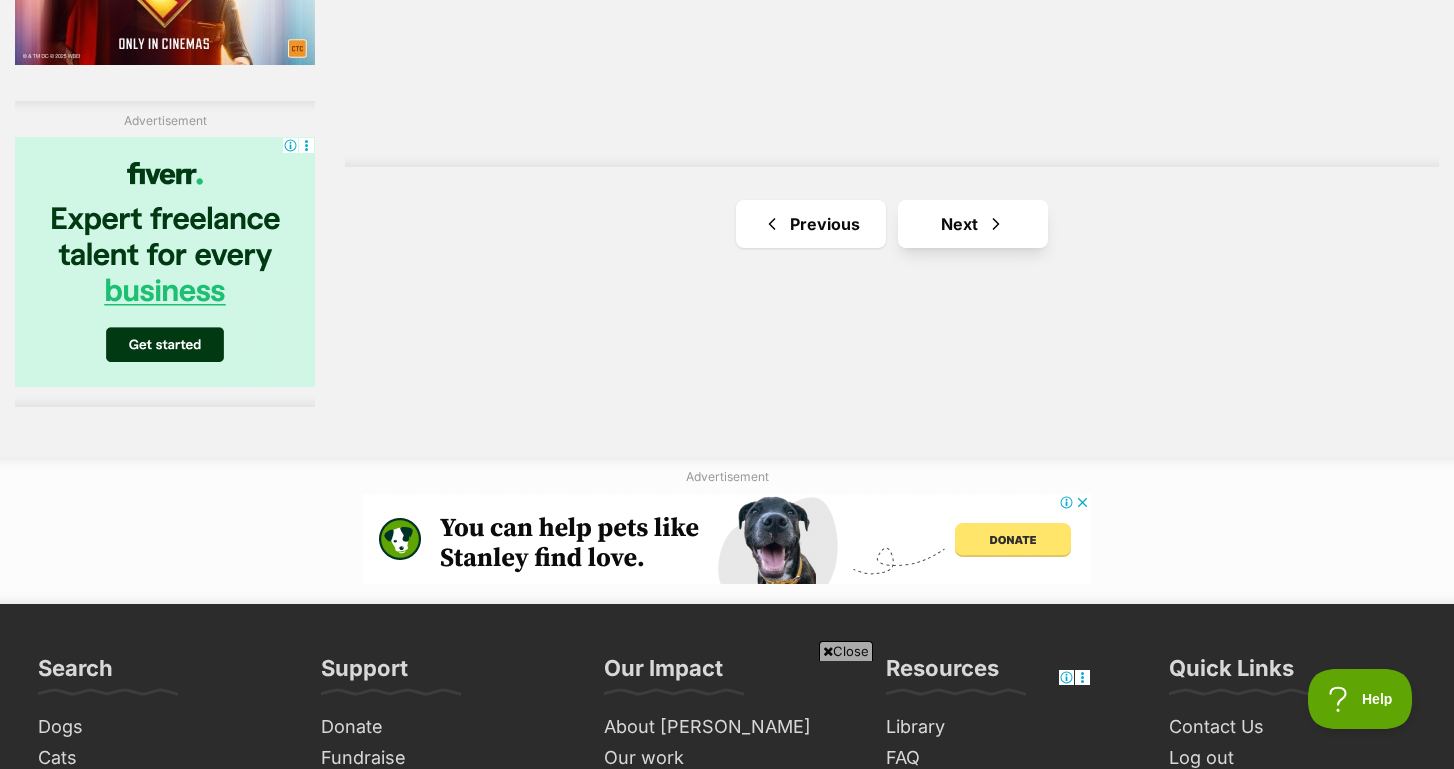 click on "Next" at bounding box center [973, 224] 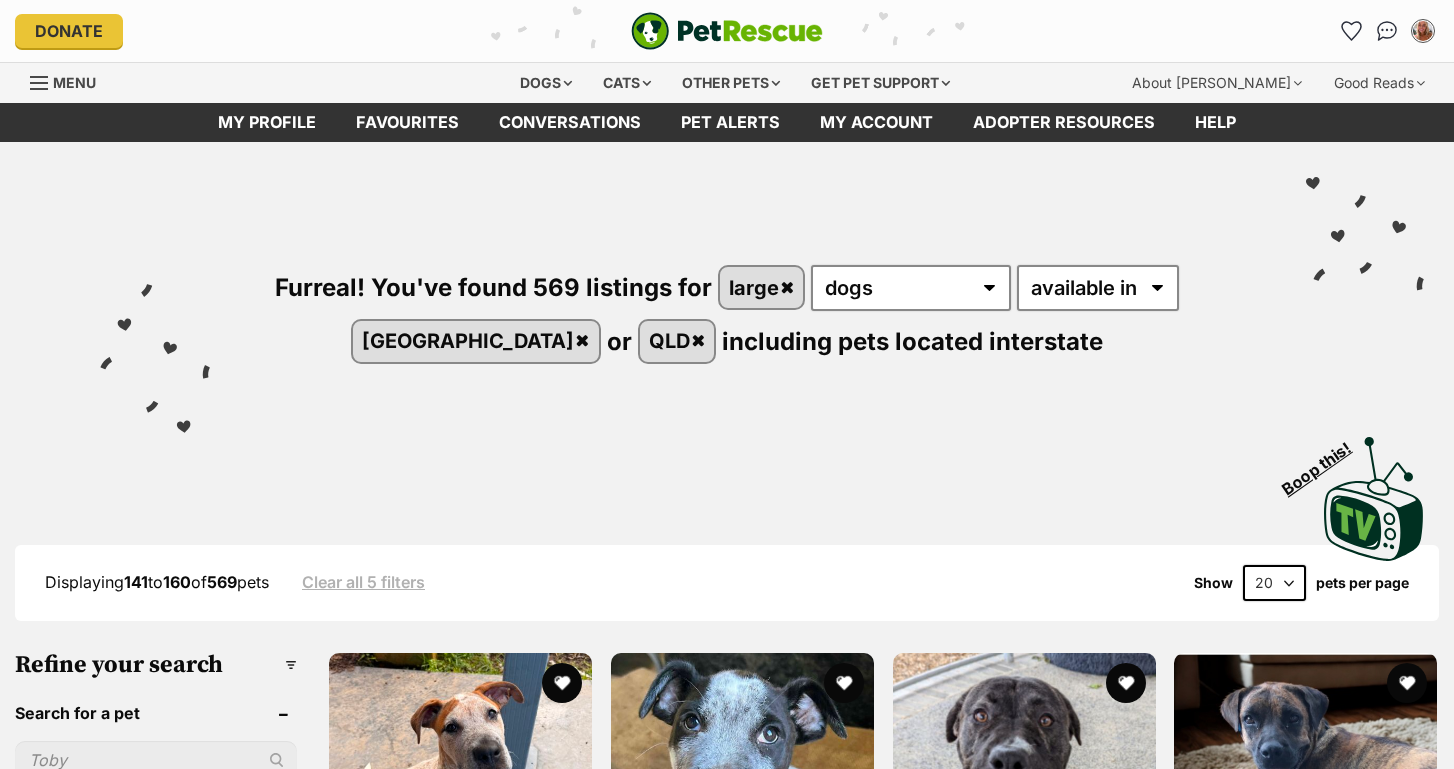 scroll, scrollTop: 0, scrollLeft: 0, axis: both 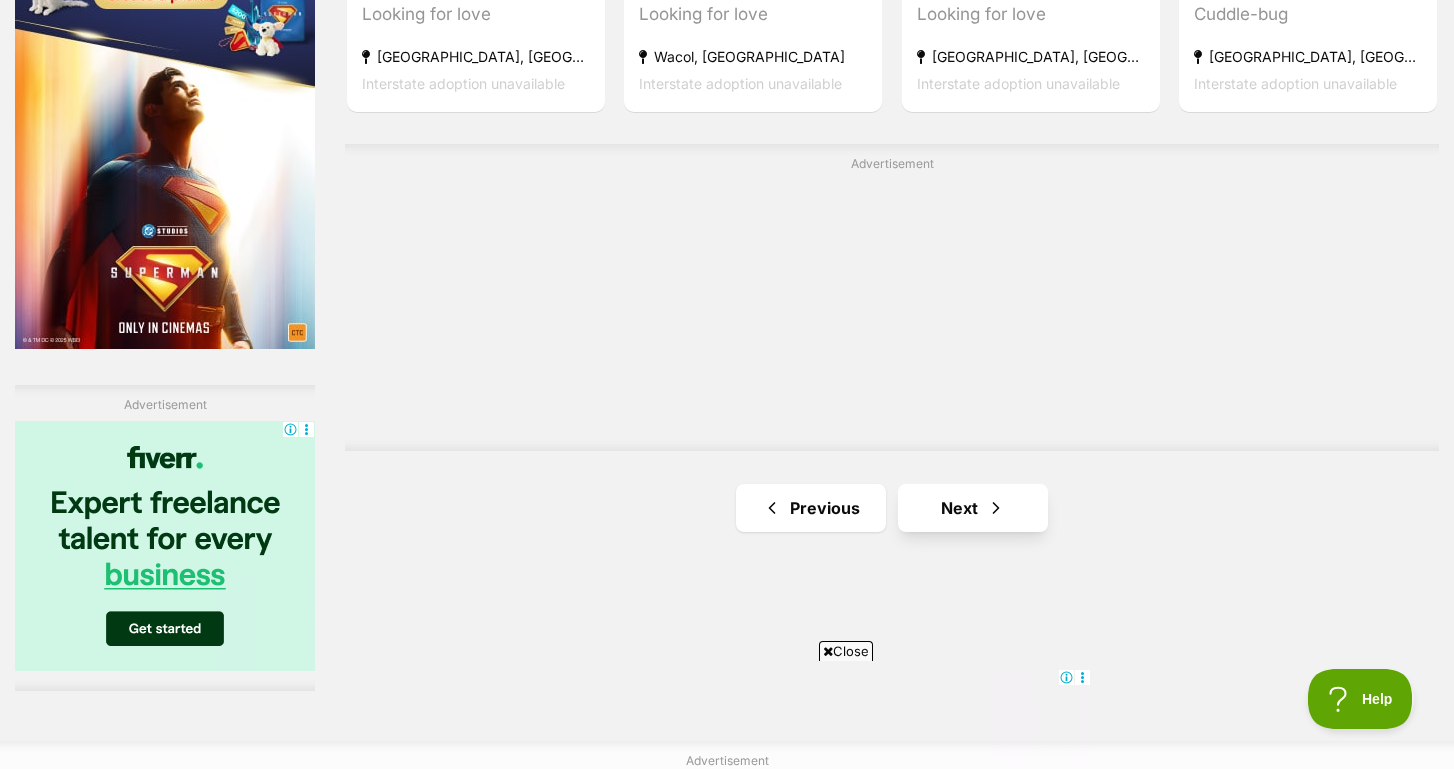 click on "Next" at bounding box center (973, 508) 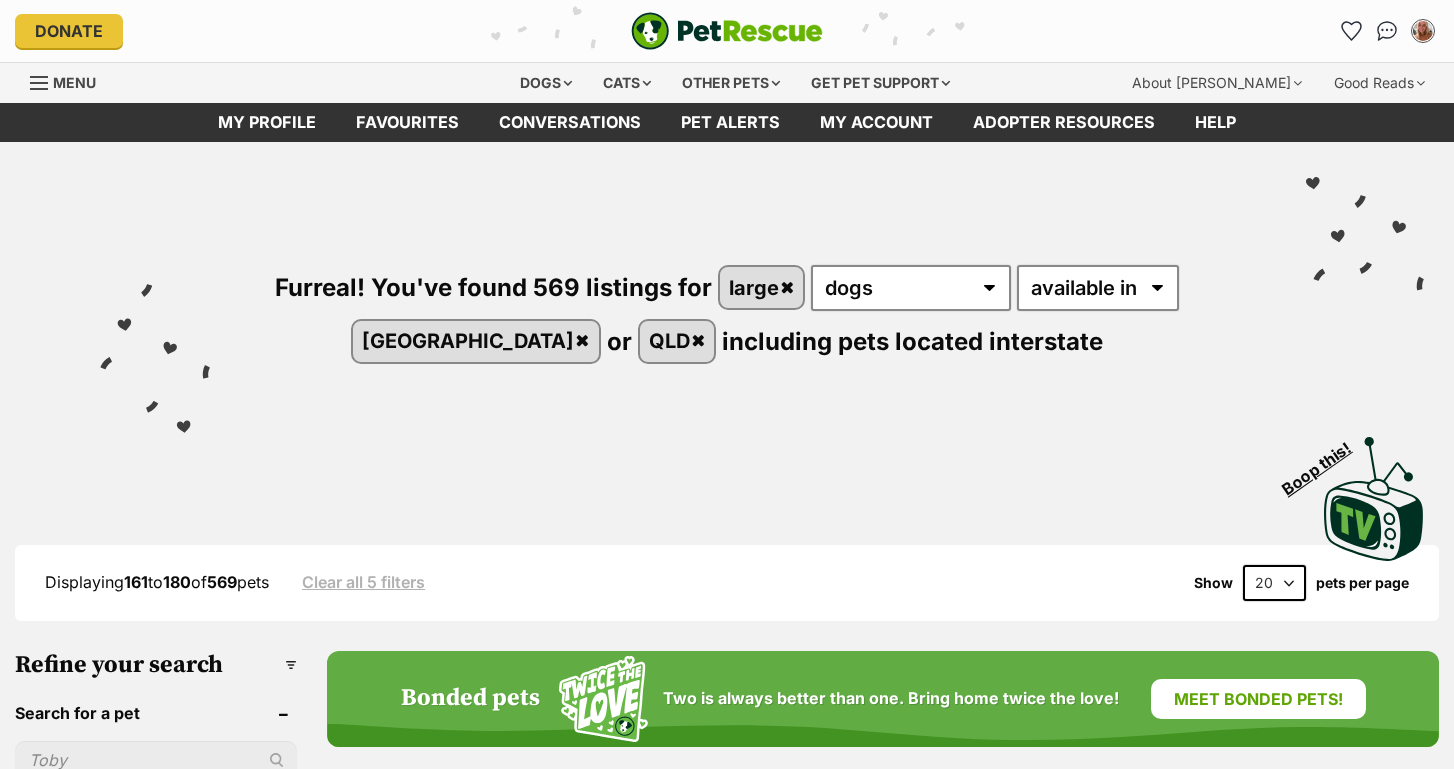 scroll, scrollTop: 0, scrollLeft: 0, axis: both 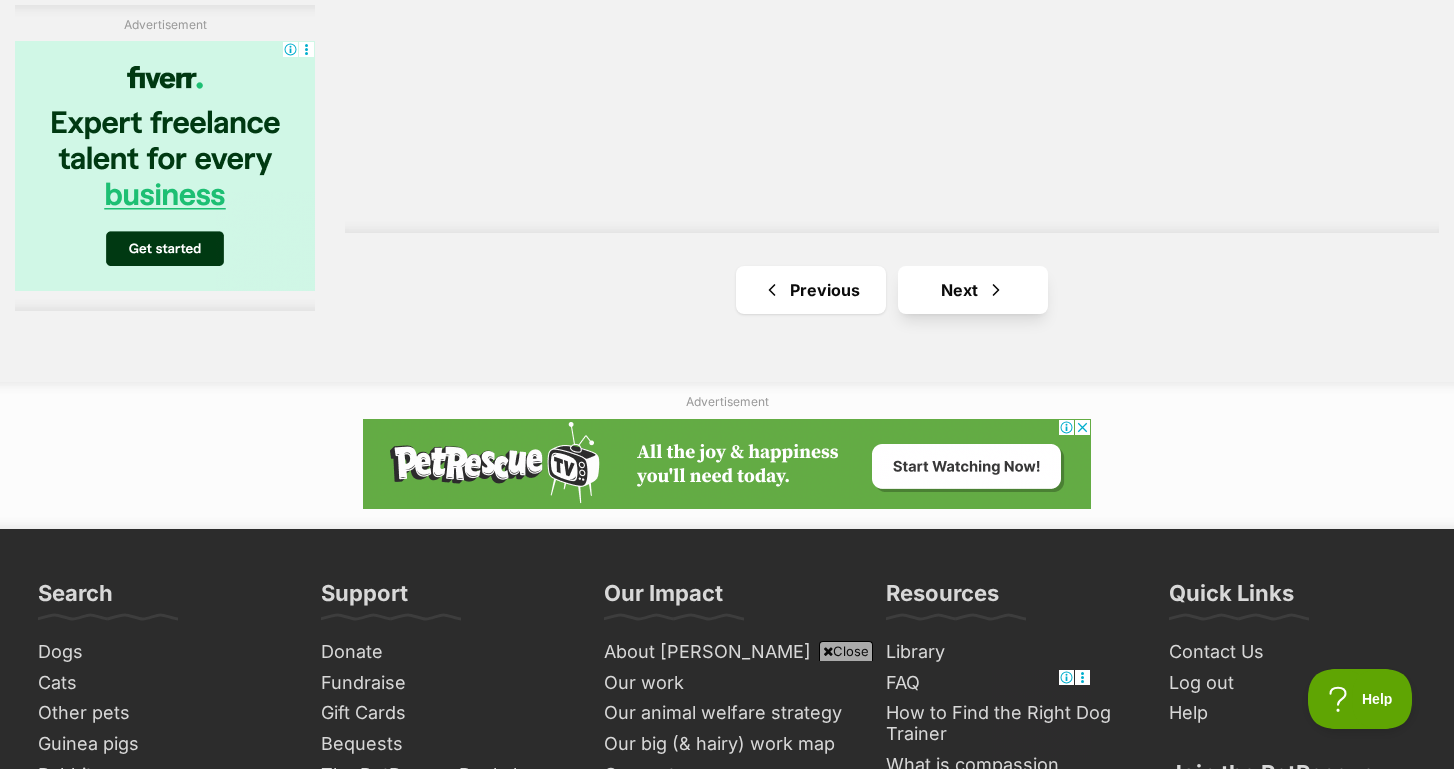 click on "Next" at bounding box center [973, 290] 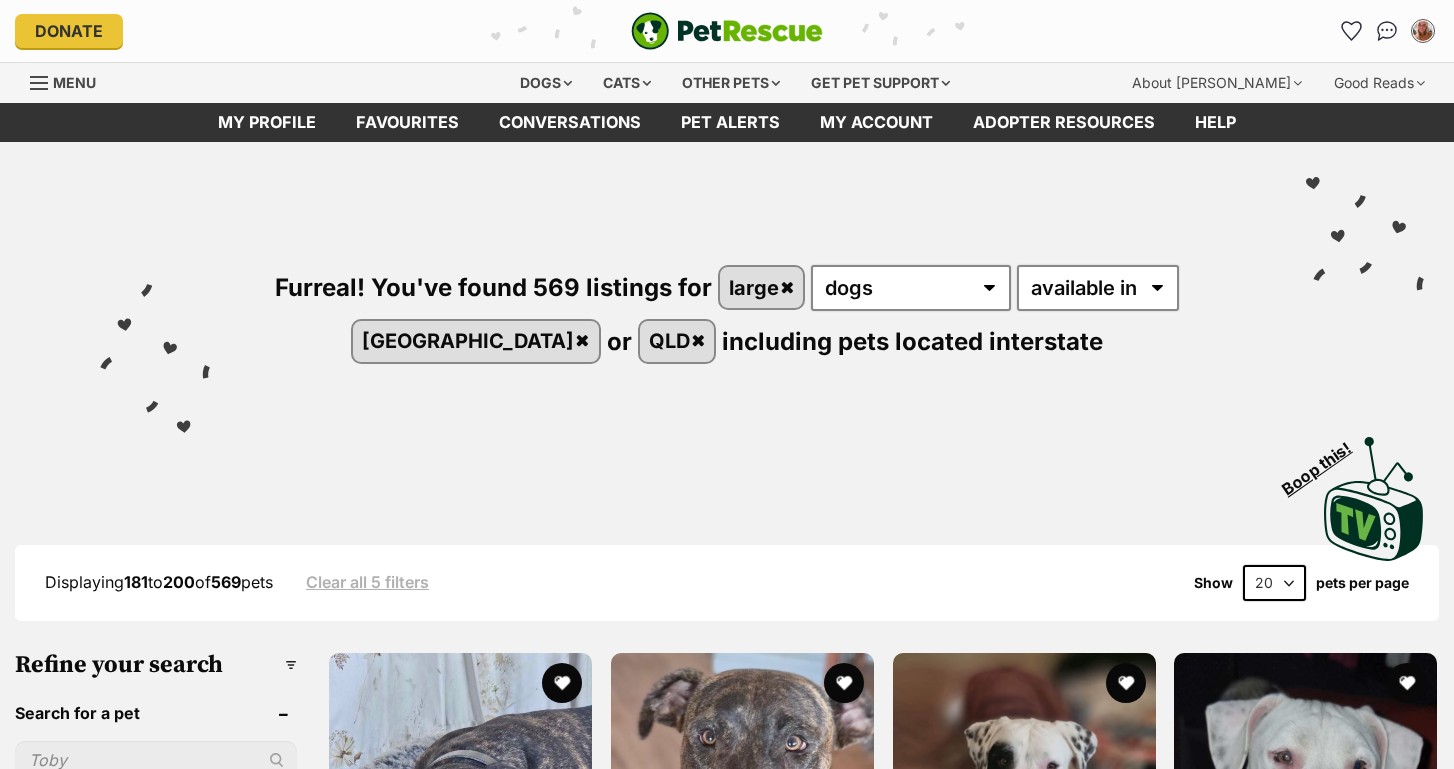 scroll, scrollTop: 0, scrollLeft: 0, axis: both 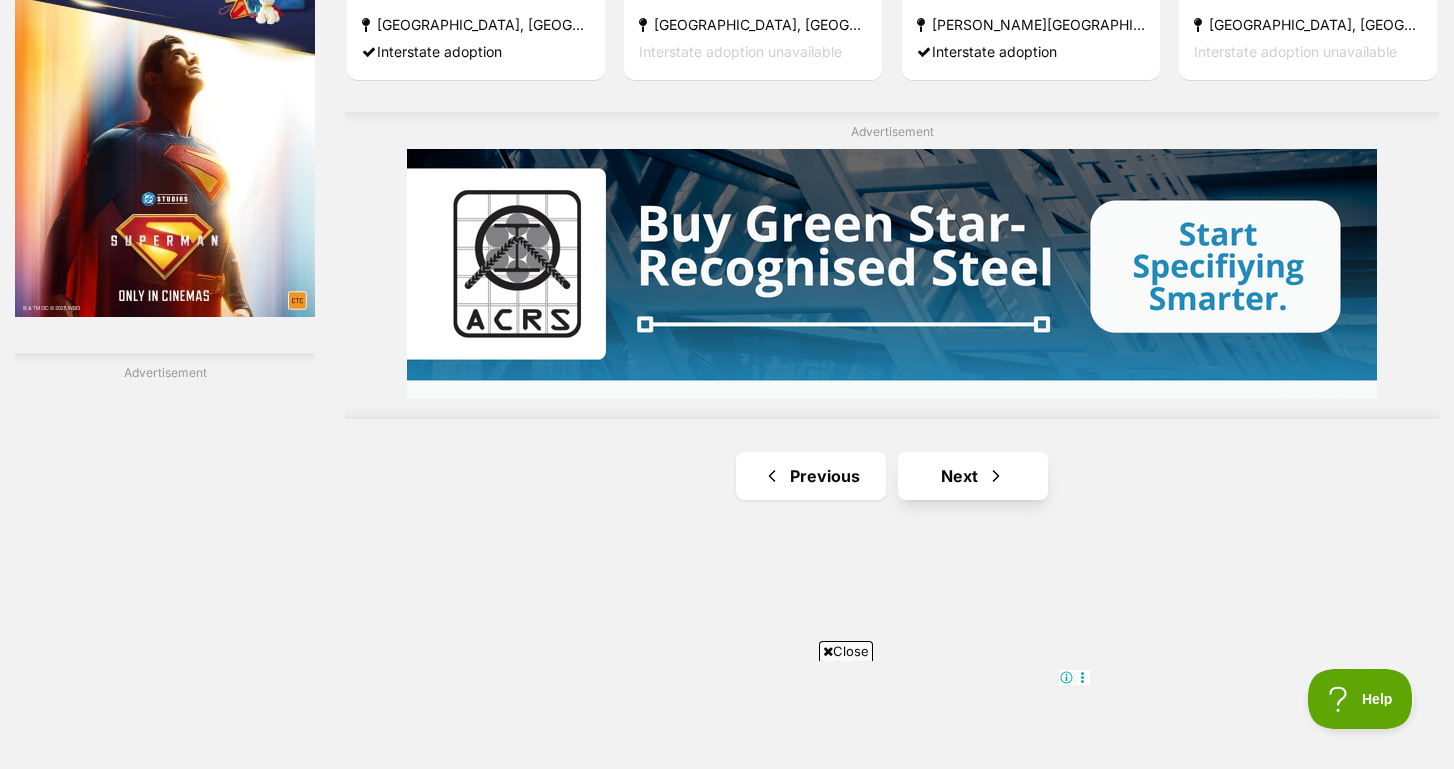 click at bounding box center [996, 476] 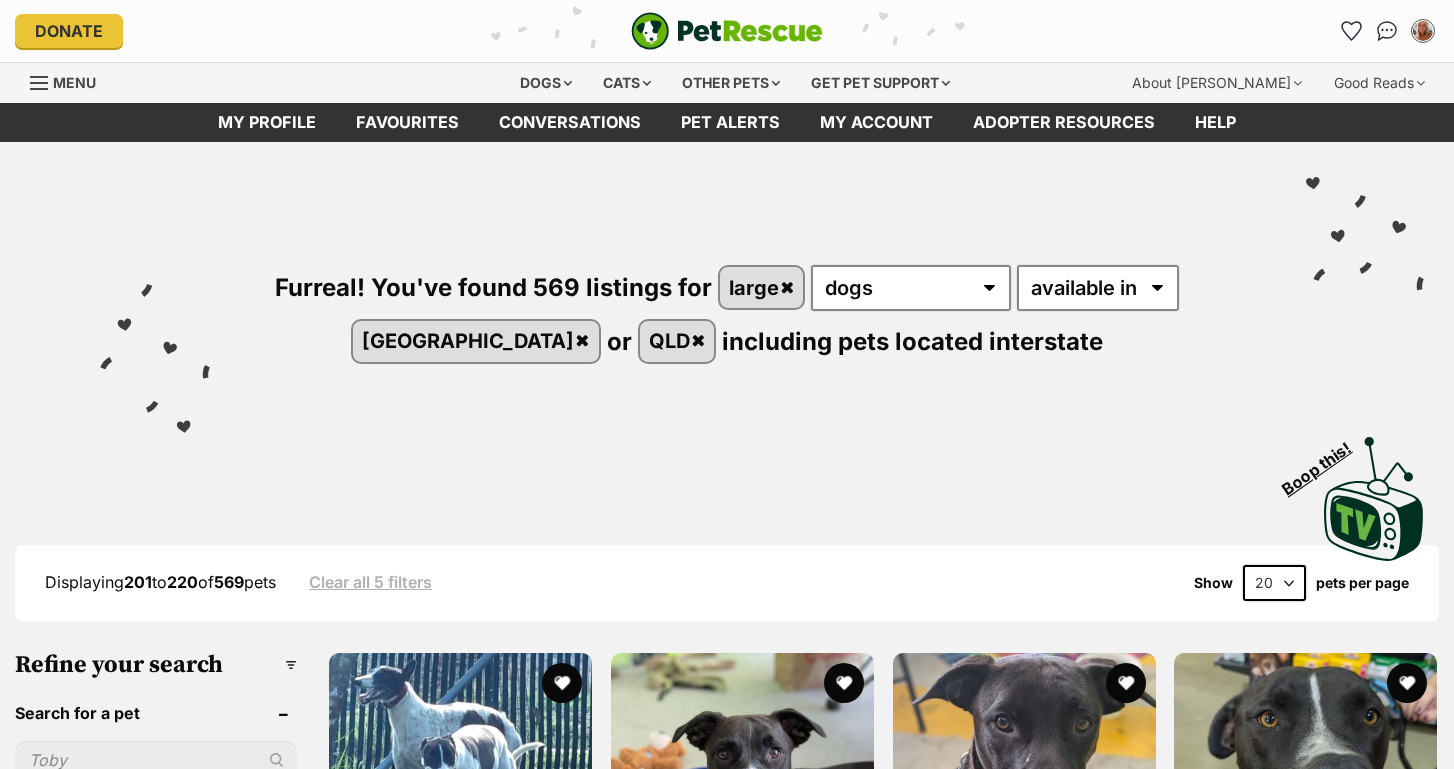 scroll, scrollTop: 0, scrollLeft: 0, axis: both 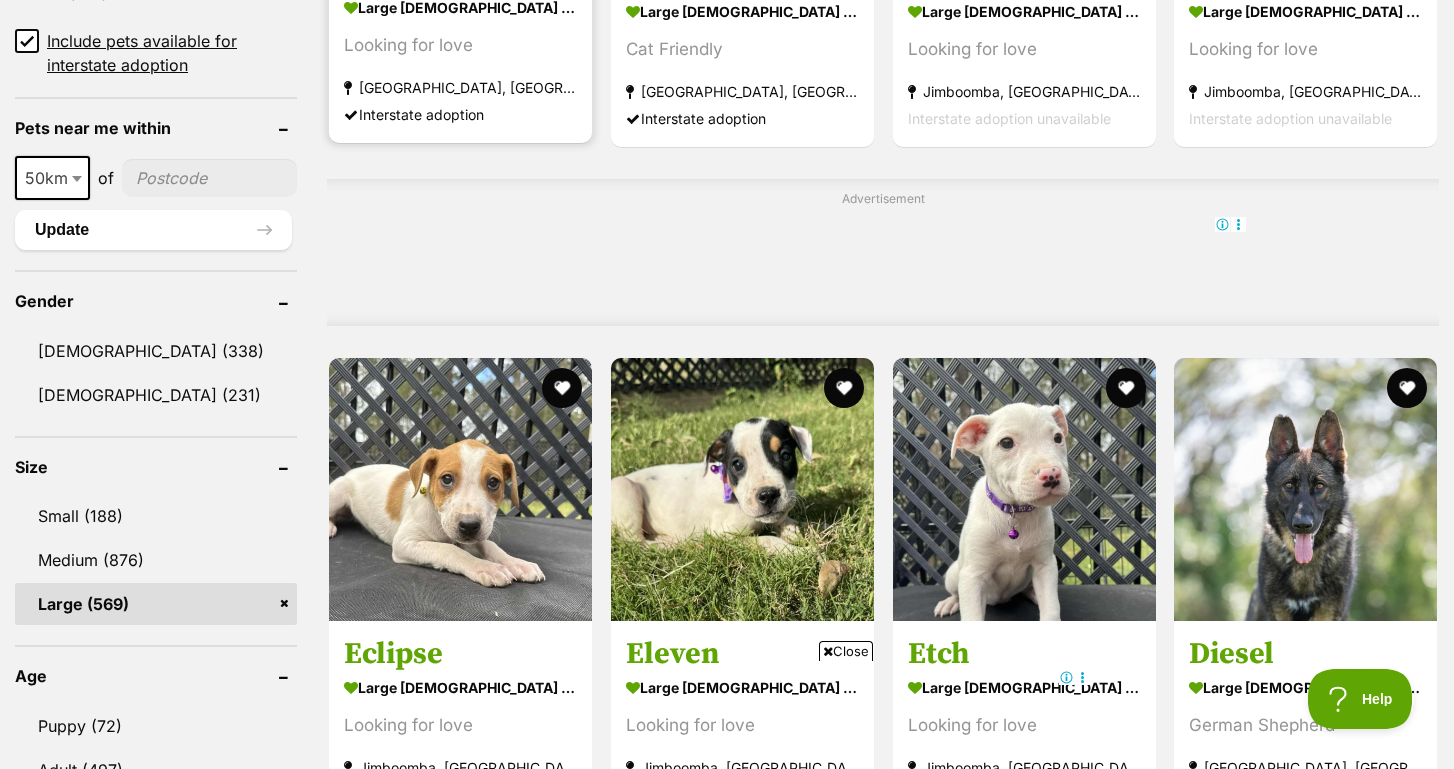 click on "large [DEMOGRAPHIC_DATA] Dog
Looking for love
[GEOGRAPHIC_DATA], [GEOGRAPHIC_DATA]
Interstate adoption" at bounding box center (460, 60) 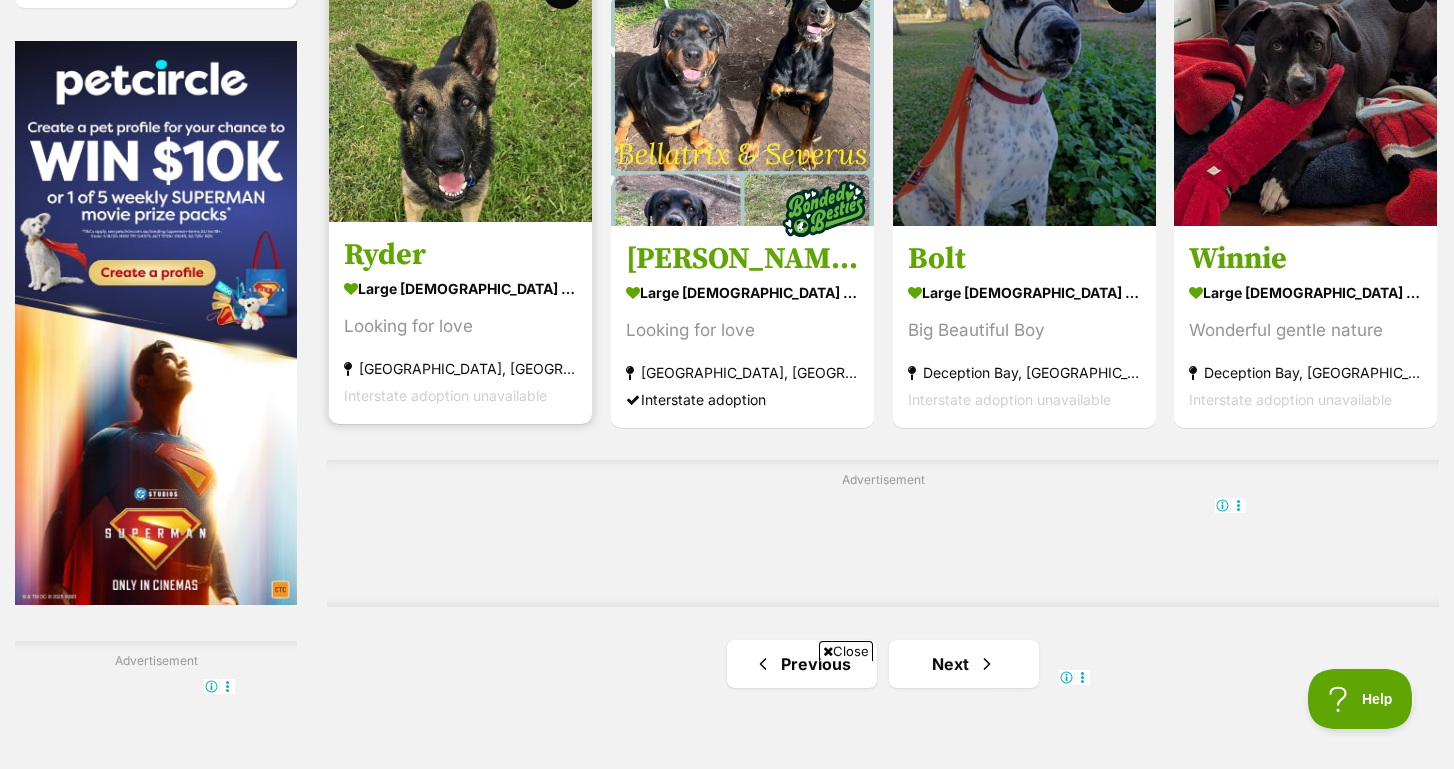 scroll, scrollTop: 3047, scrollLeft: 0, axis: vertical 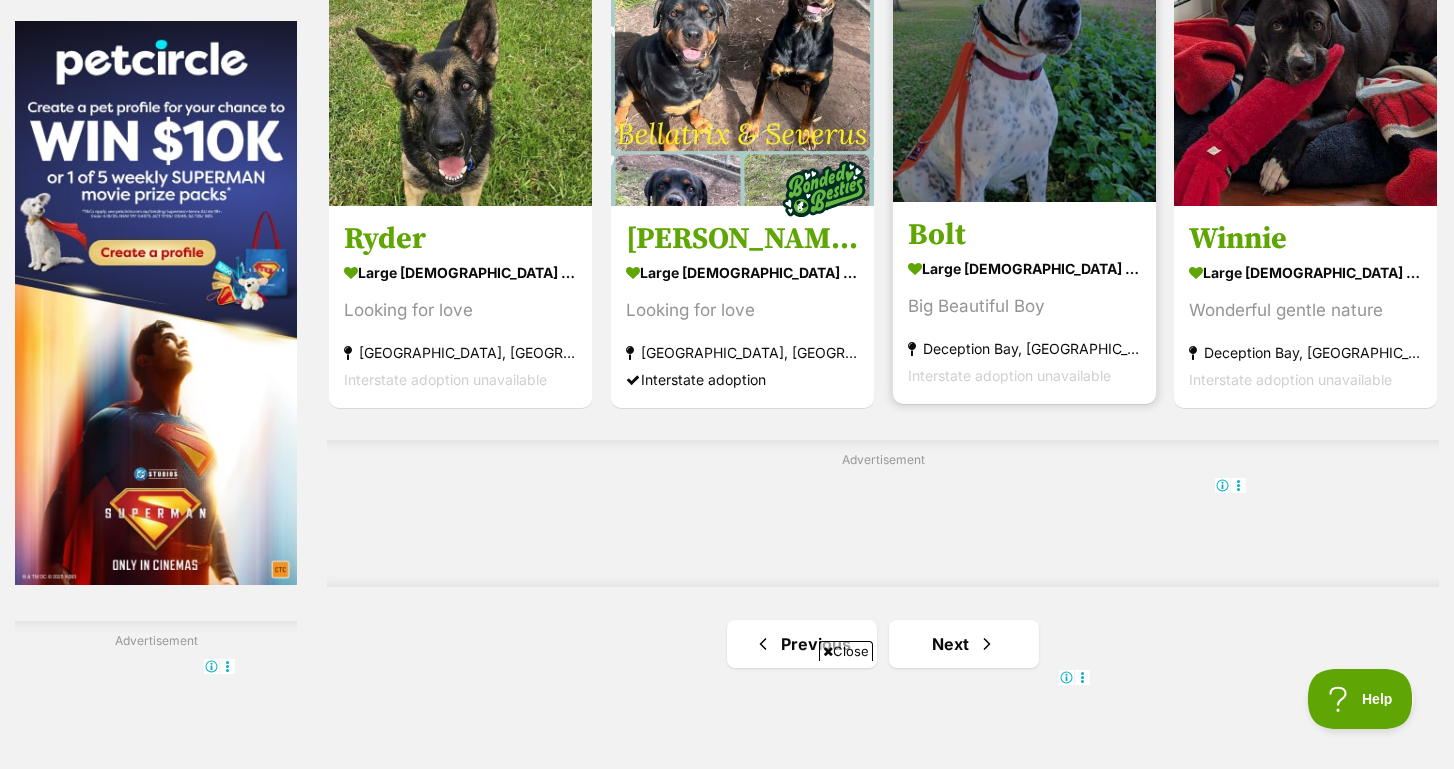 click at bounding box center [1024, 70] 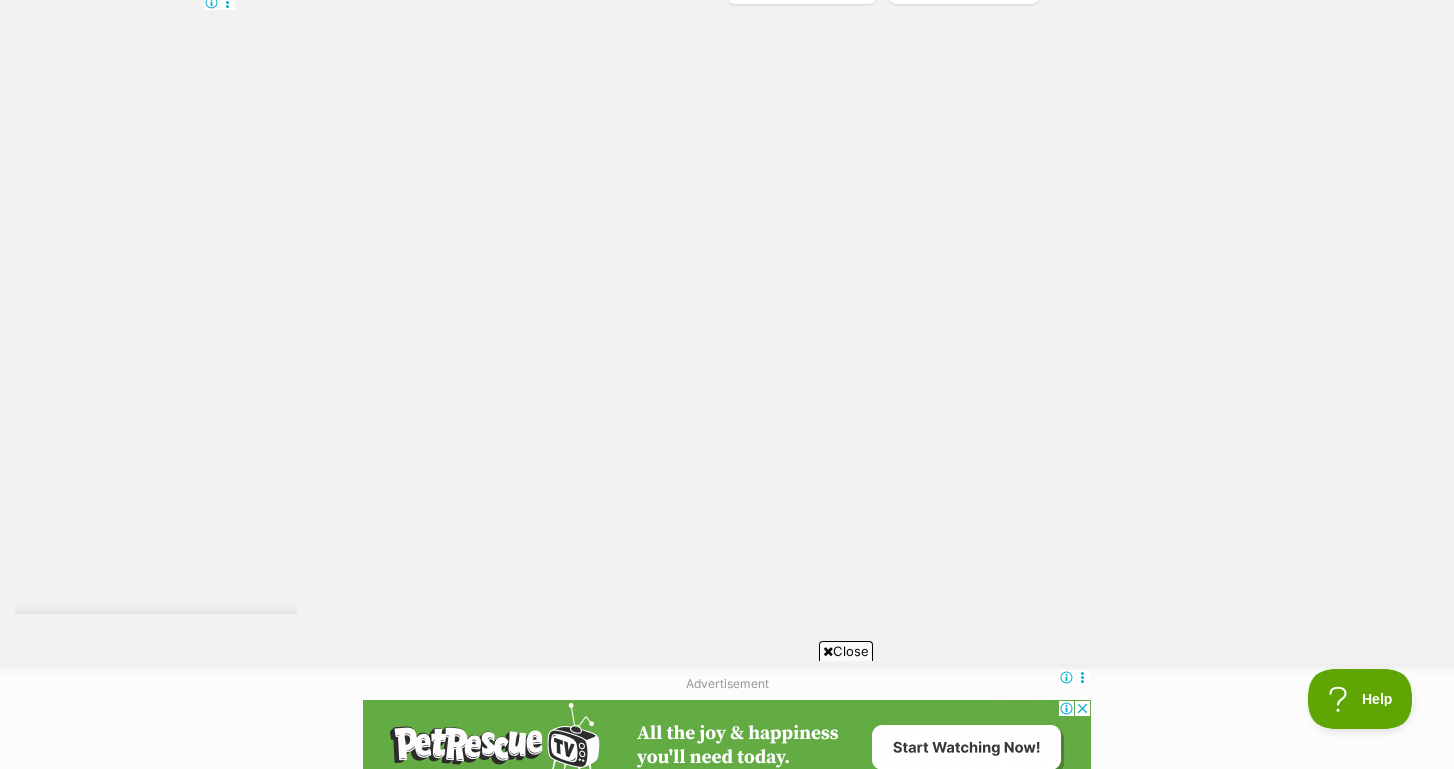 scroll, scrollTop: 3758, scrollLeft: 0, axis: vertical 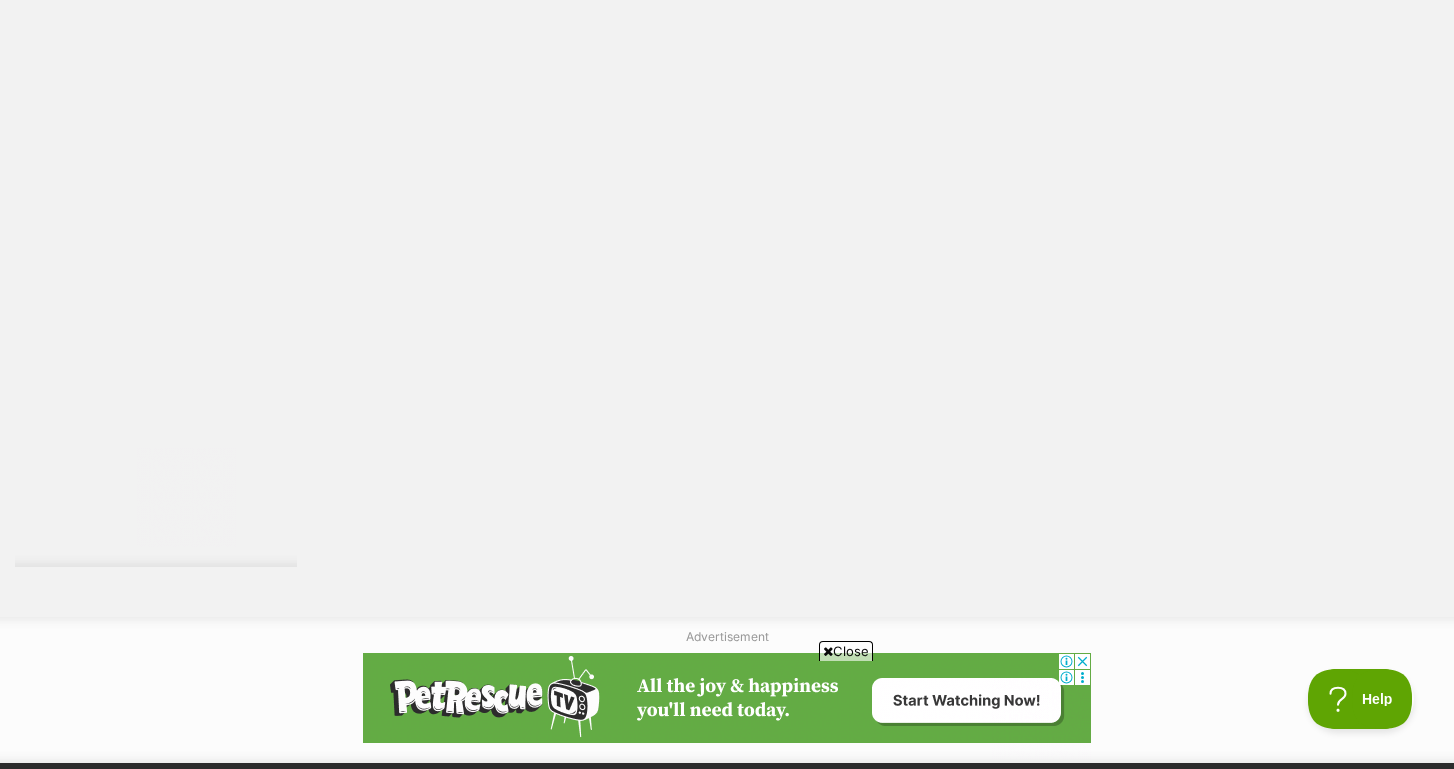 click on "Next" at bounding box center (964, -67) 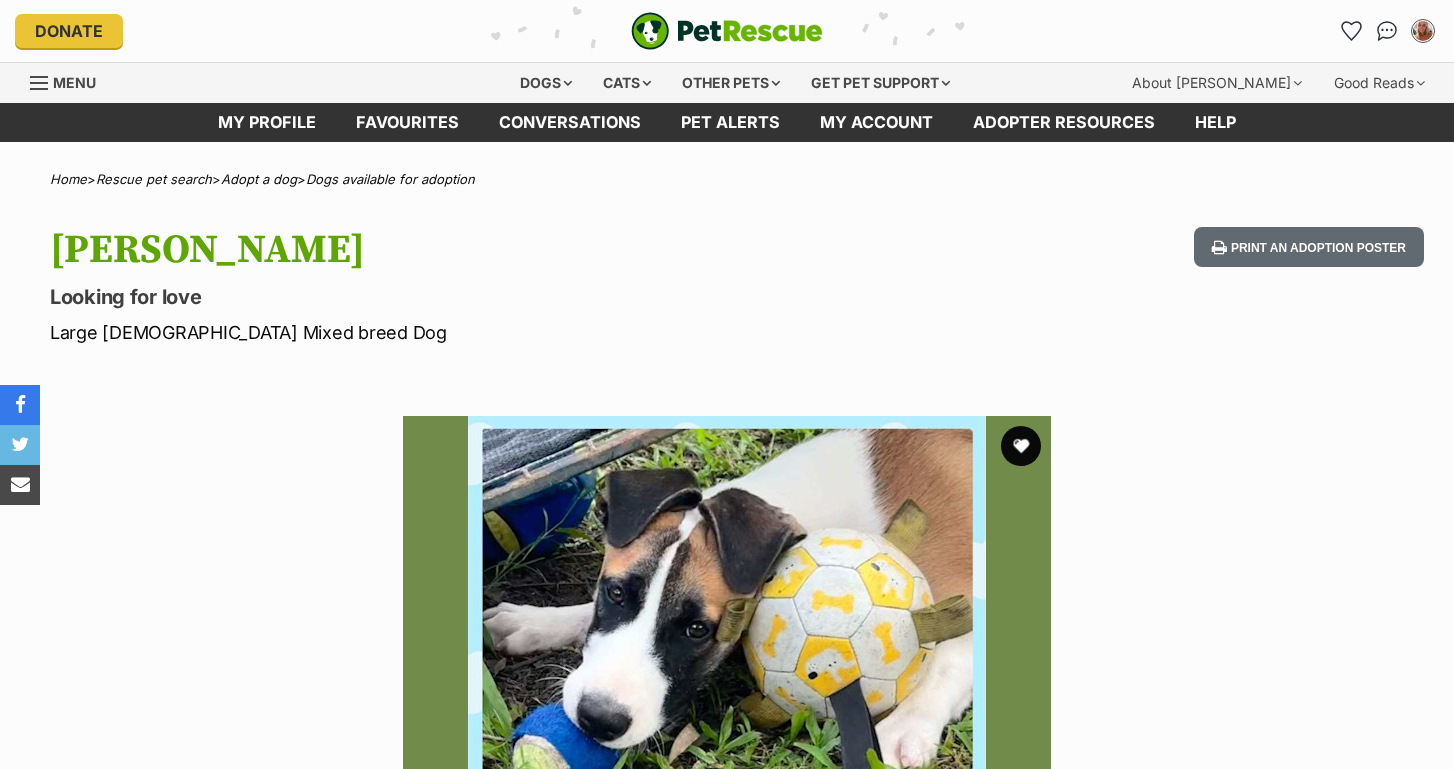 scroll, scrollTop: 0, scrollLeft: 0, axis: both 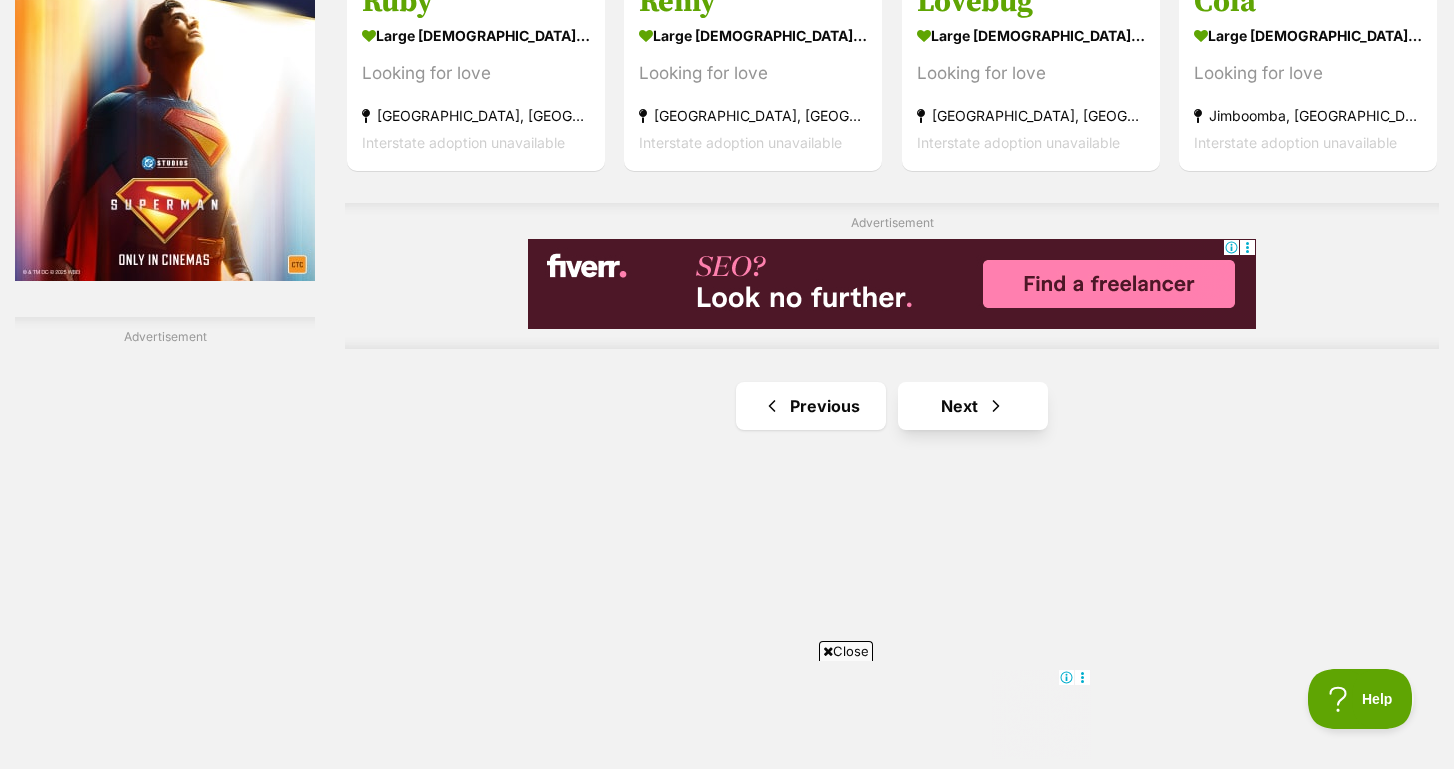 click on "Next" at bounding box center [973, 406] 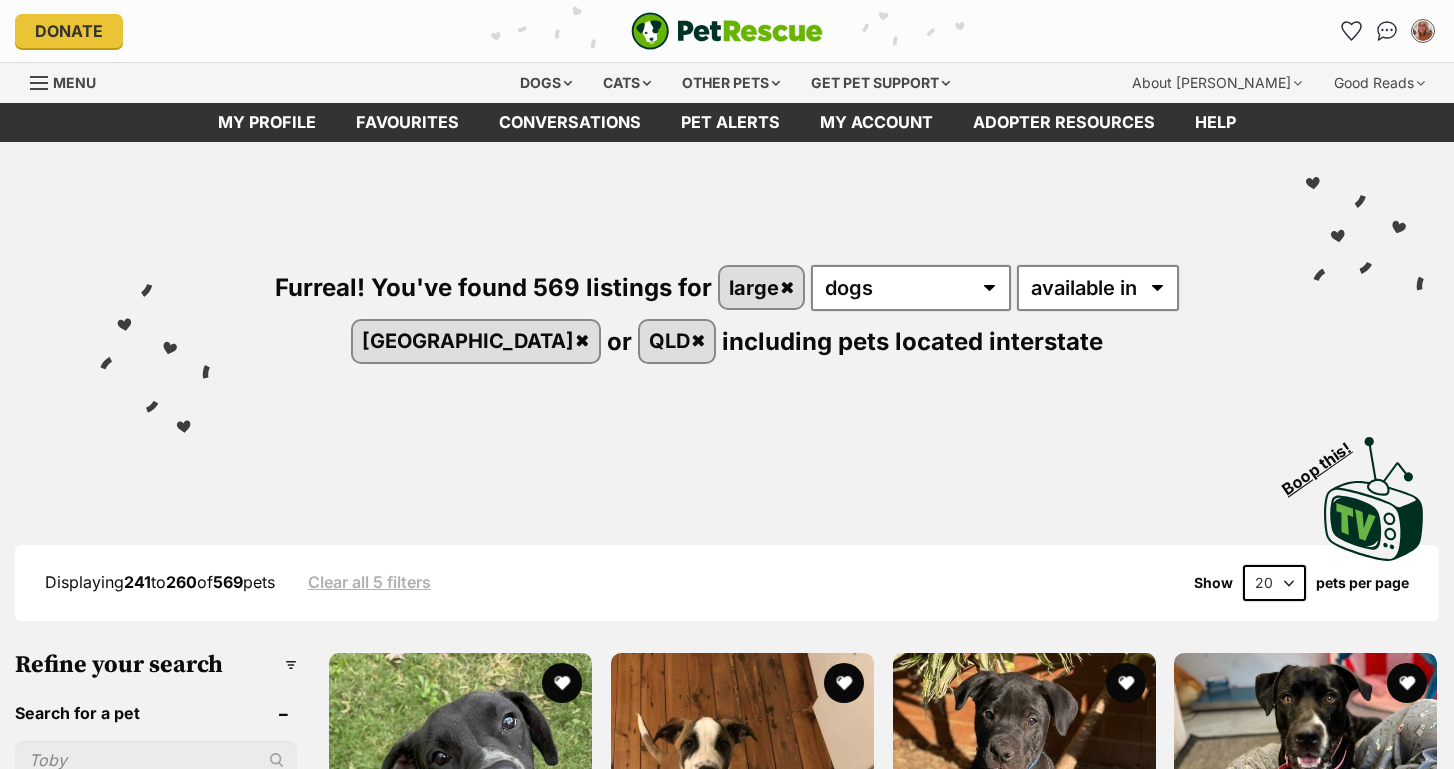 scroll, scrollTop: 0, scrollLeft: 0, axis: both 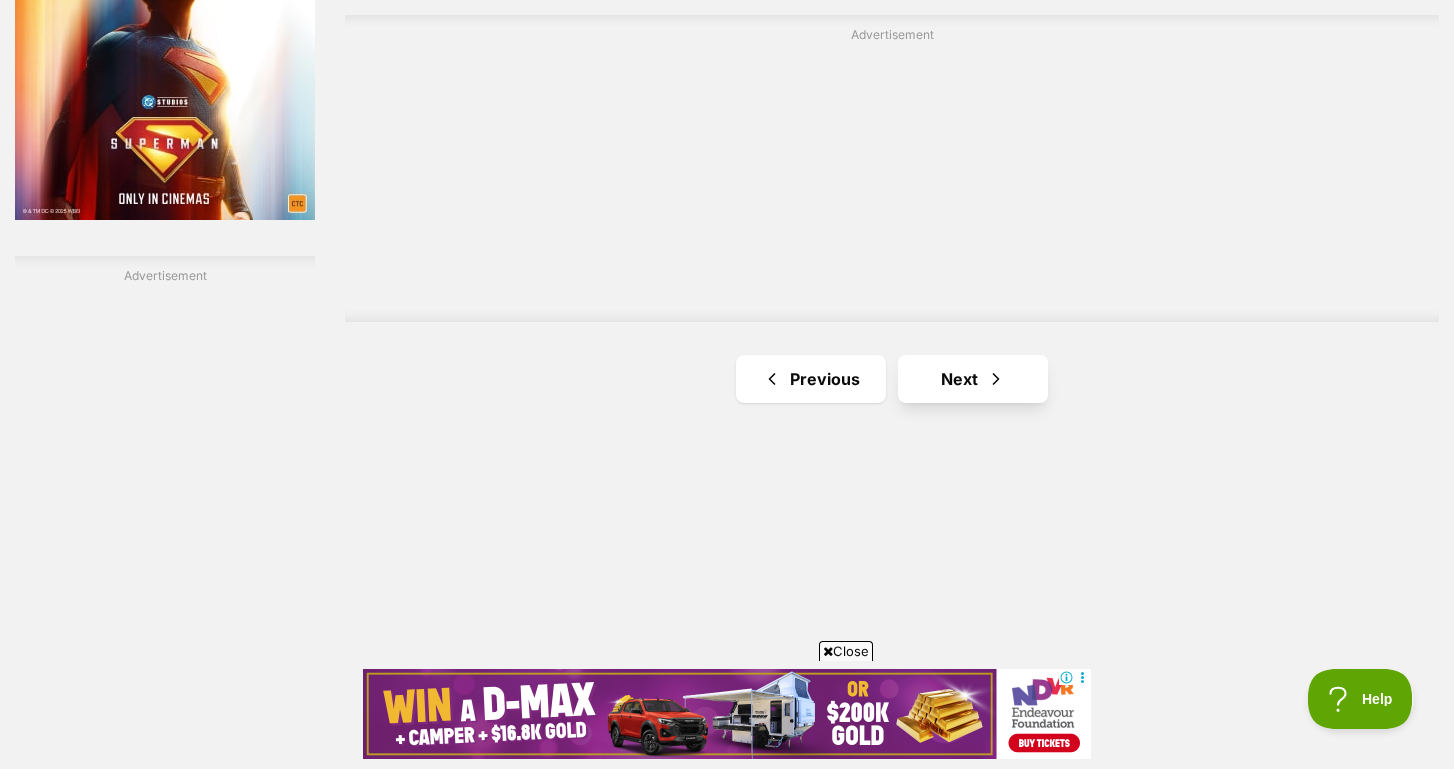 click on "Next" at bounding box center (973, 379) 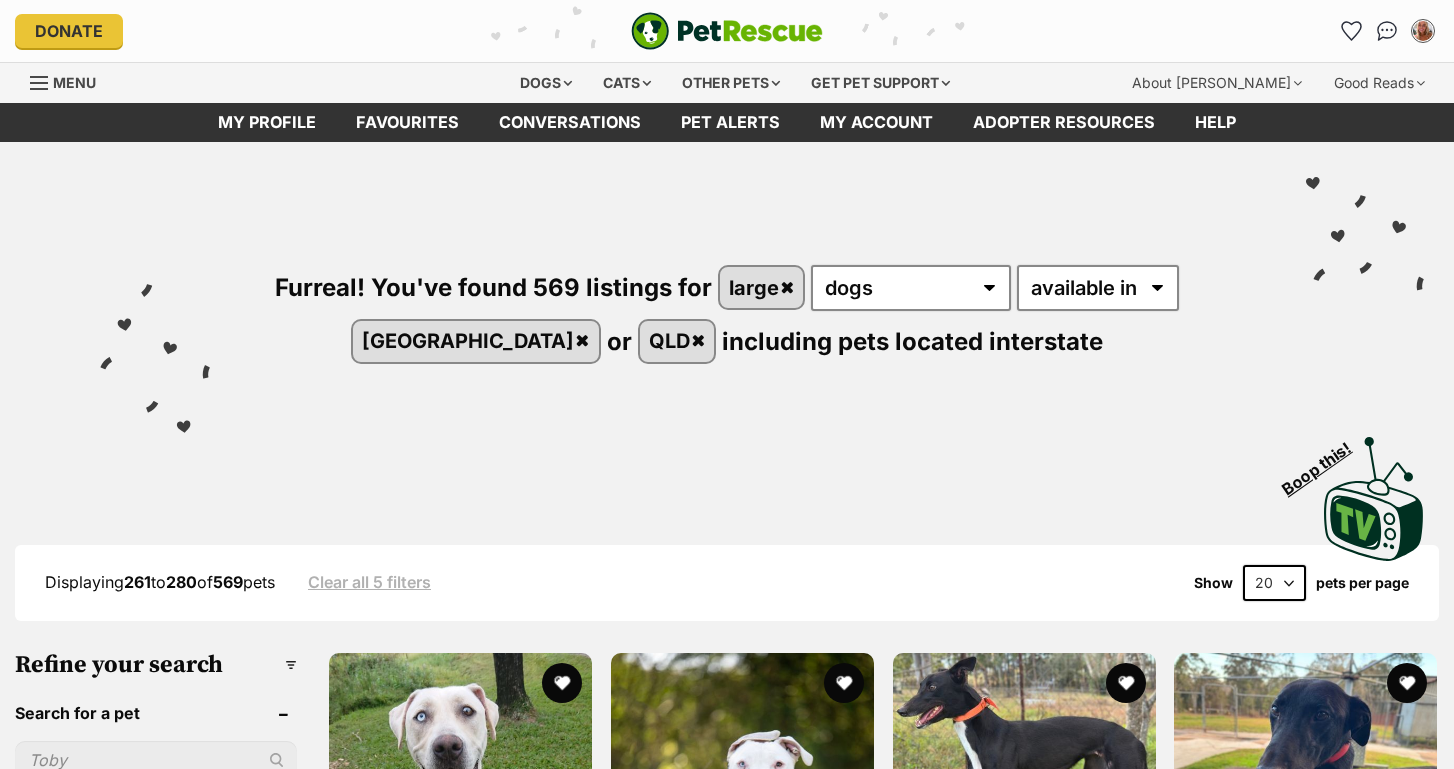 scroll, scrollTop: 0, scrollLeft: 0, axis: both 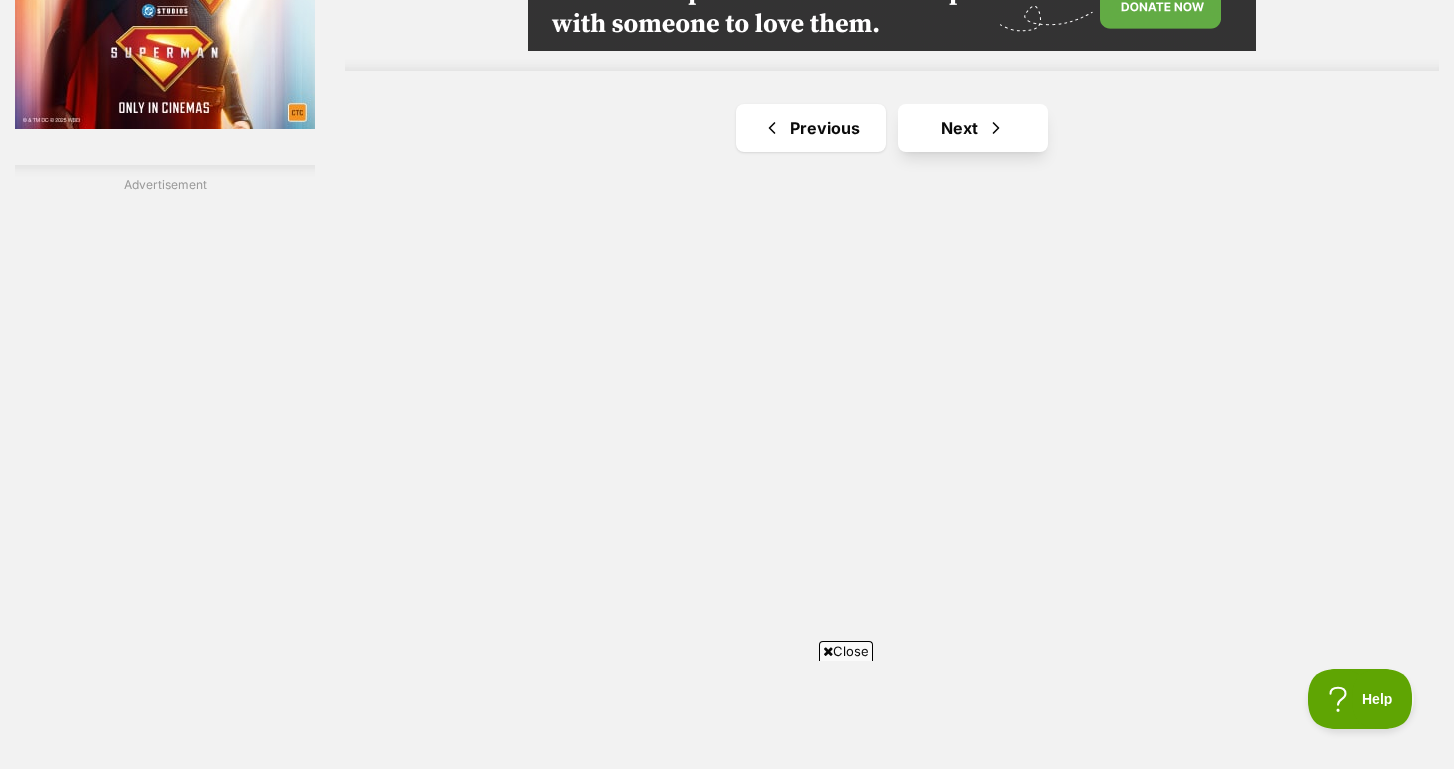 click on "Next" at bounding box center [973, 128] 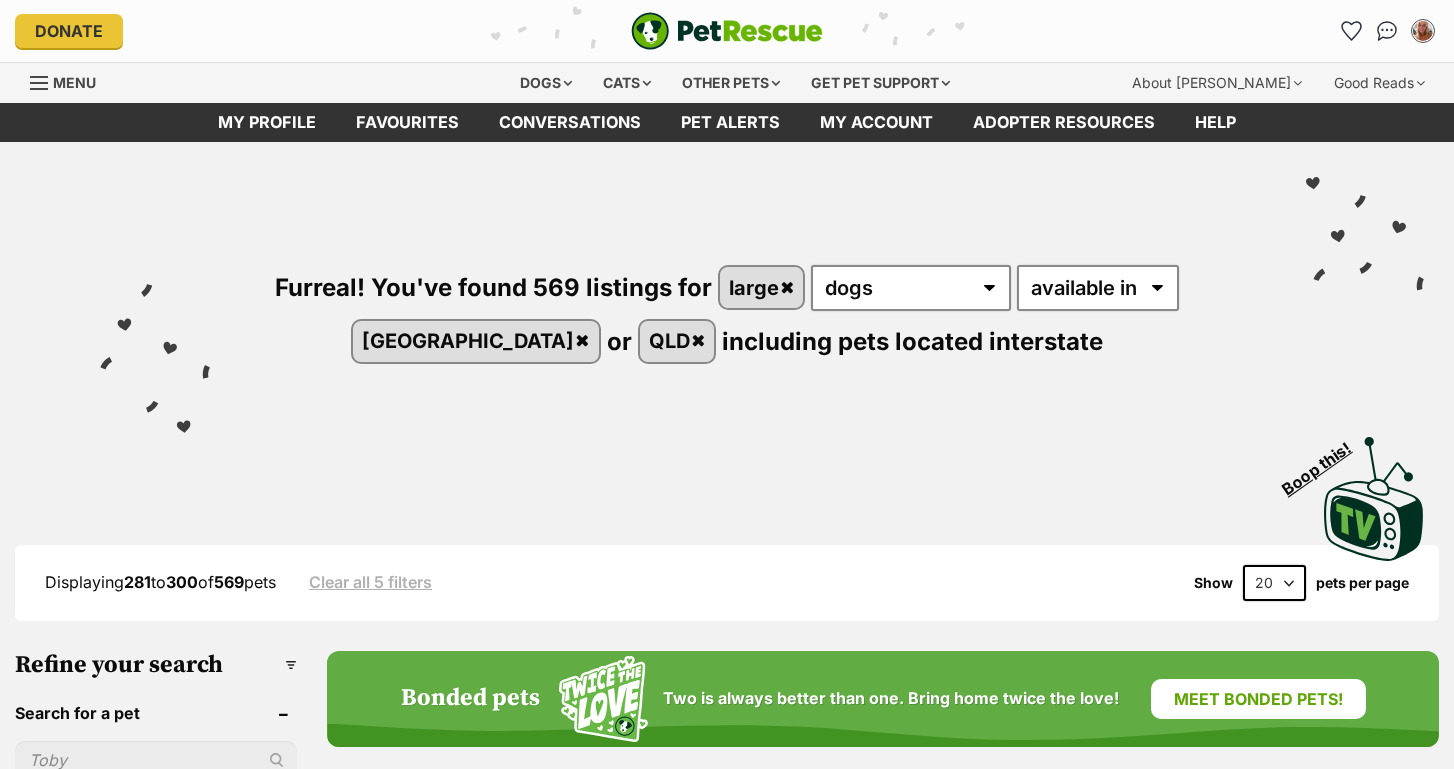 scroll, scrollTop: 0, scrollLeft: 0, axis: both 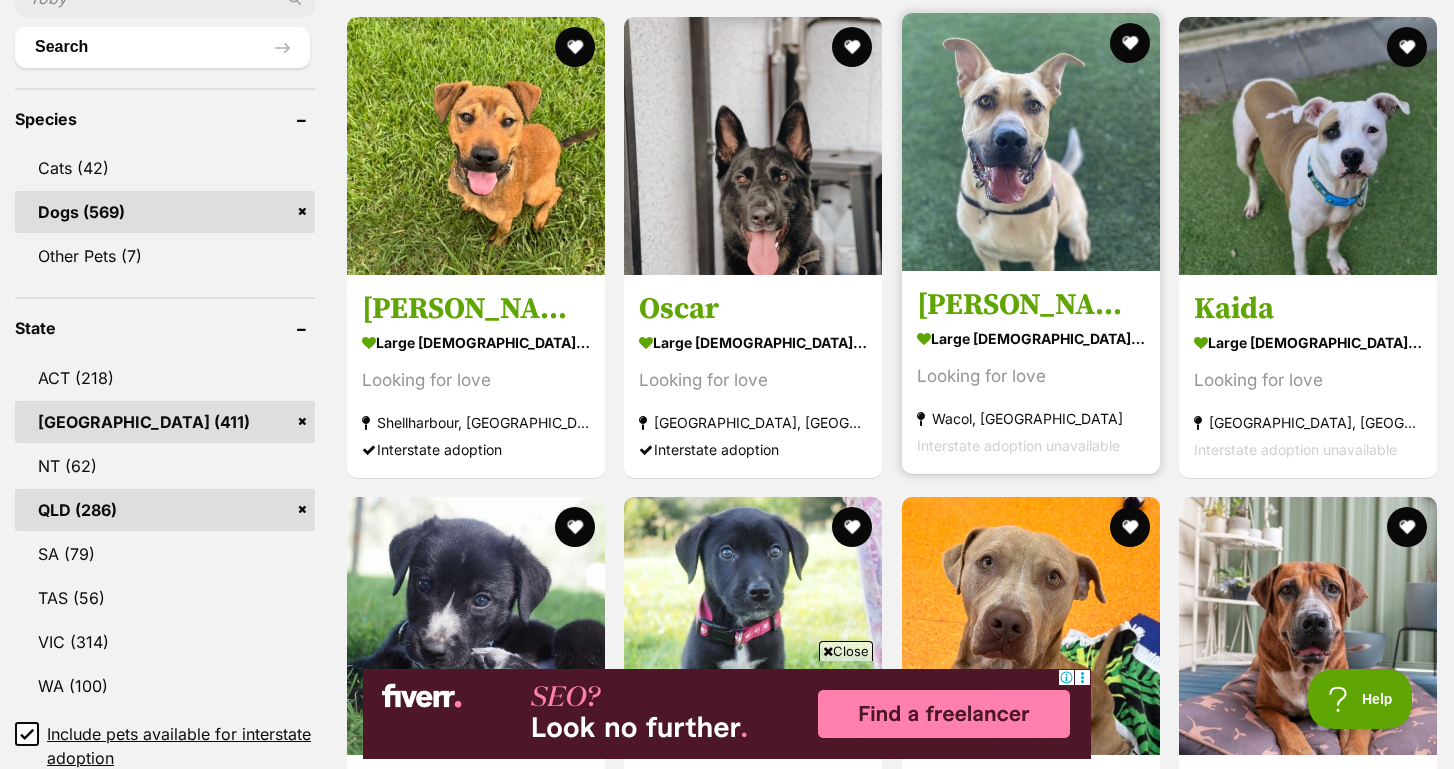 click at bounding box center (1031, 142) 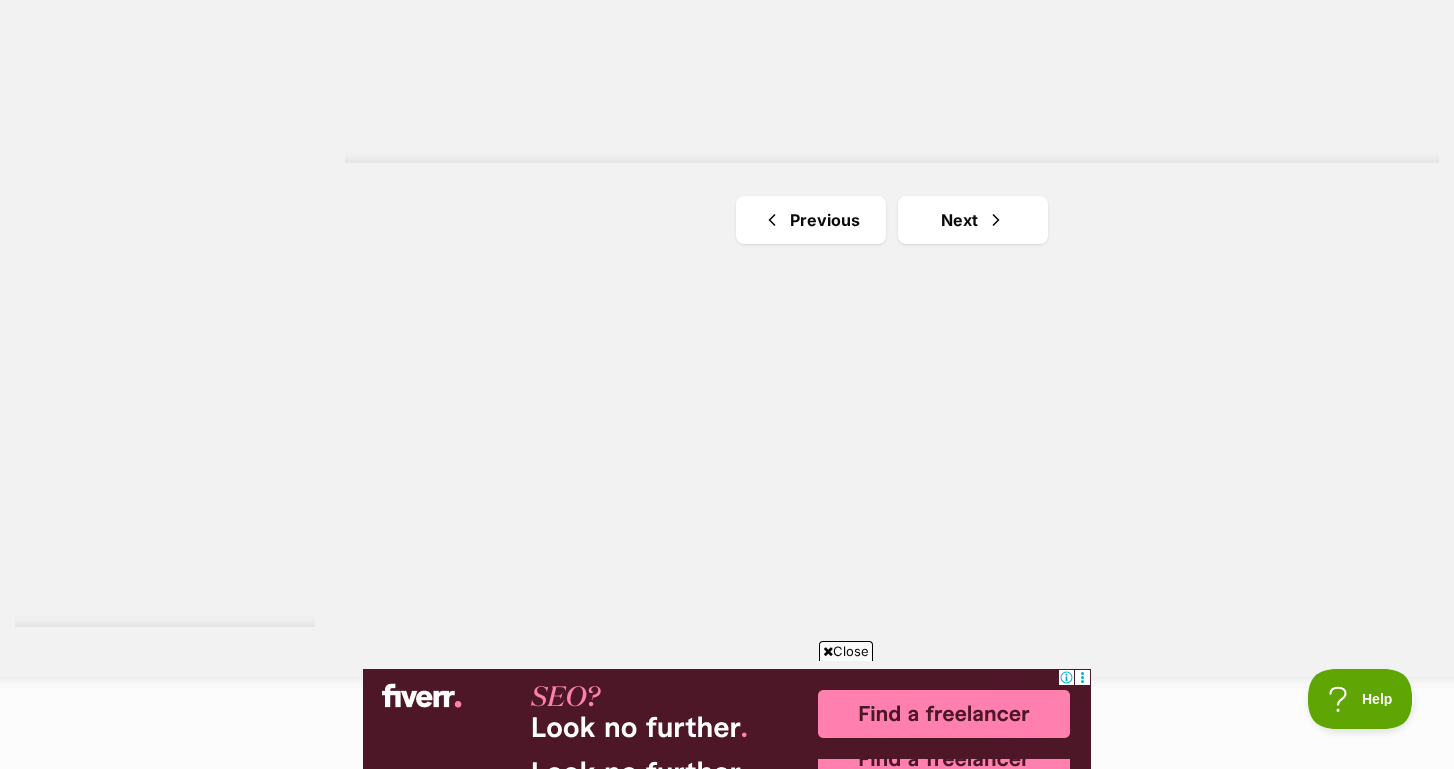scroll, scrollTop: 3745, scrollLeft: 0, axis: vertical 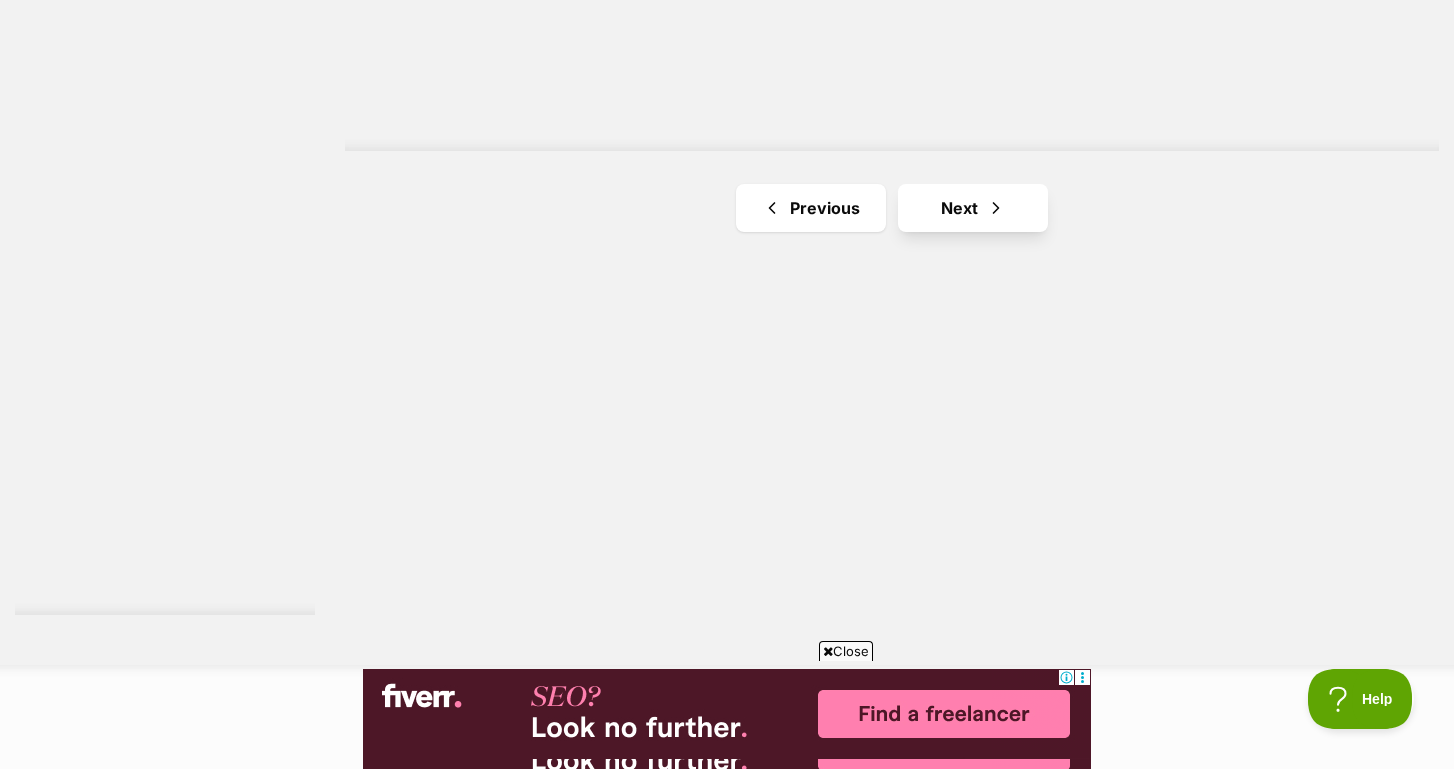 click on "Next" at bounding box center [973, 208] 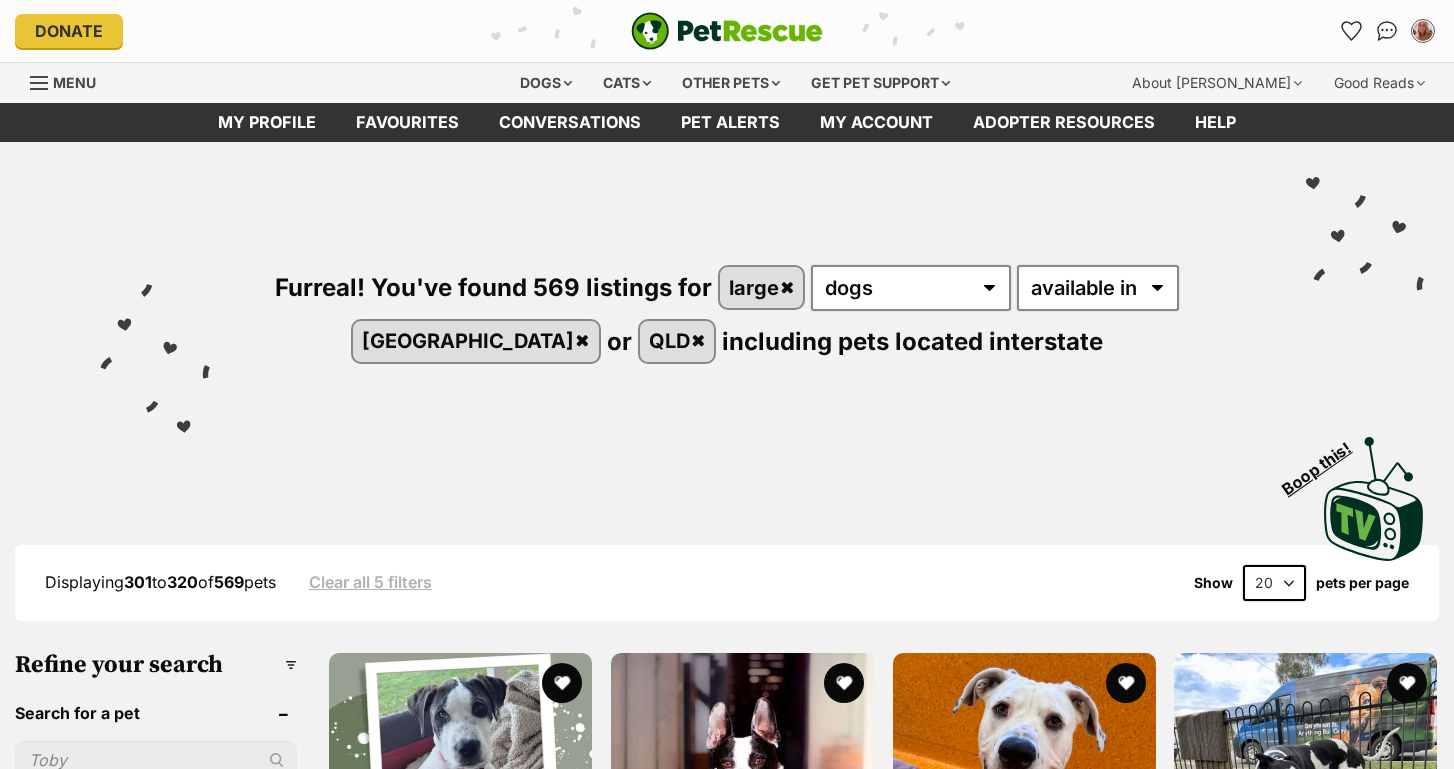 scroll, scrollTop: 265, scrollLeft: 0, axis: vertical 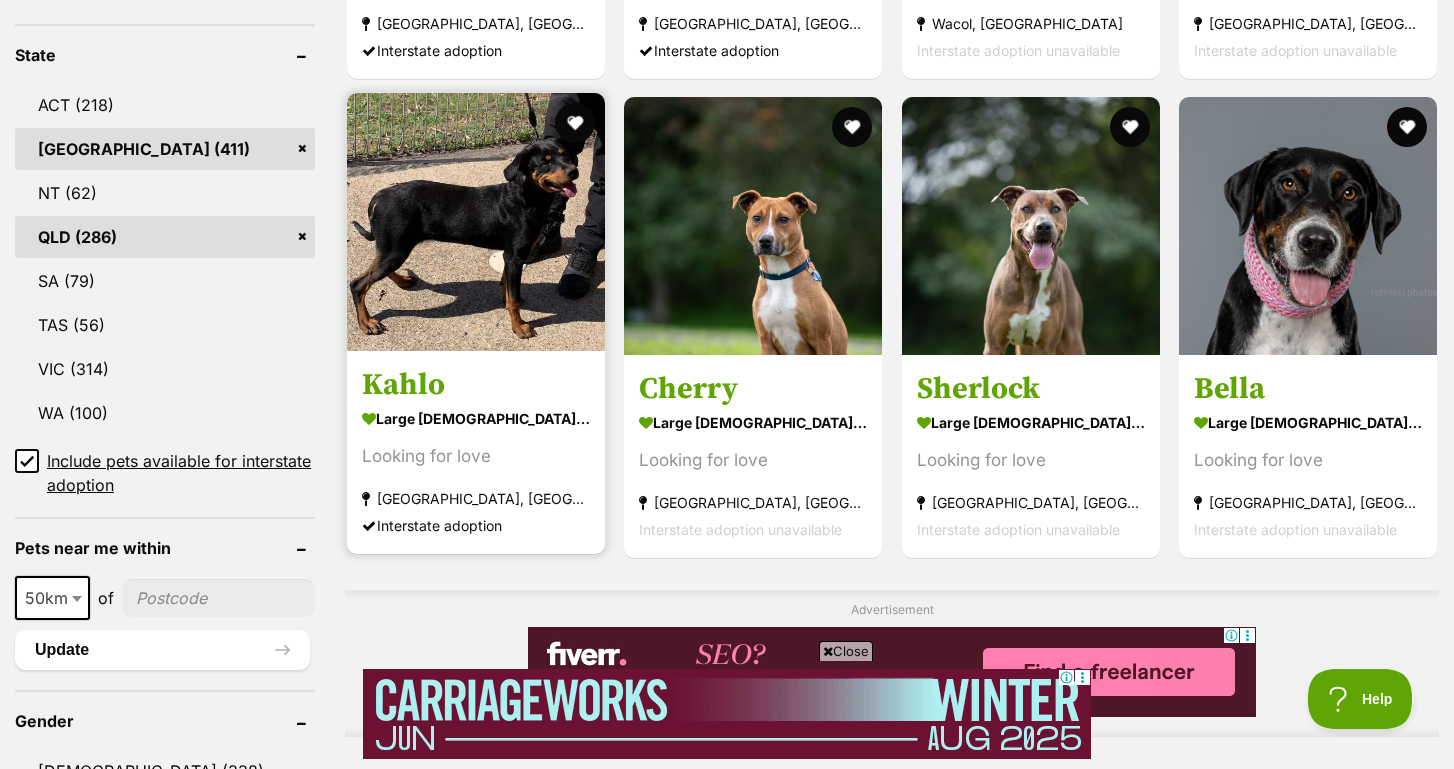 click at bounding box center [476, 222] 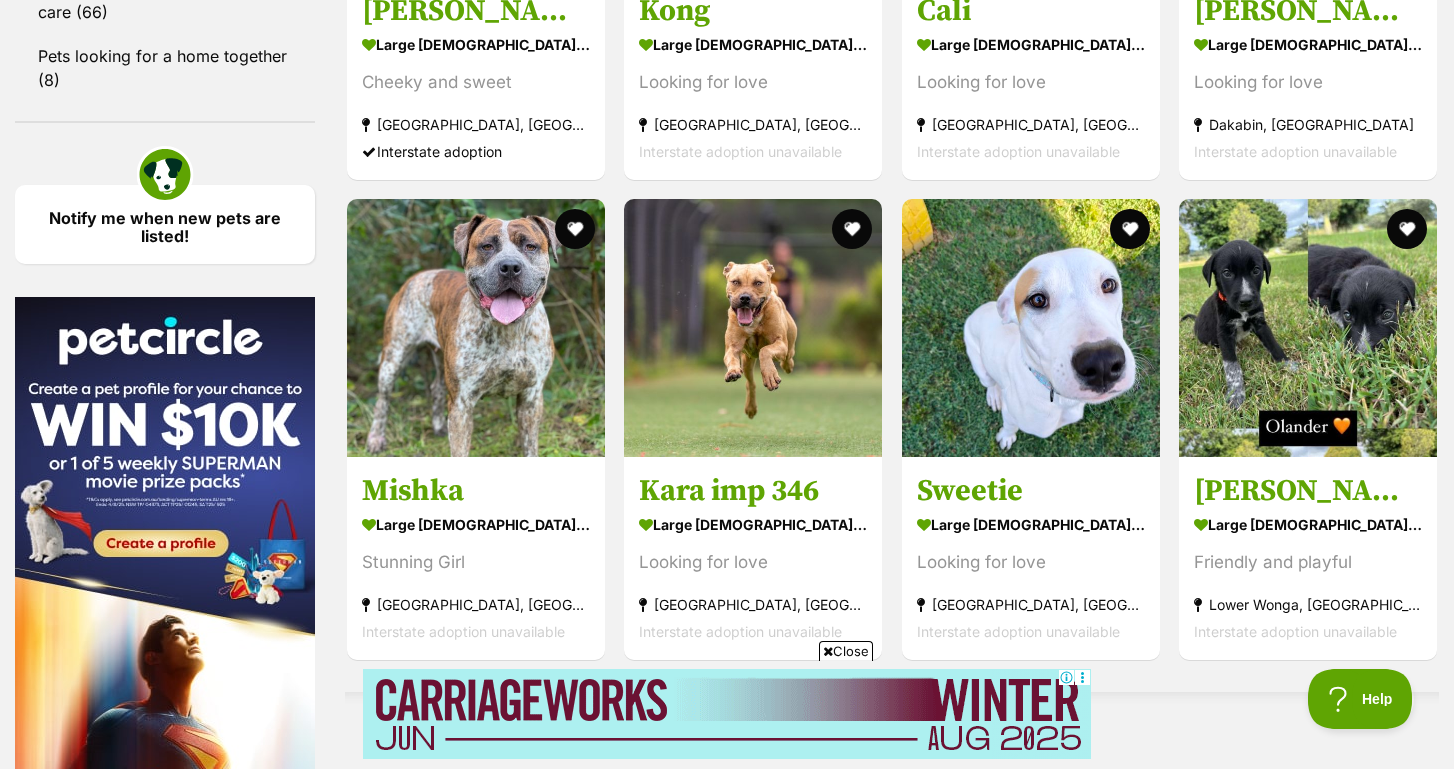 scroll, scrollTop: 3005, scrollLeft: 0, axis: vertical 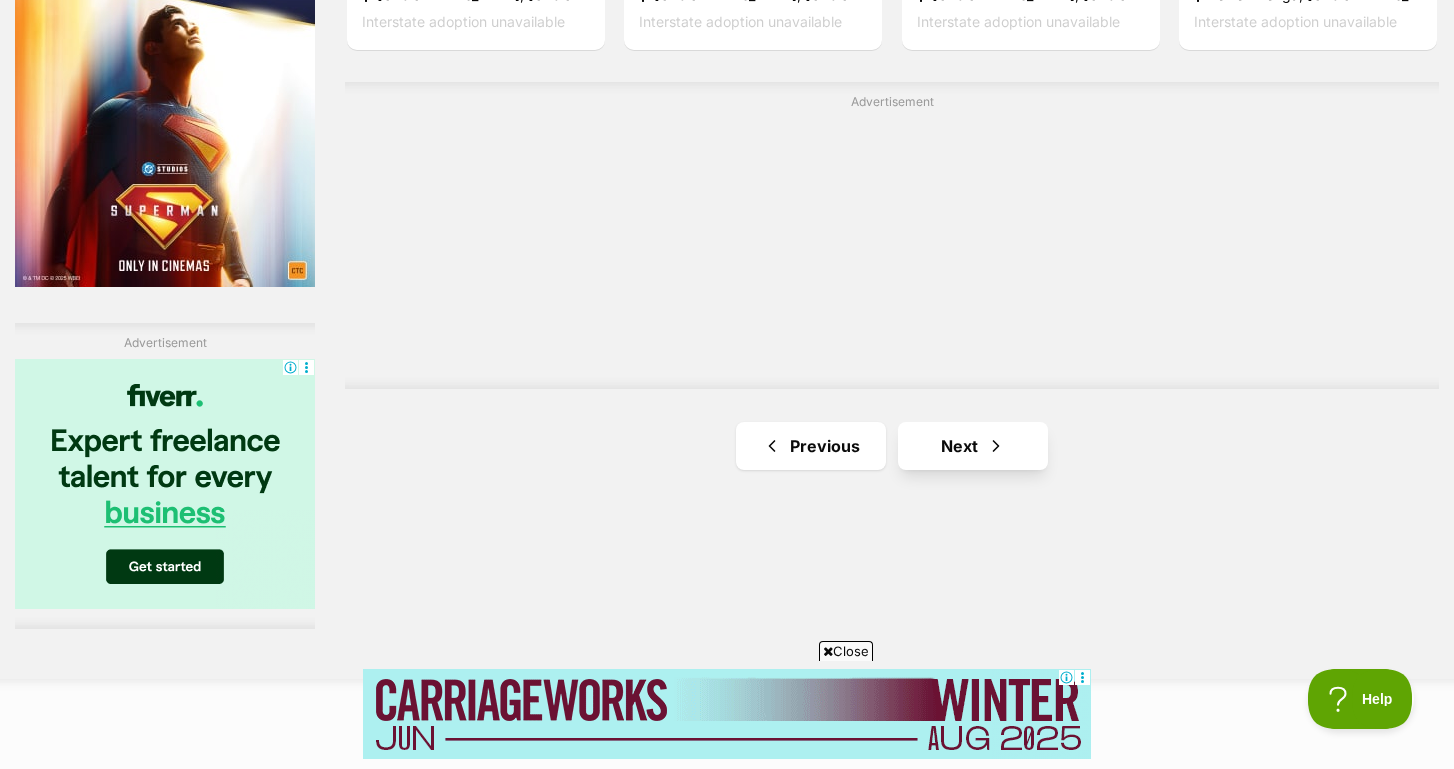 click on "Next" at bounding box center (973, 446) 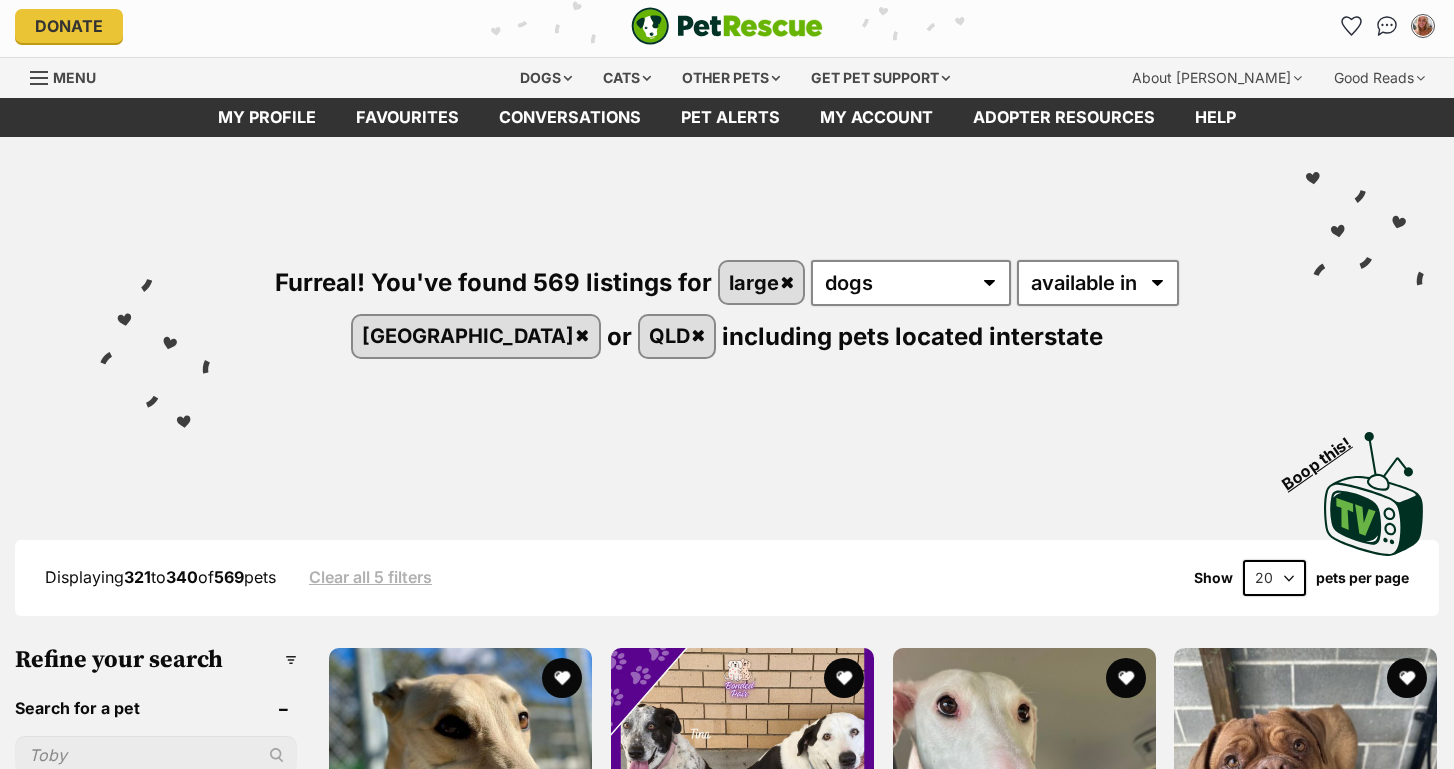 scroll, scrollTop: 0, scrollLeft: 0, axis: both 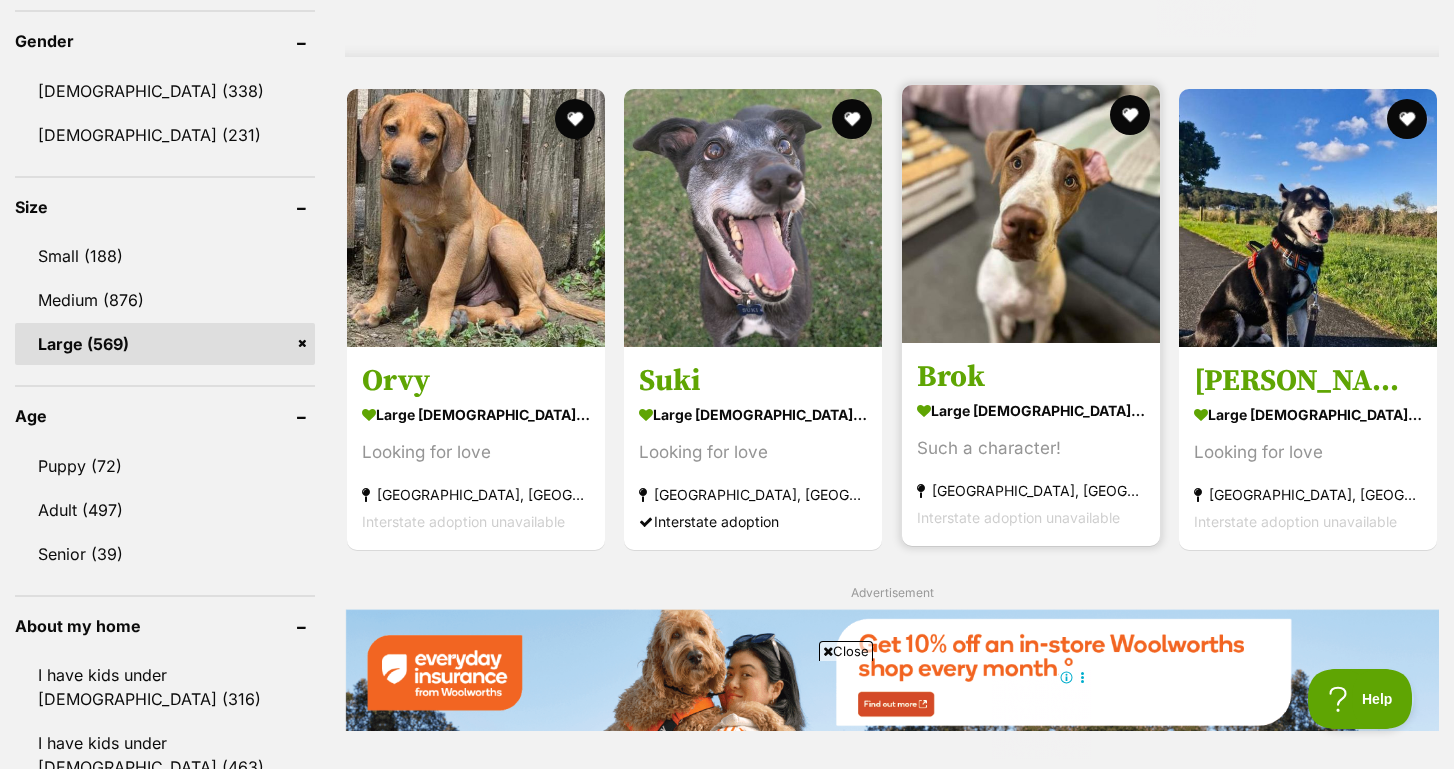 click at bounding box center (1031, 214) 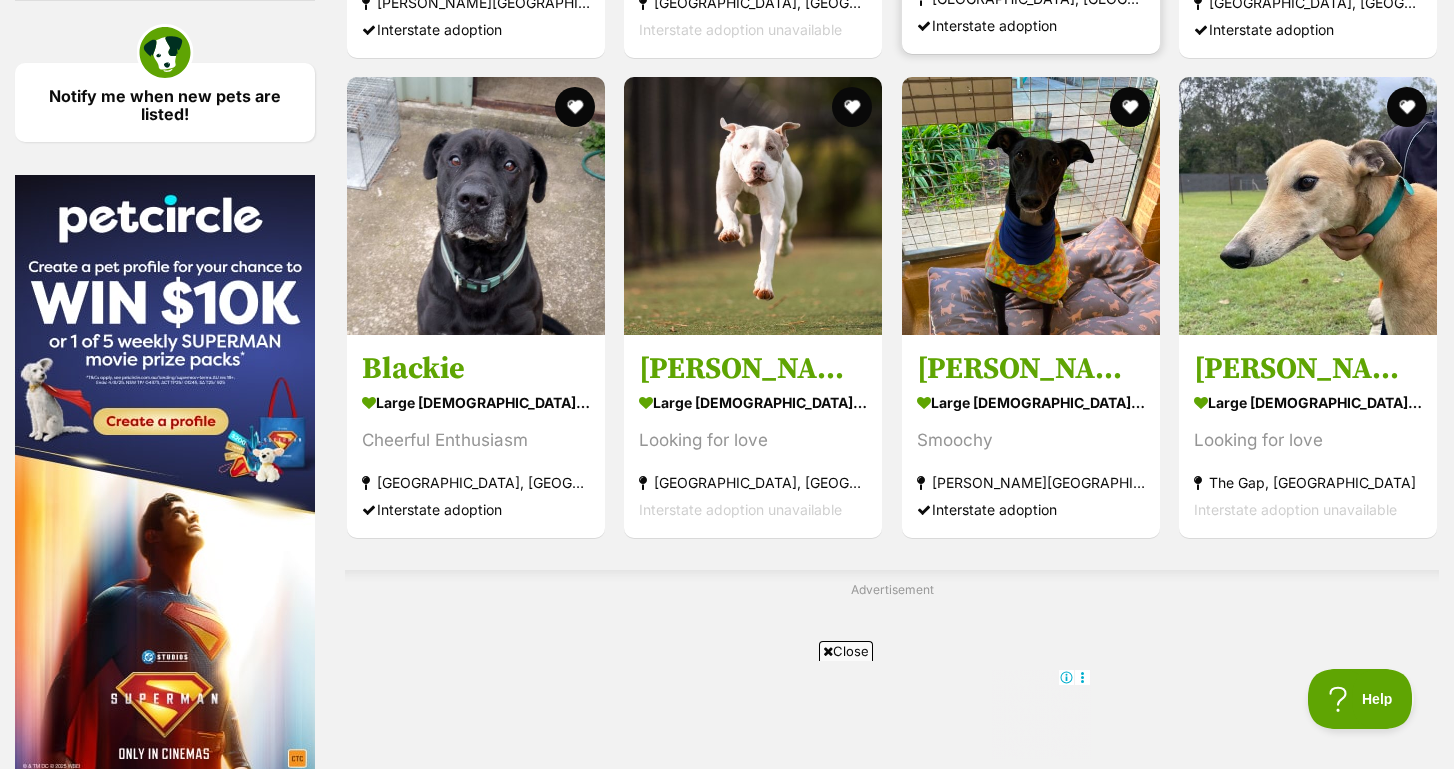 scroll, scrollTop: 3112, scrollLeft: 0, axis: vertical 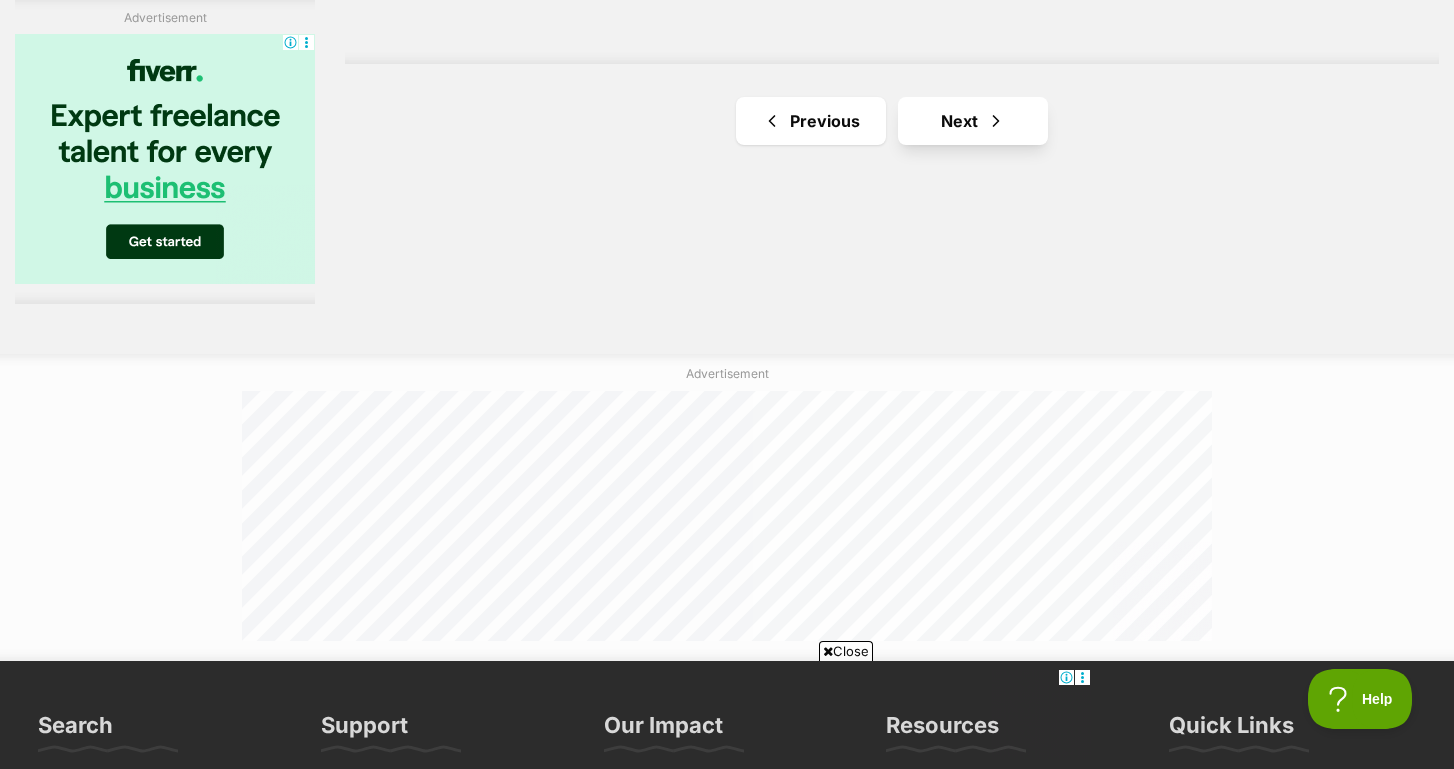click on "Next" at bounding box center (973, 121) 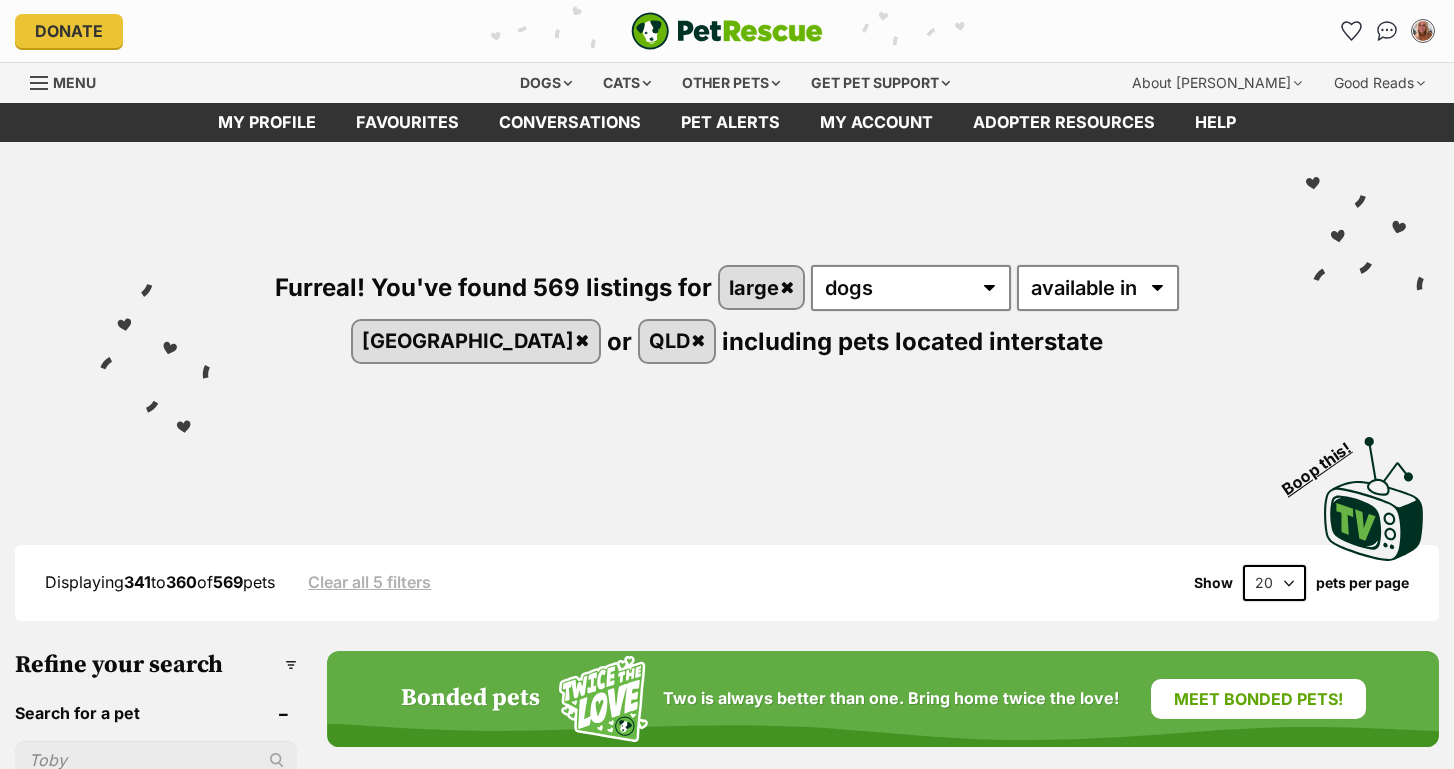 scroll, scrollTop: 0, scrollLeft: 0, axis: both 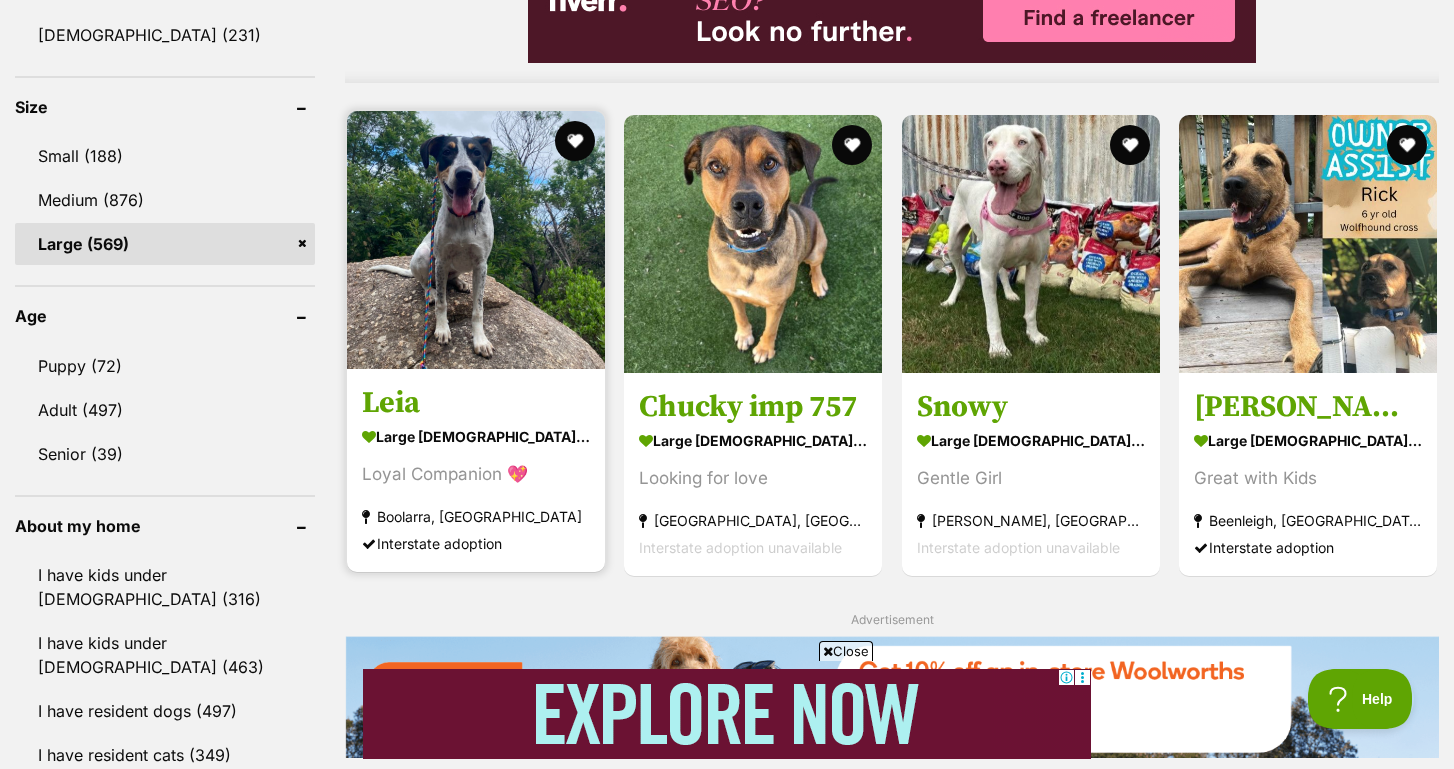 click at bounding box center (476, 240) 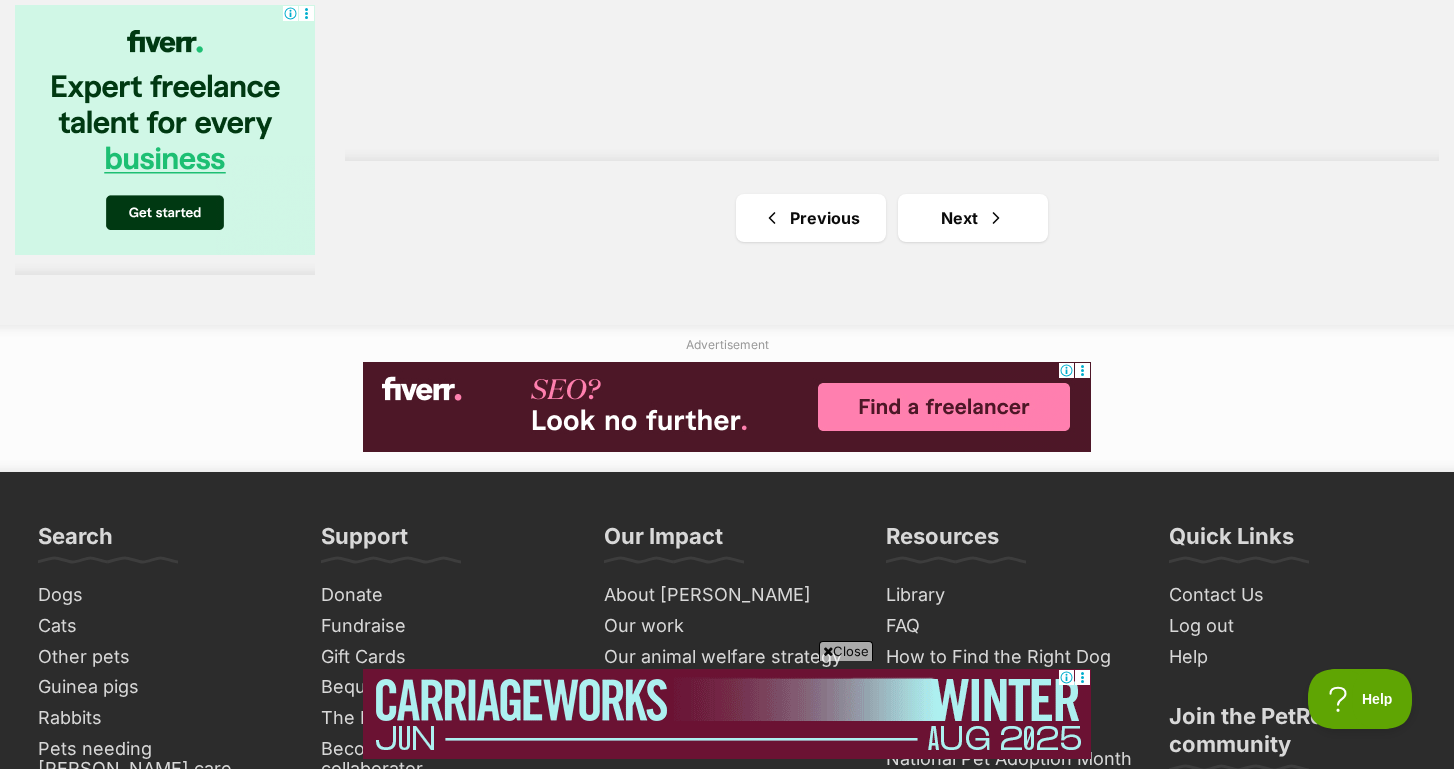 scroll, scrollTop: 3836, scrollLeft: 0, axis: vertical 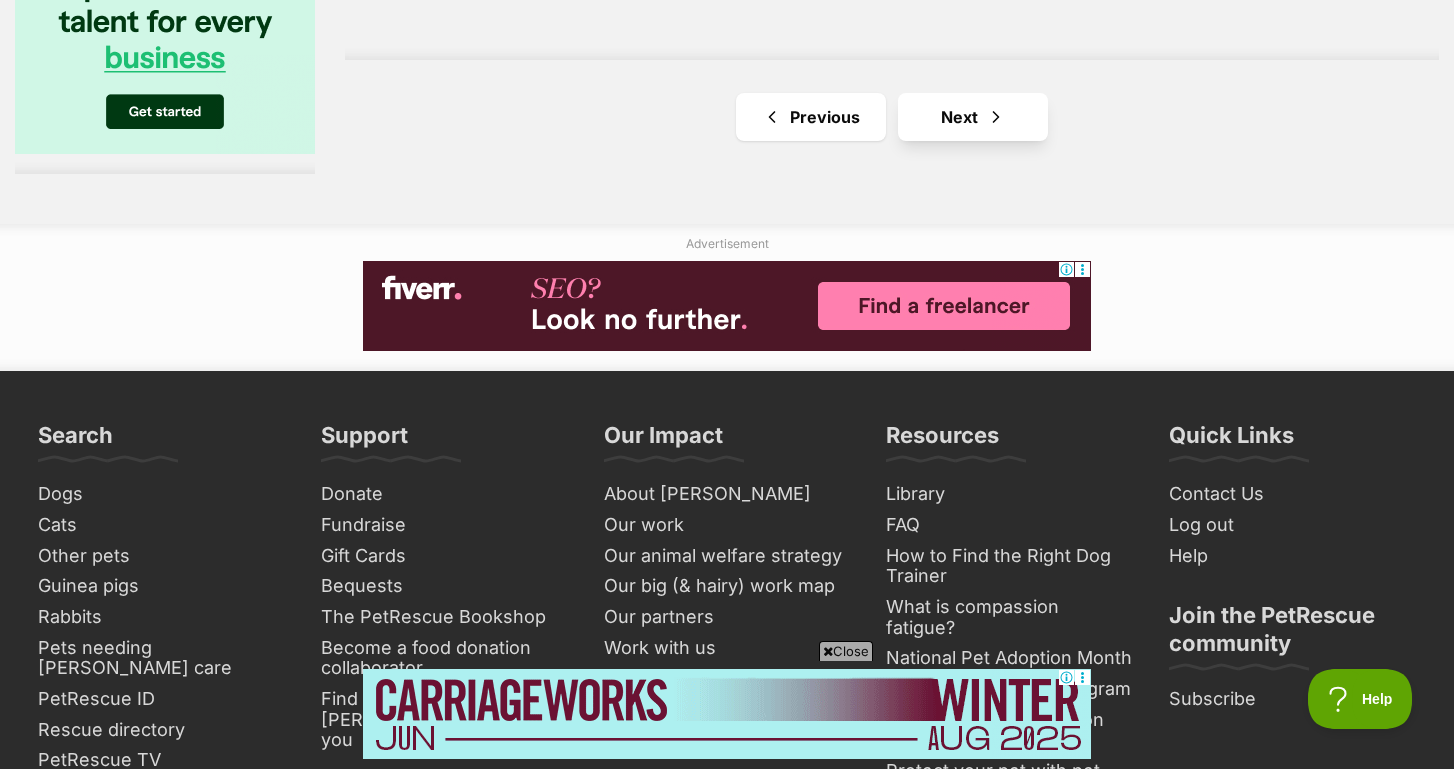 click on "Next" at bounding box center (973, 117) 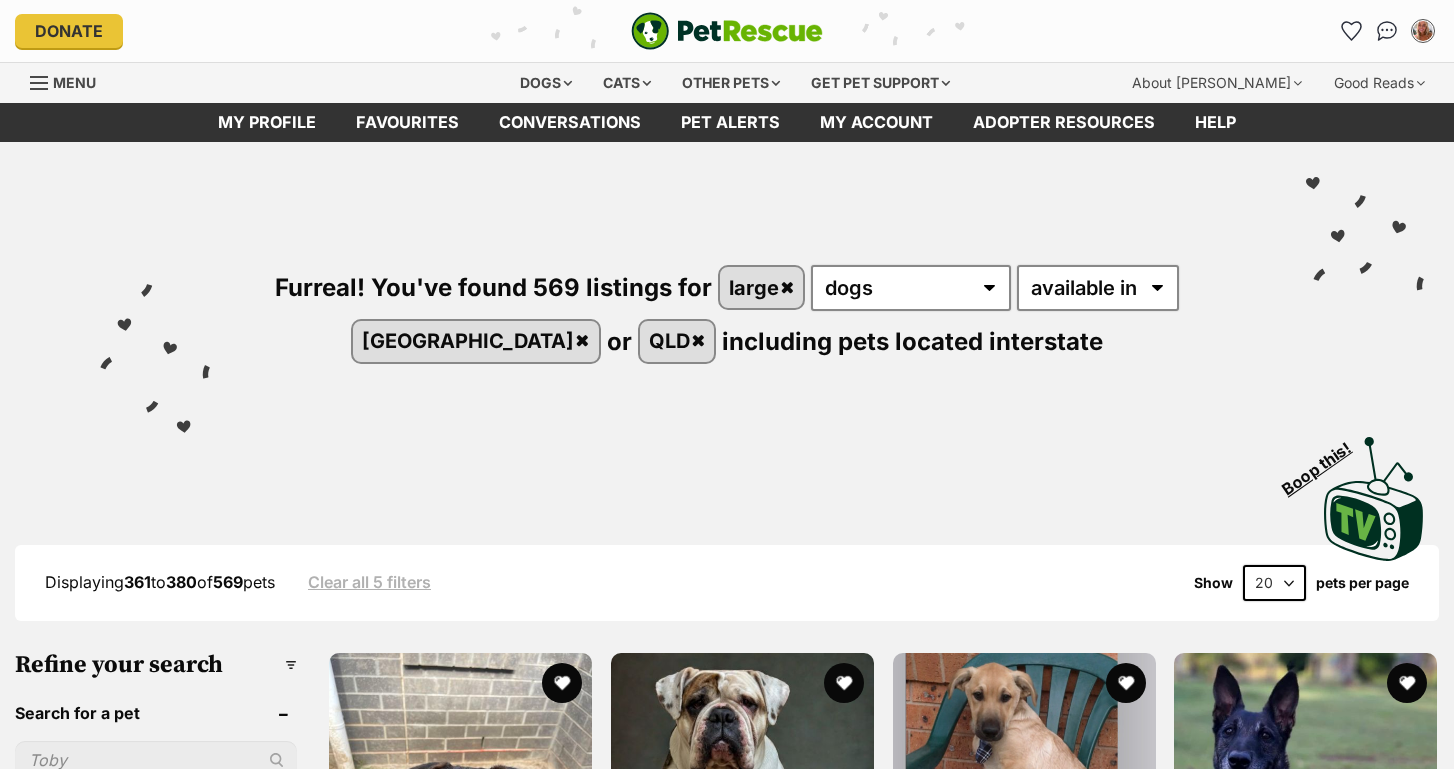 scroll, scrollTop: 0, scrollLeft: 0, axis: both 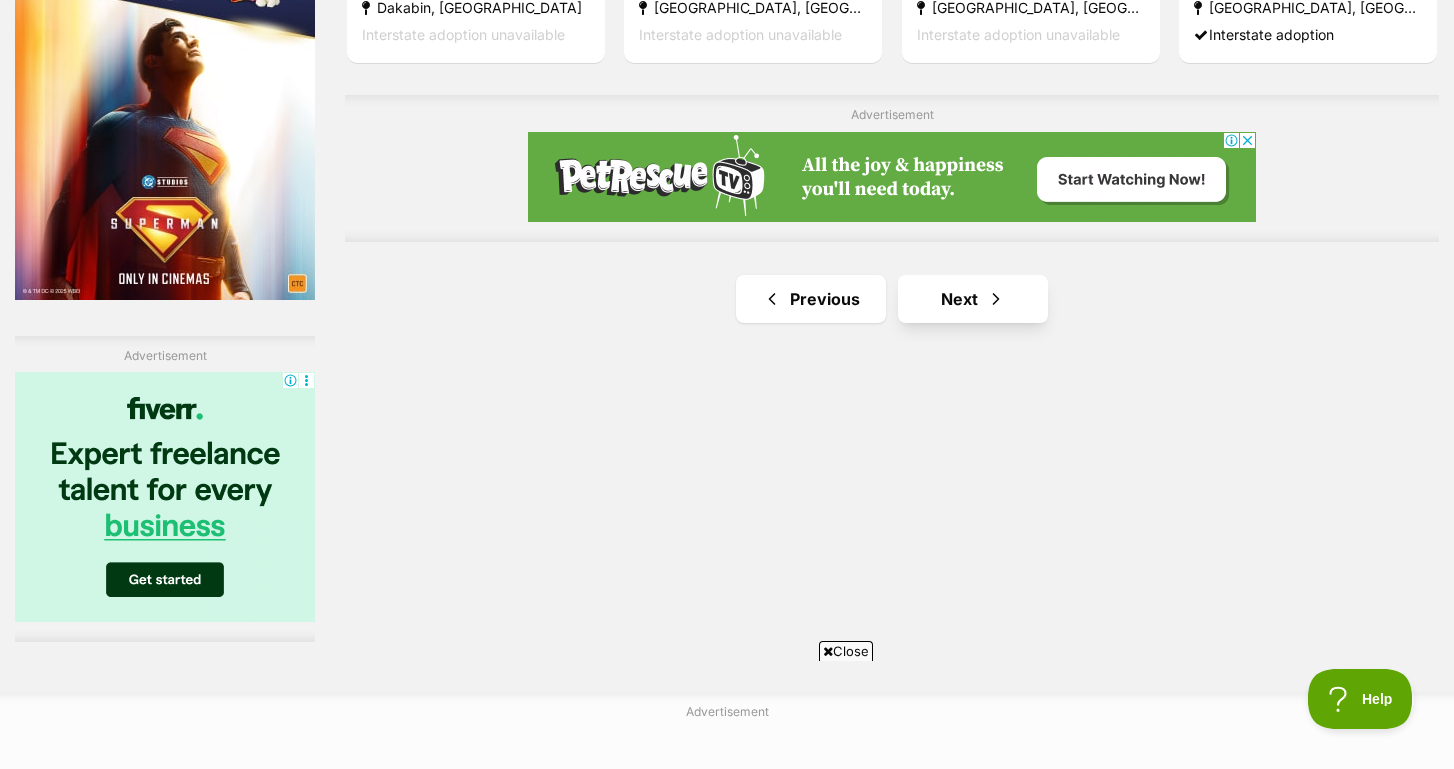 click on "Next" at bounding box center [973, 299] 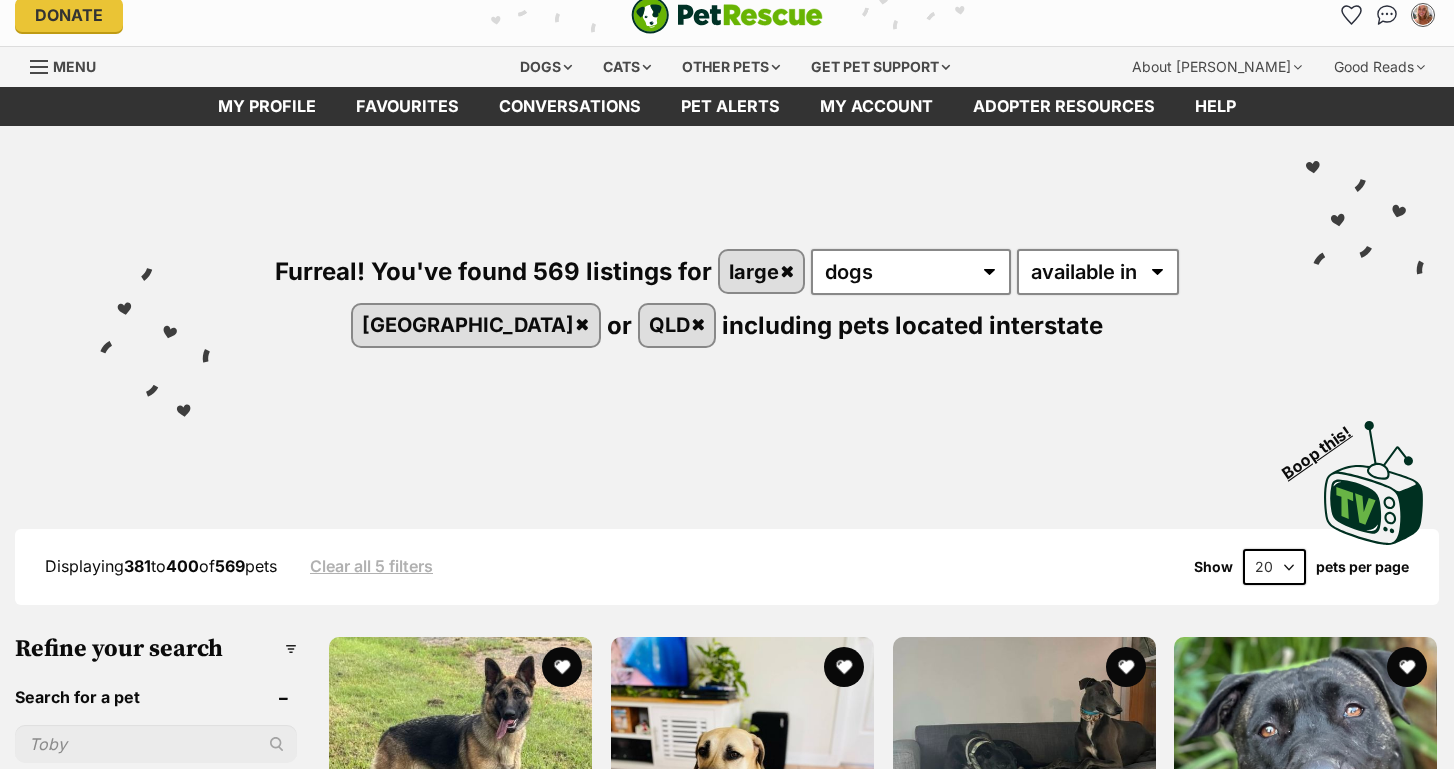 scroll, scrollTop: 0, scrollLeft: 0, axis: both 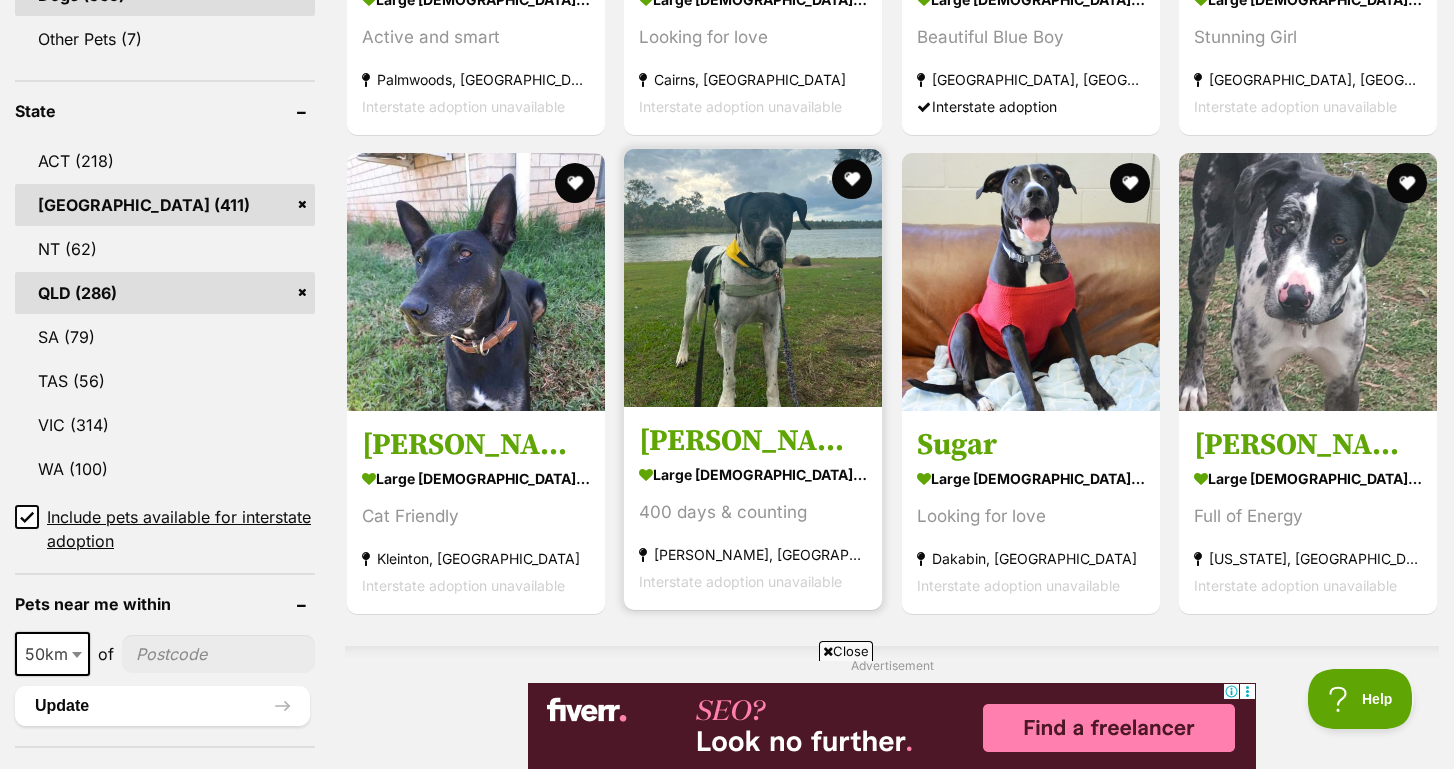 click at bounding box center (753, 278) 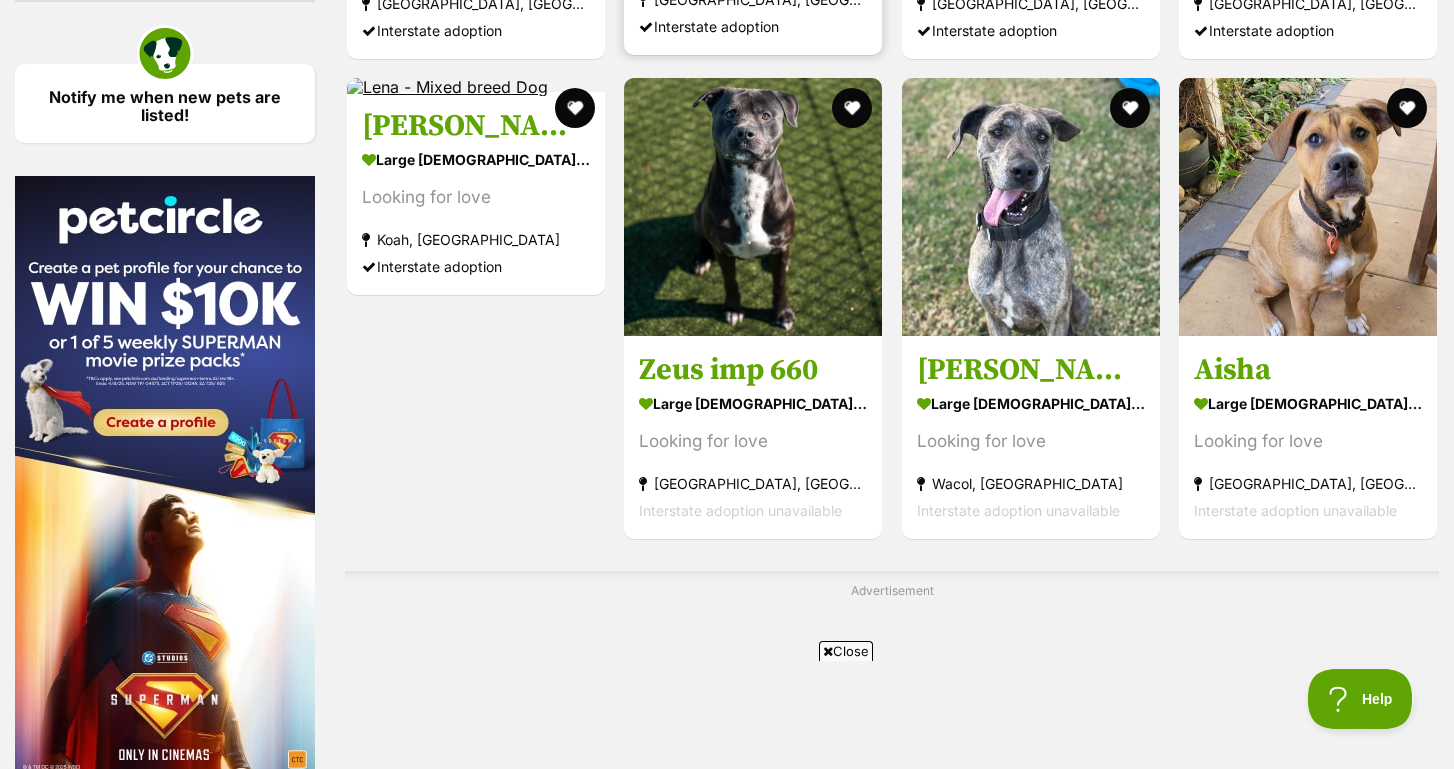 scroll, scrollTop: 0, scrollLeft: 0, axis: both 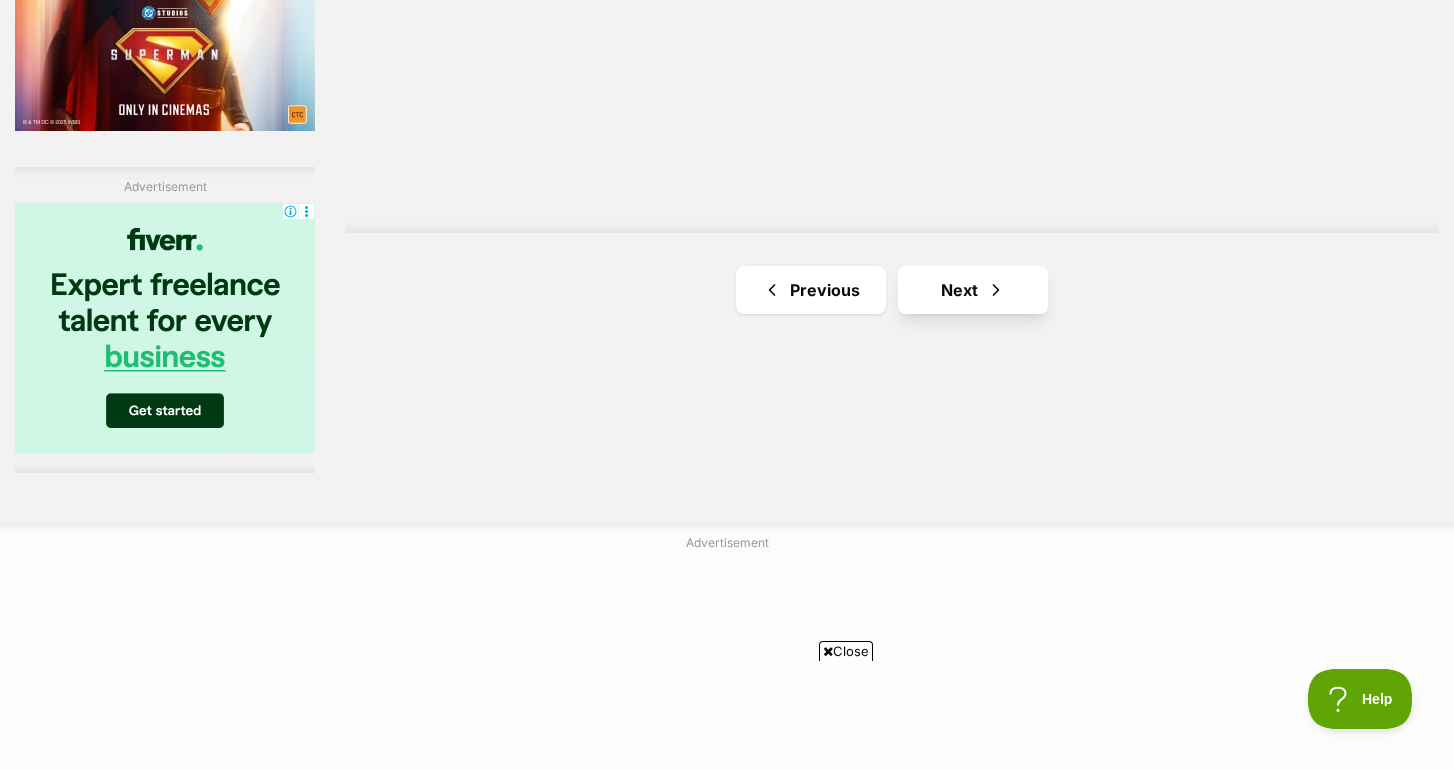 click at bounding box center [996, 290] 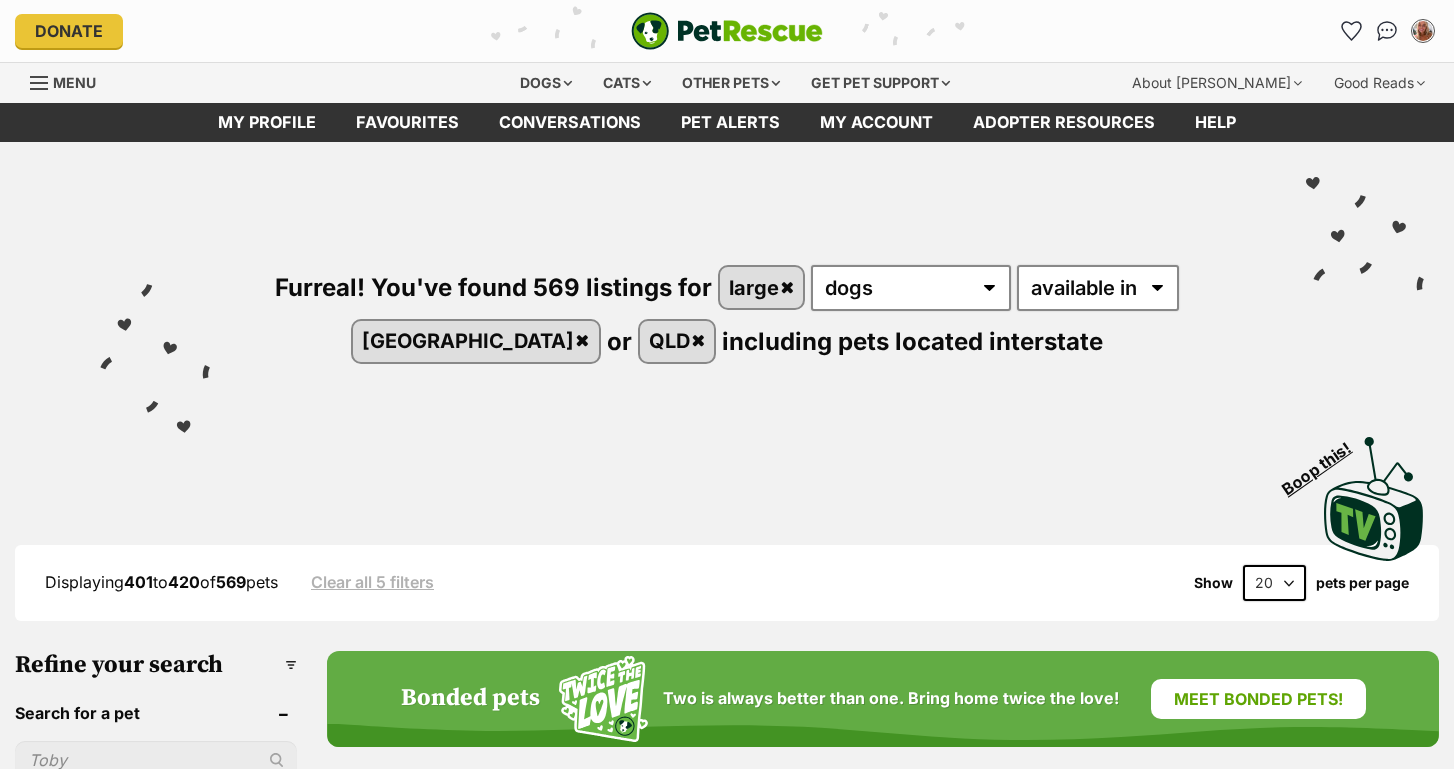 scroll, scrollTop: 110, scrollLeft: 0, axis: vertical 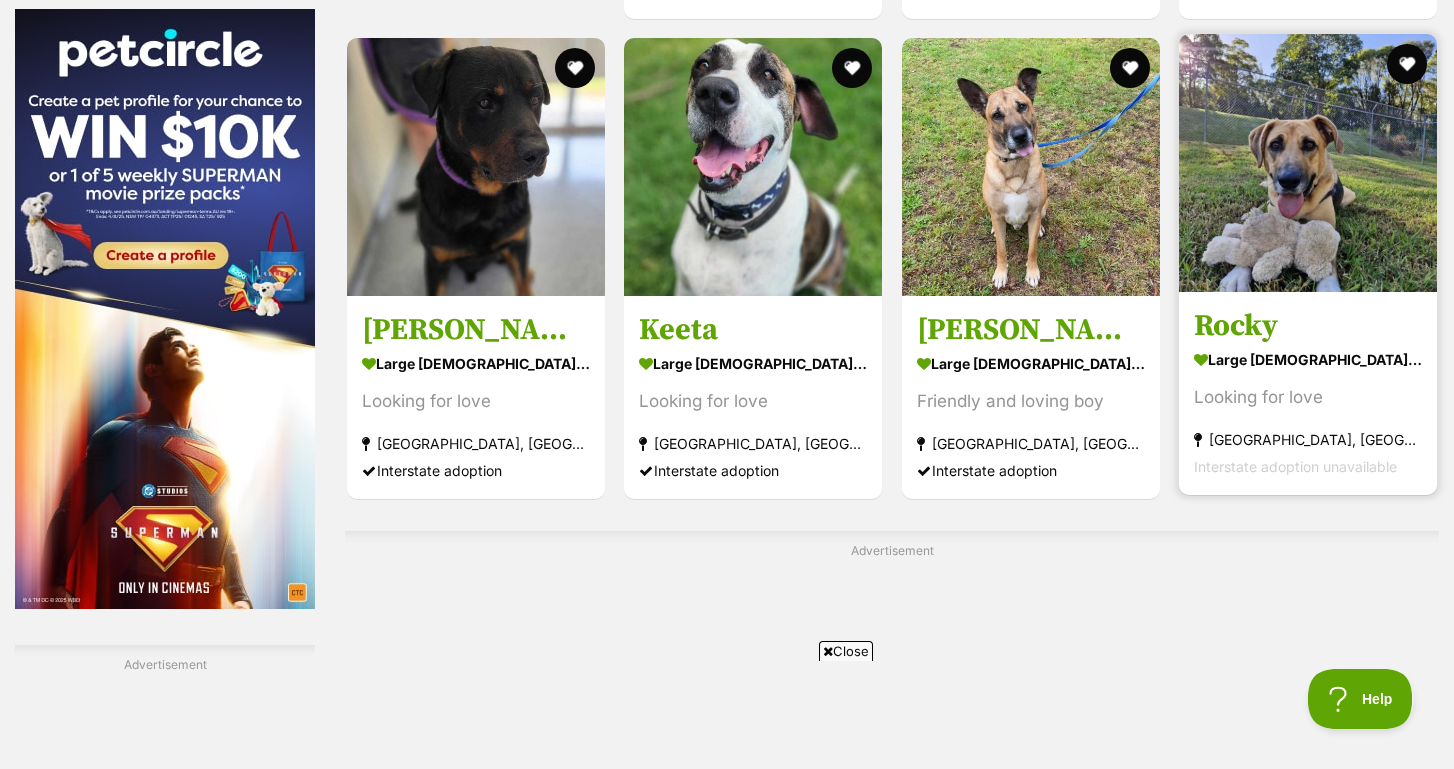 click at bounding box center (1308, 163) 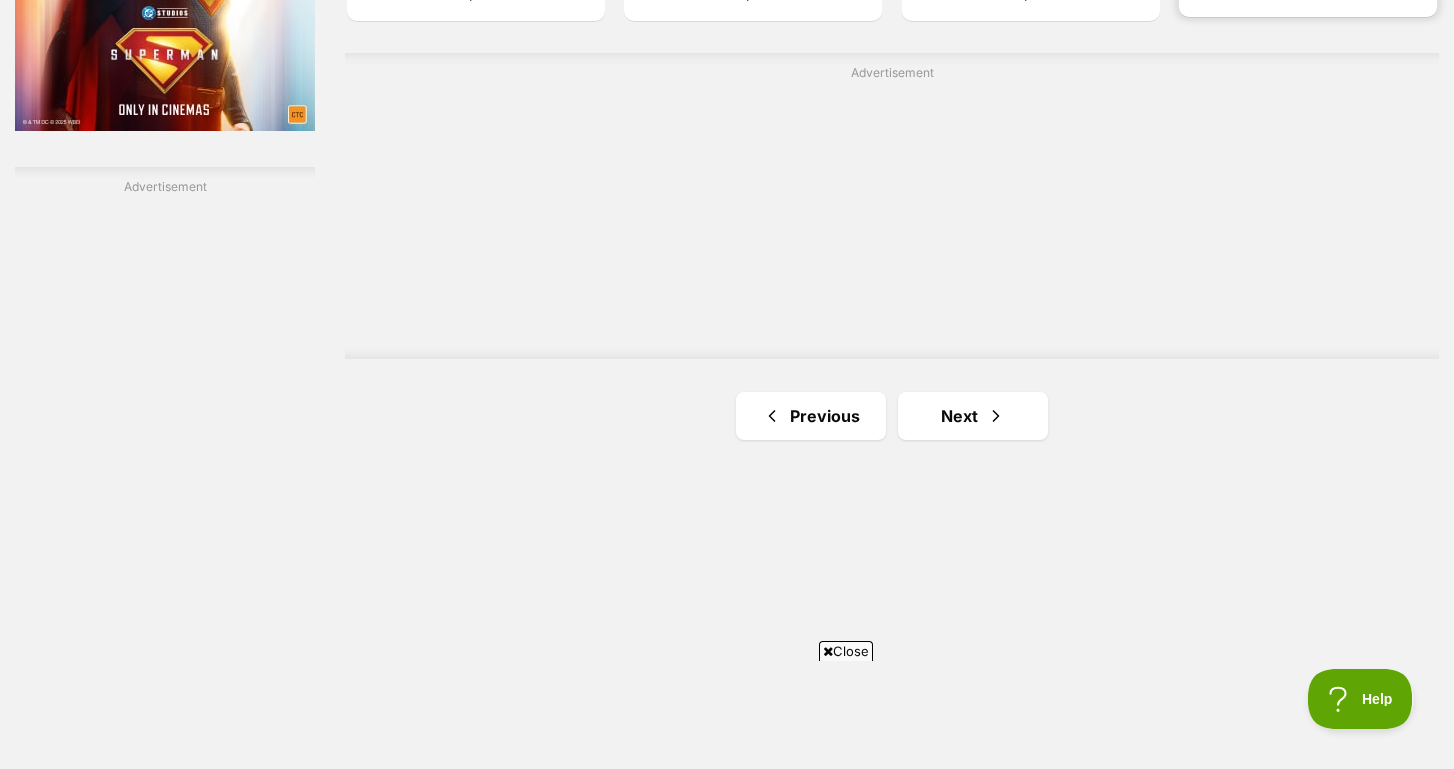scroll, scrollTop: 3904, scrollLeft: 0, axis: vertical 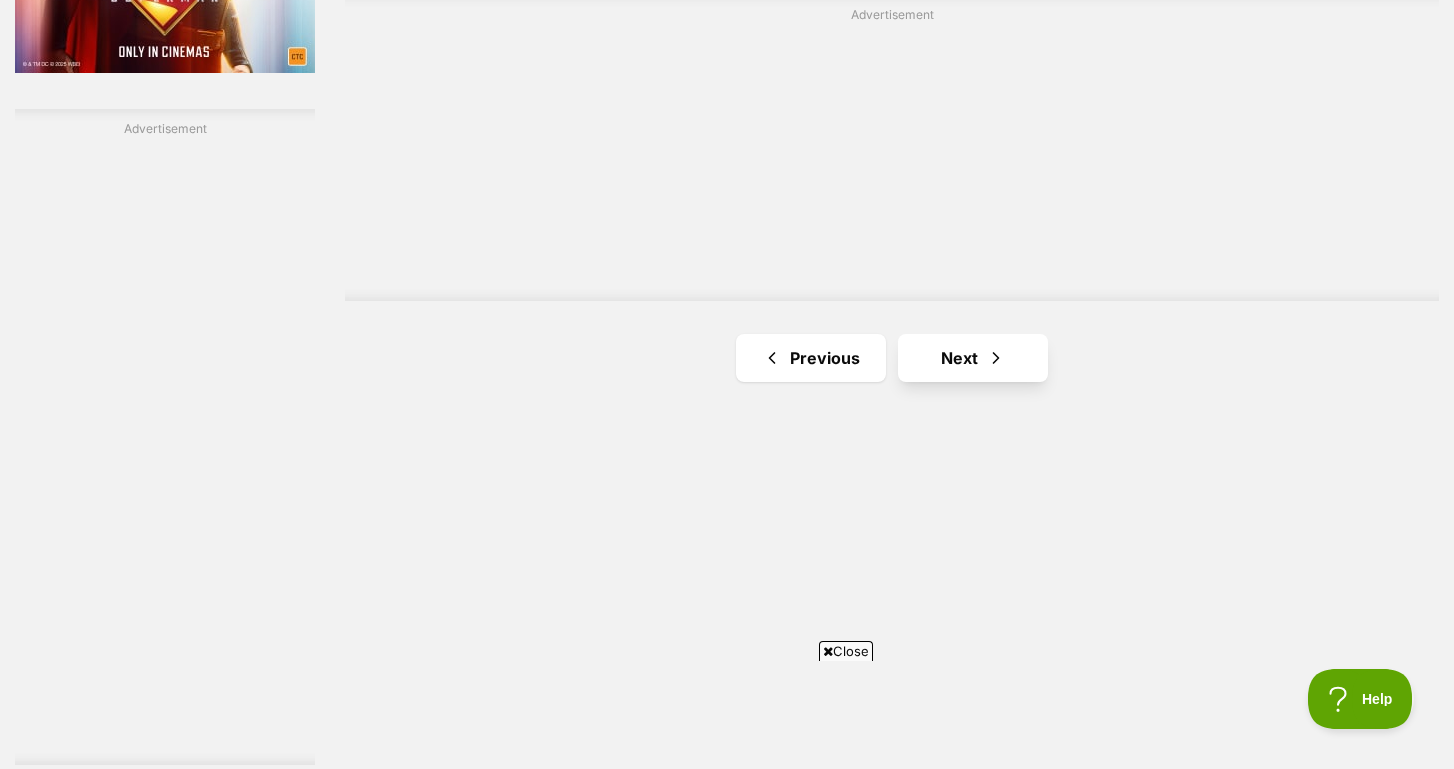 click on "Next" at bounding box center [973, 358] 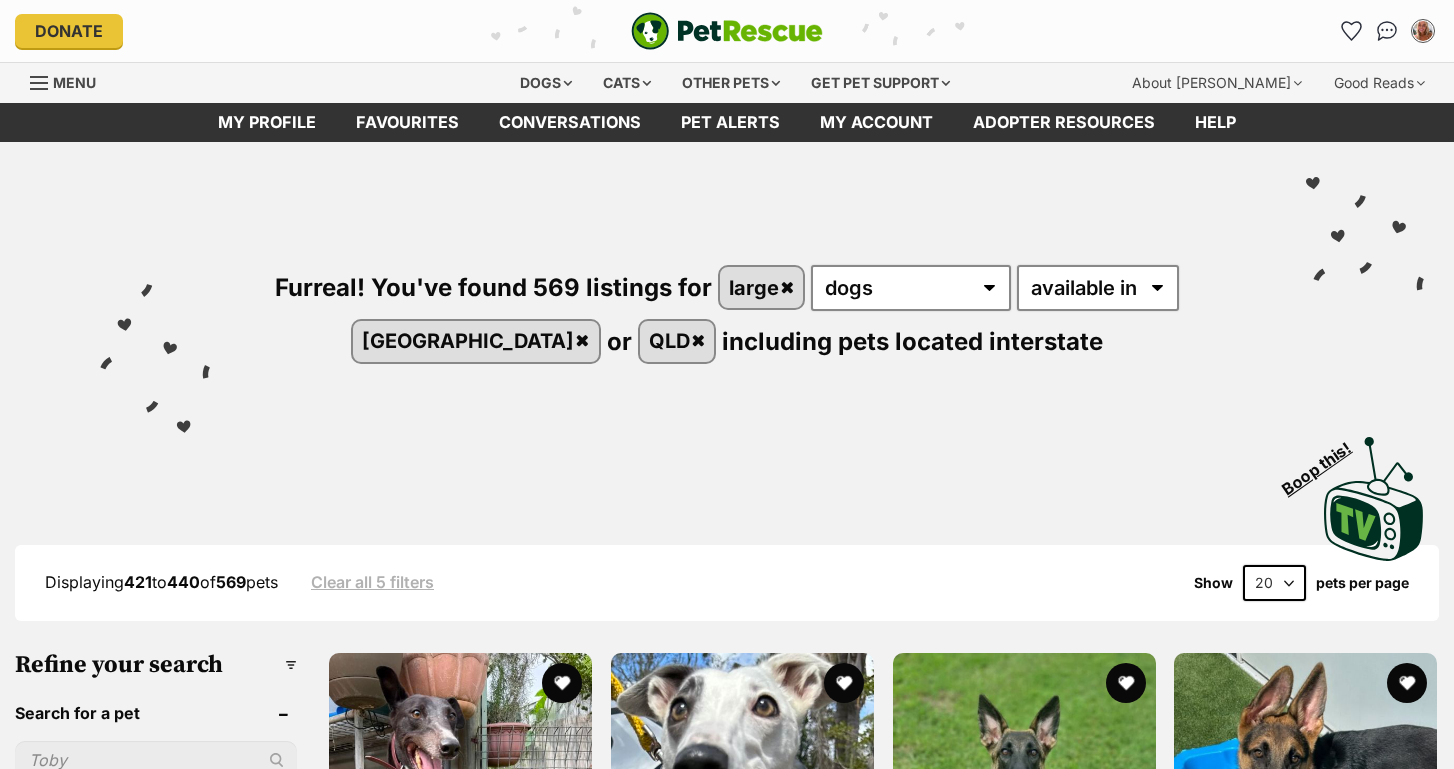 scroll, scrollTop: 425, scrollLeft: 0, axis: vertical 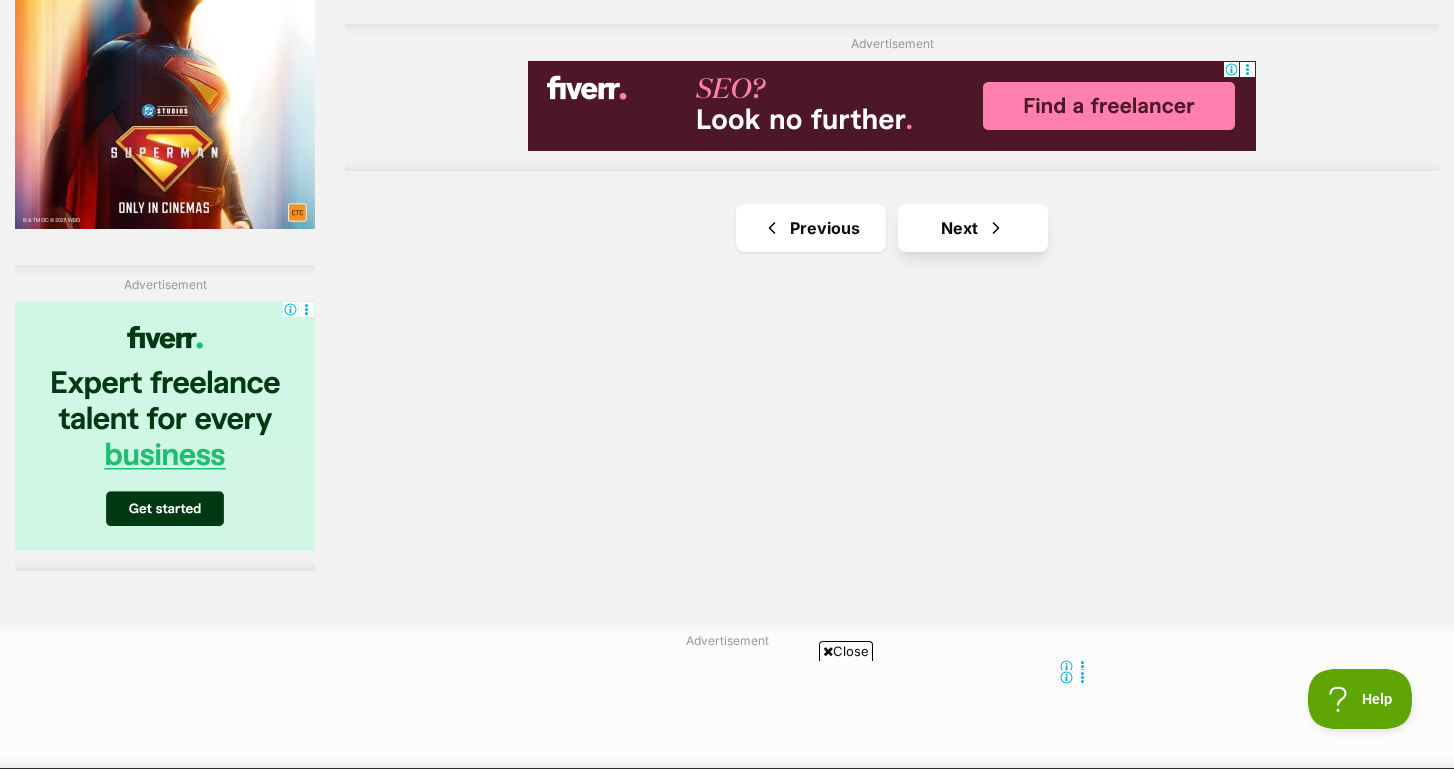 click on "Next" at bounding box center (973, 228) 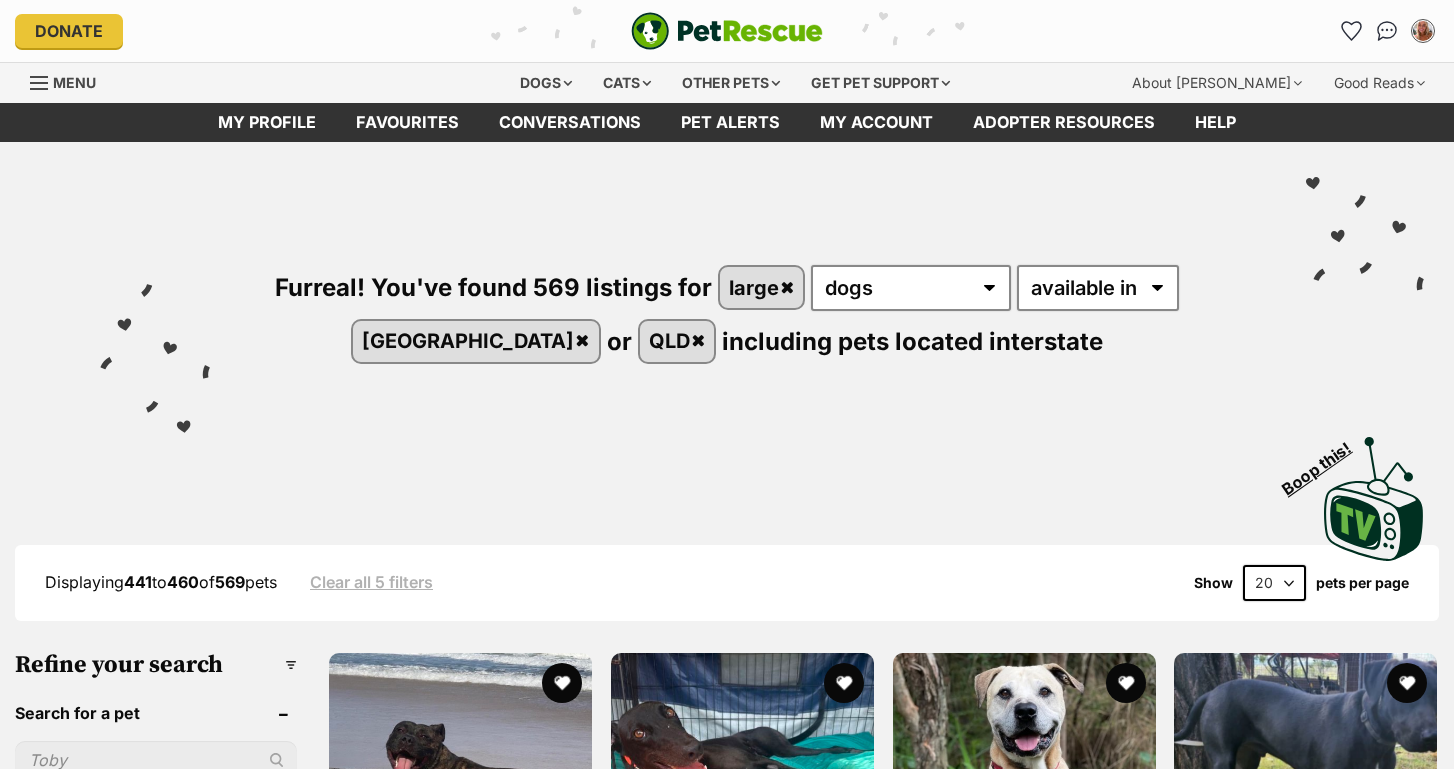 scroll, scrollTop: 354, scrollLeft: 0, axis: vertical 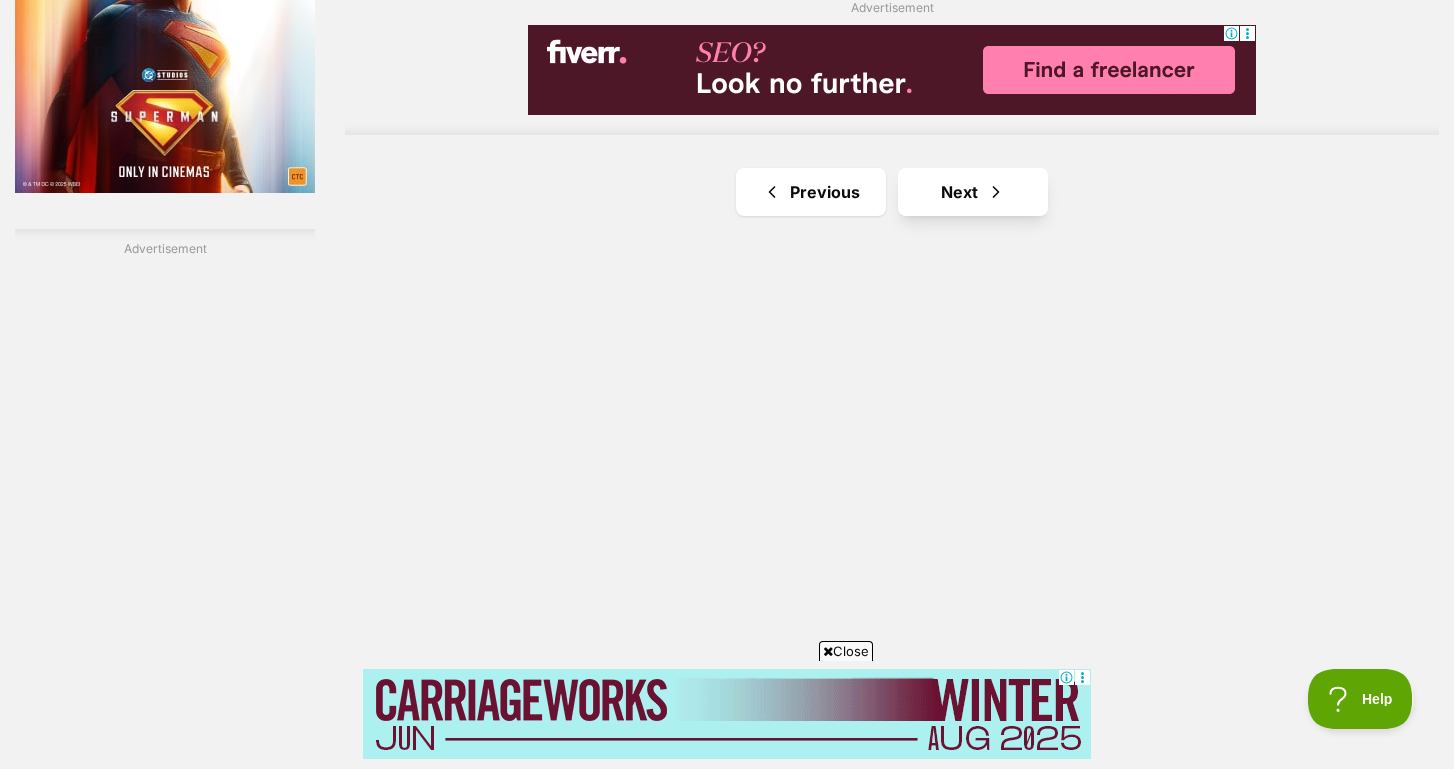 click on "Next" at bounding box center (973, 192) 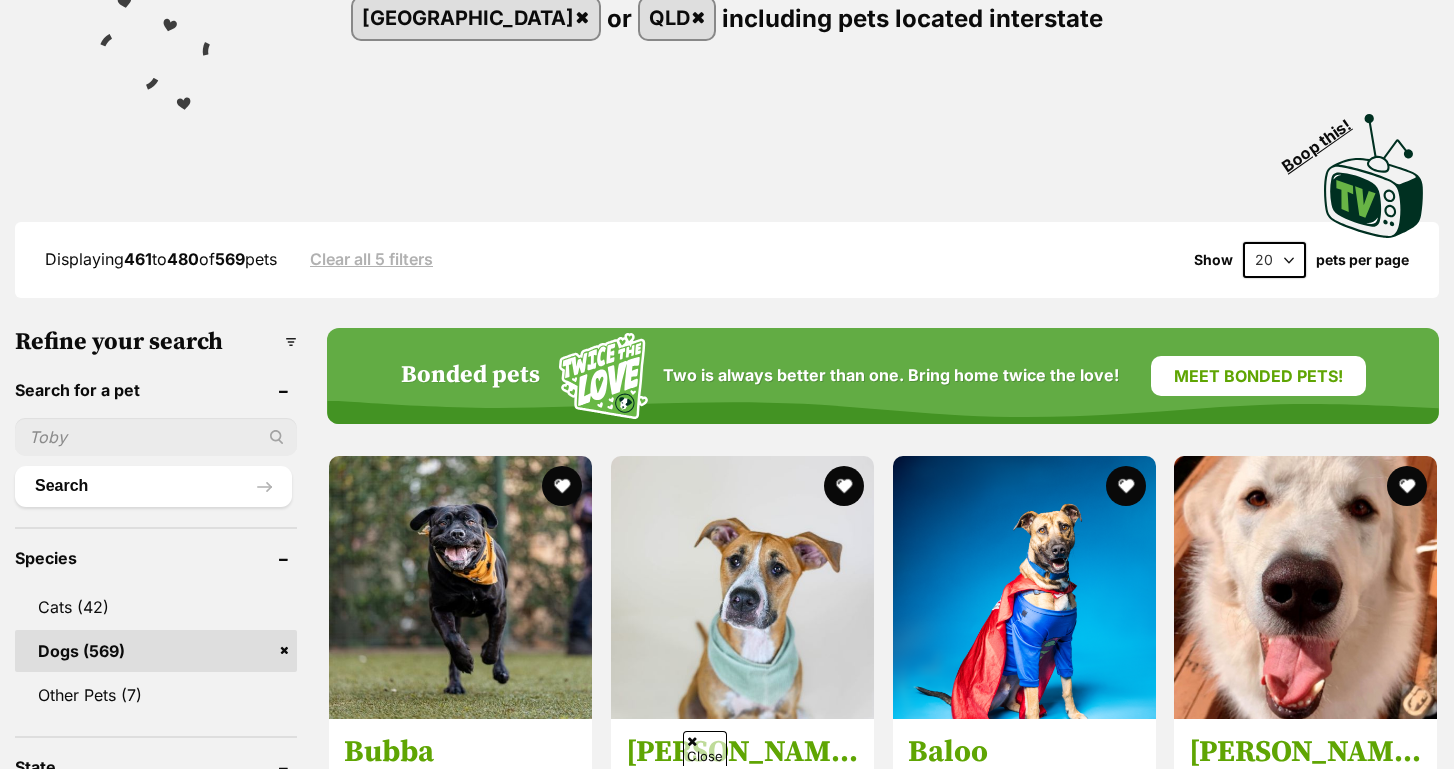 scroll, scrollTop: 0, scrollLeft: 0, axis: both 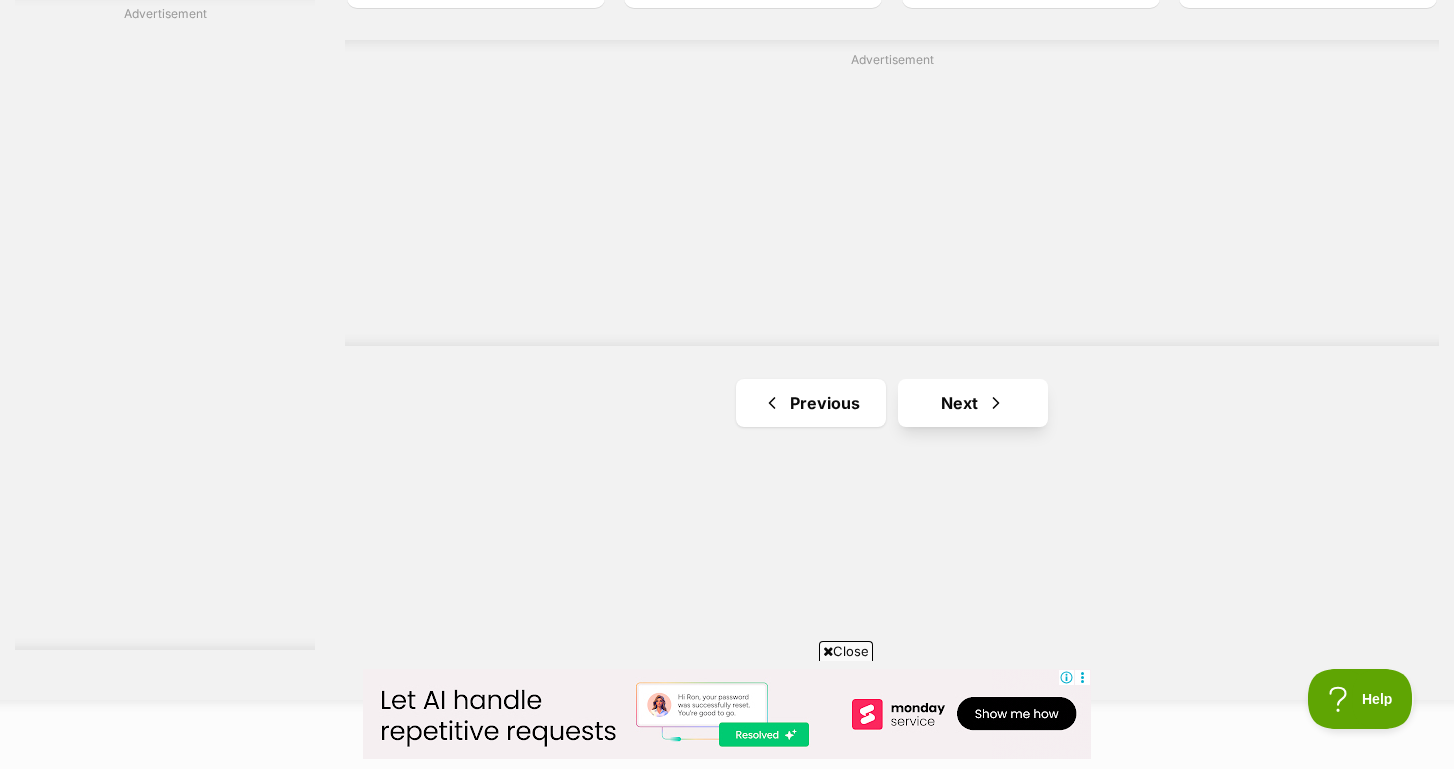 click on "Next" at bounding box center [973, 403] 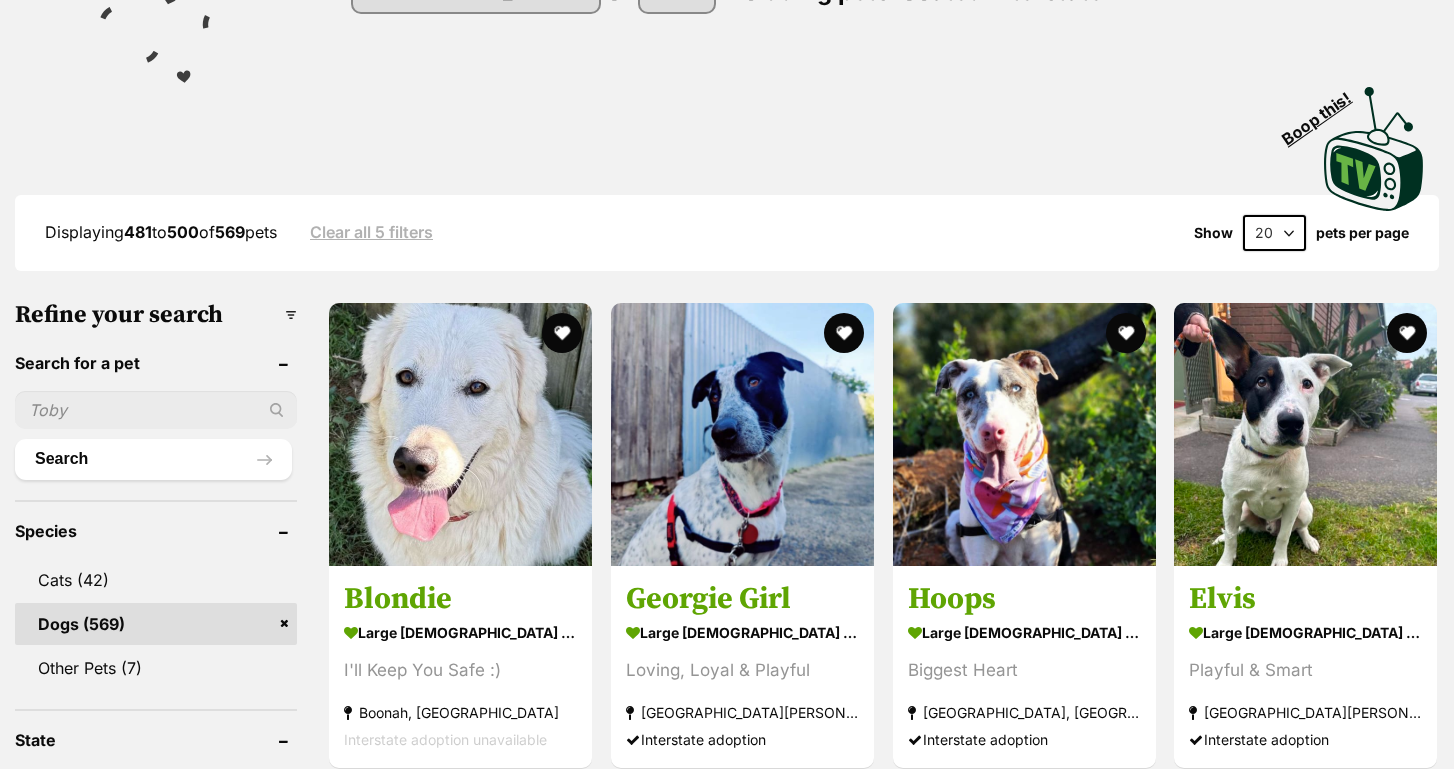 scroll, scrollTop: 0, scrollLeft: 0, axis: both 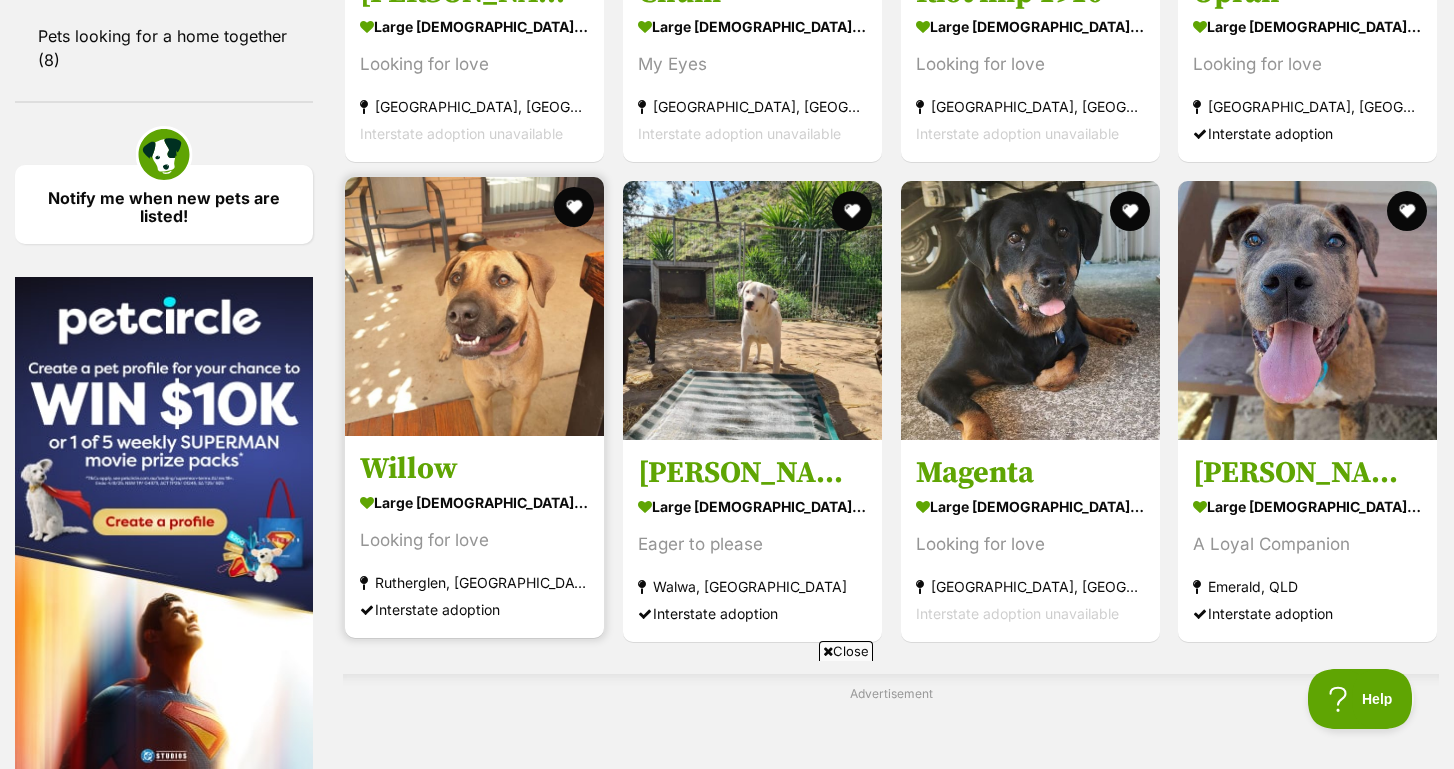 click at bounding box center [474, 306] 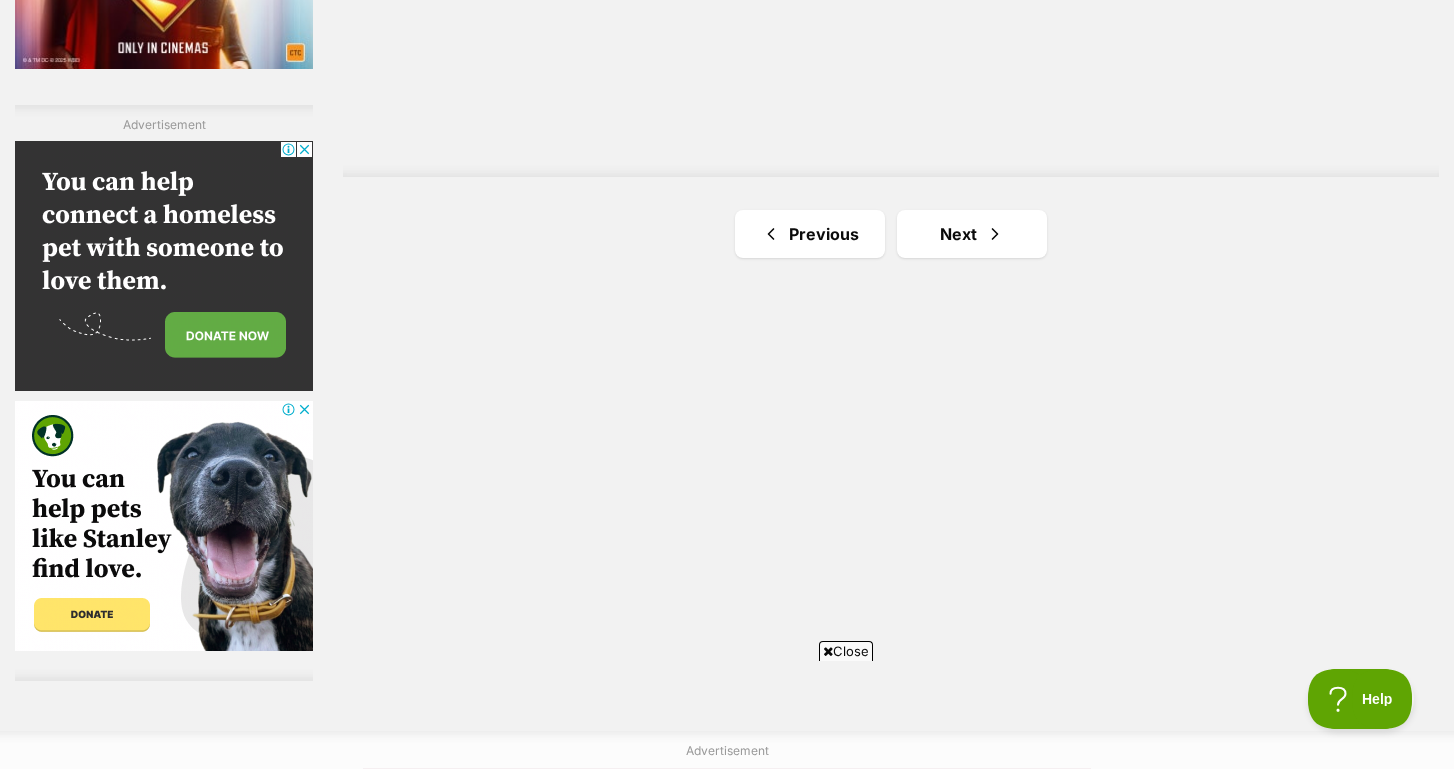 scroll, scrollTop: 3654, scrollLeft: 0, axis: vertical 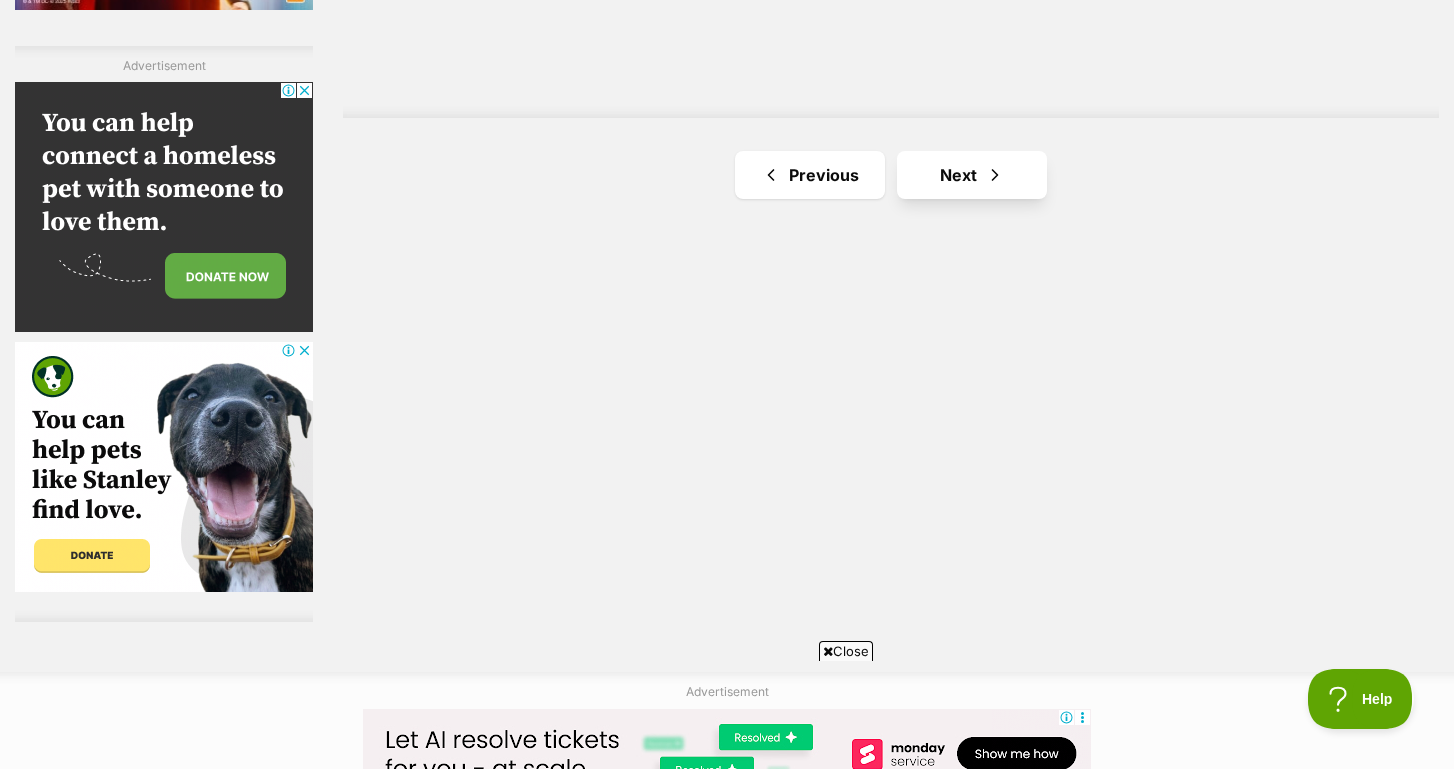 click on "Next" at bounding box center (972, 175) 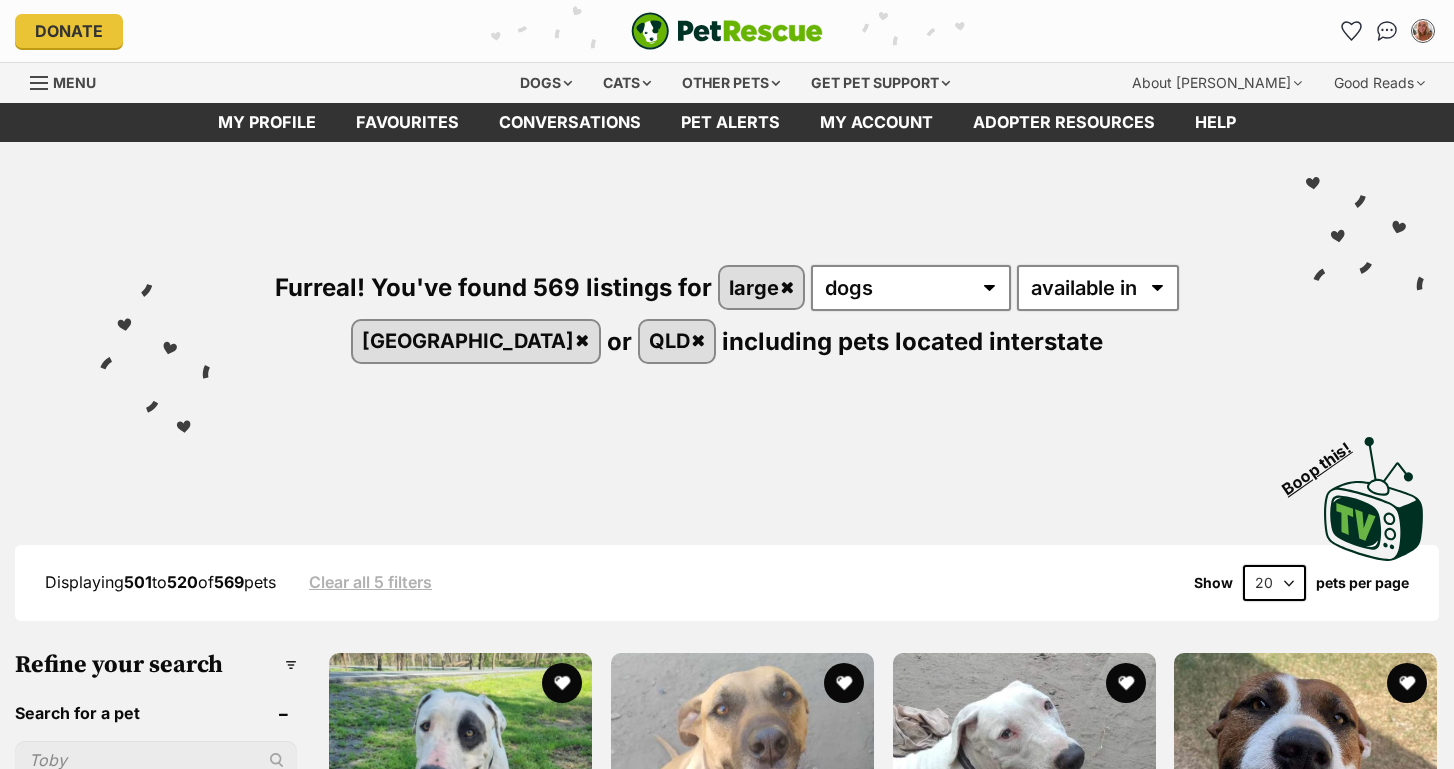 scroll, scrollTop: 0, scrollLeft: 0, axis: both 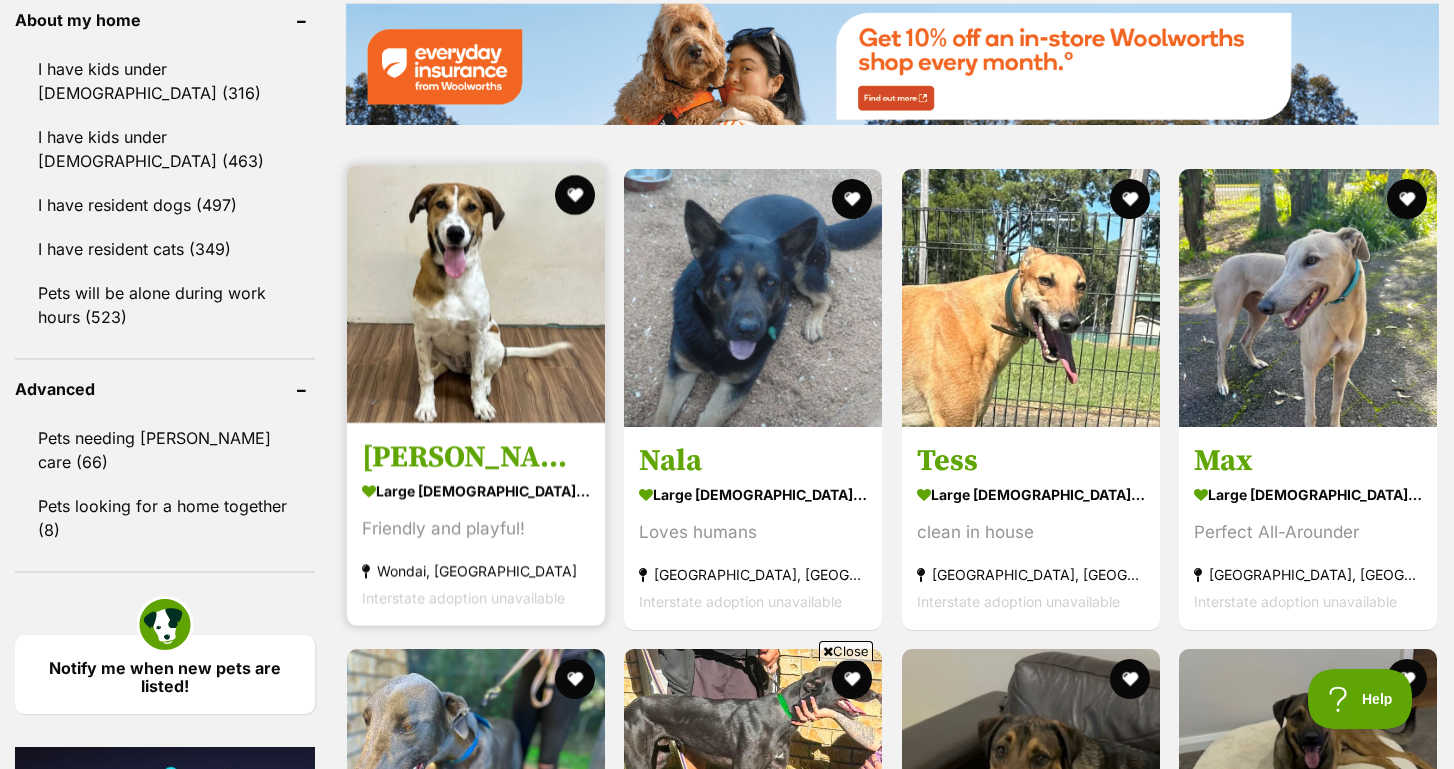 click at bounding box center [476, 294] 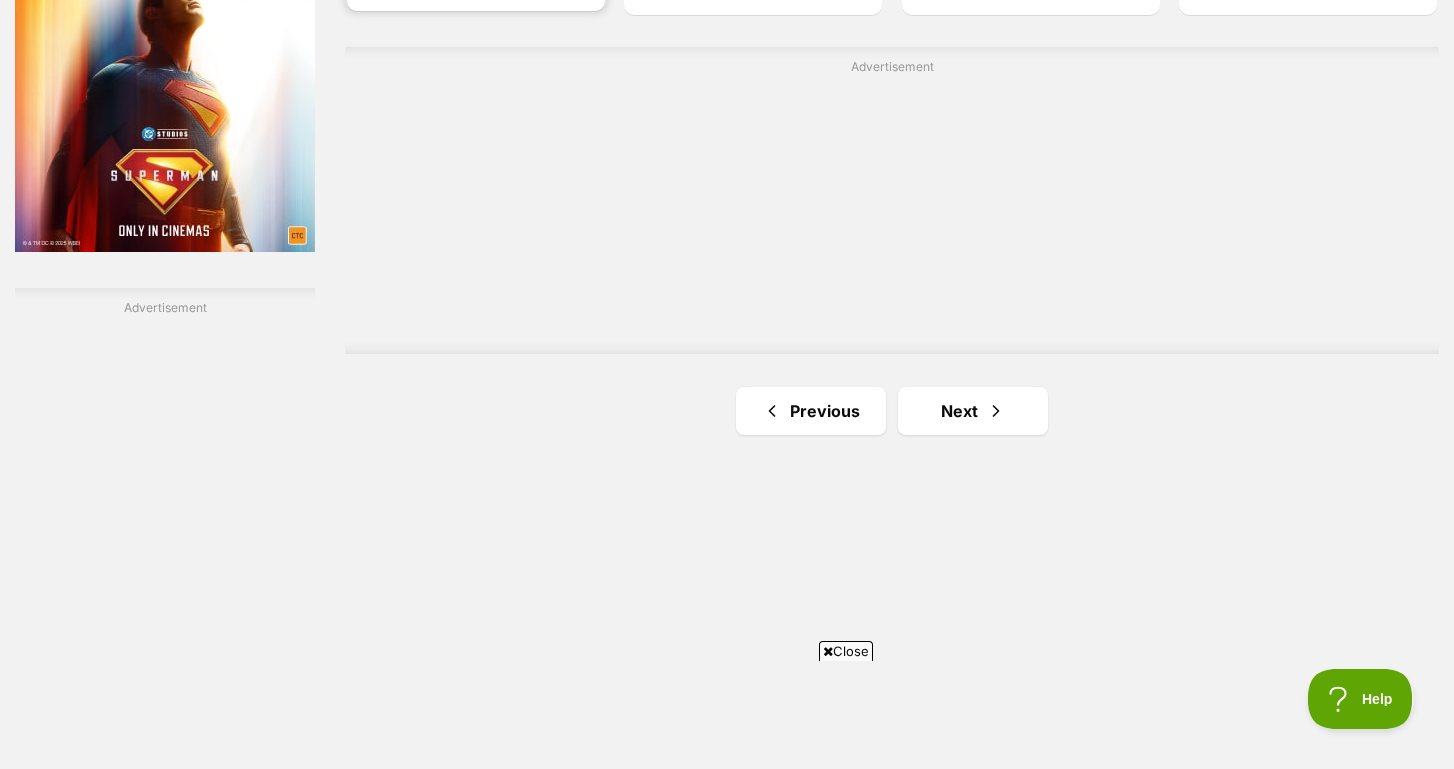 scroll, scrollTop: 3434, scrollLeft: 0, axis: vertical 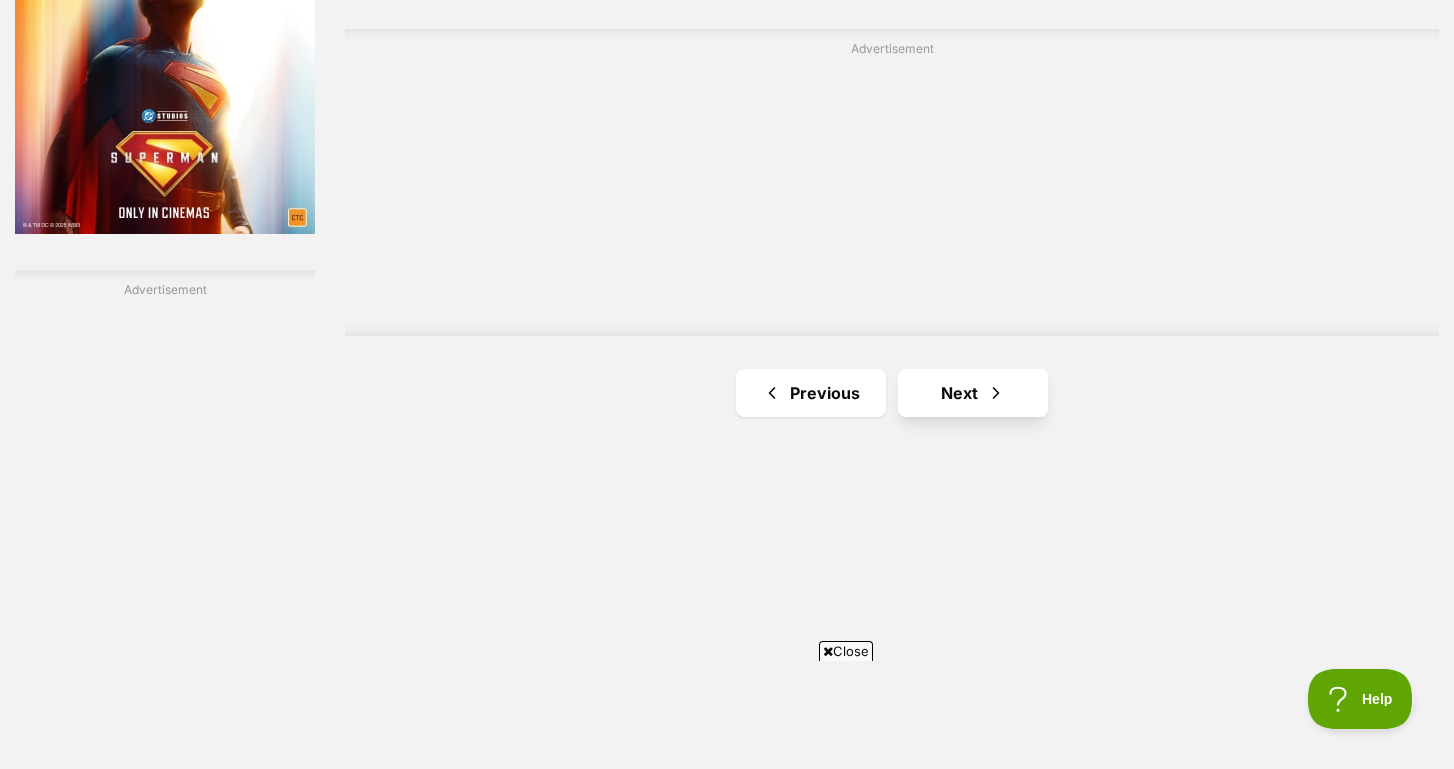 click on "Next" at bounding box center [973, 393] 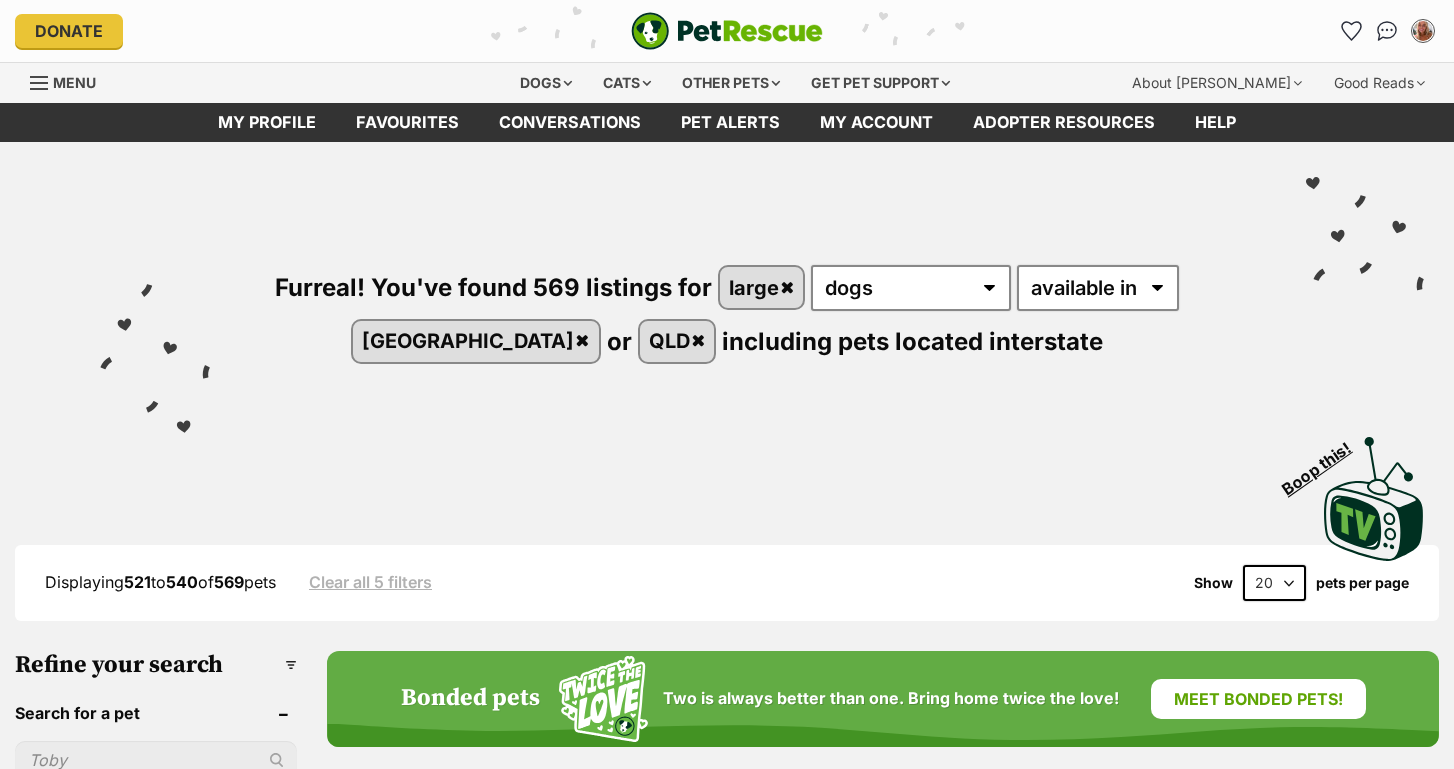 scroll, scrollTop: 214, scrollLeft: 0, axis: vertical 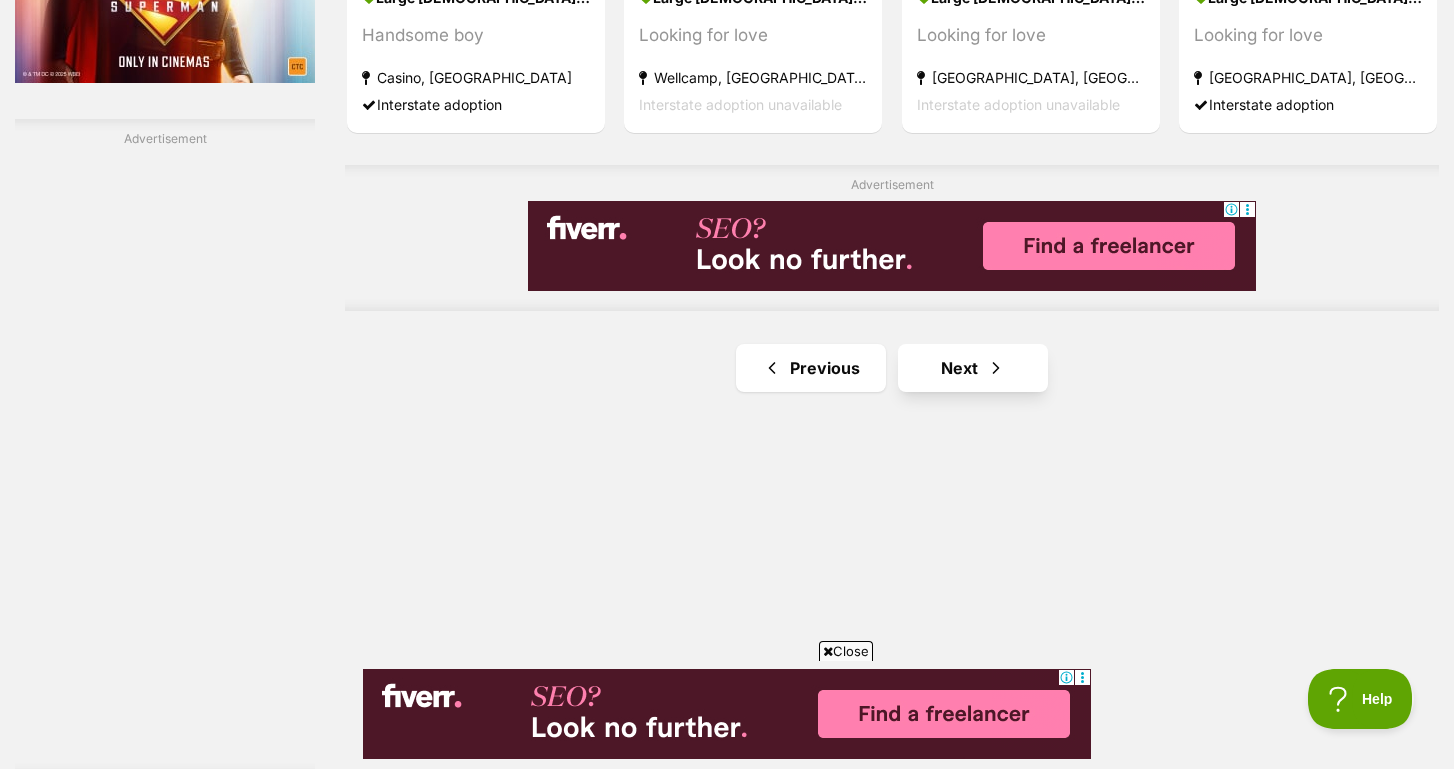 click on "Next" at bounding box center (973, 368) 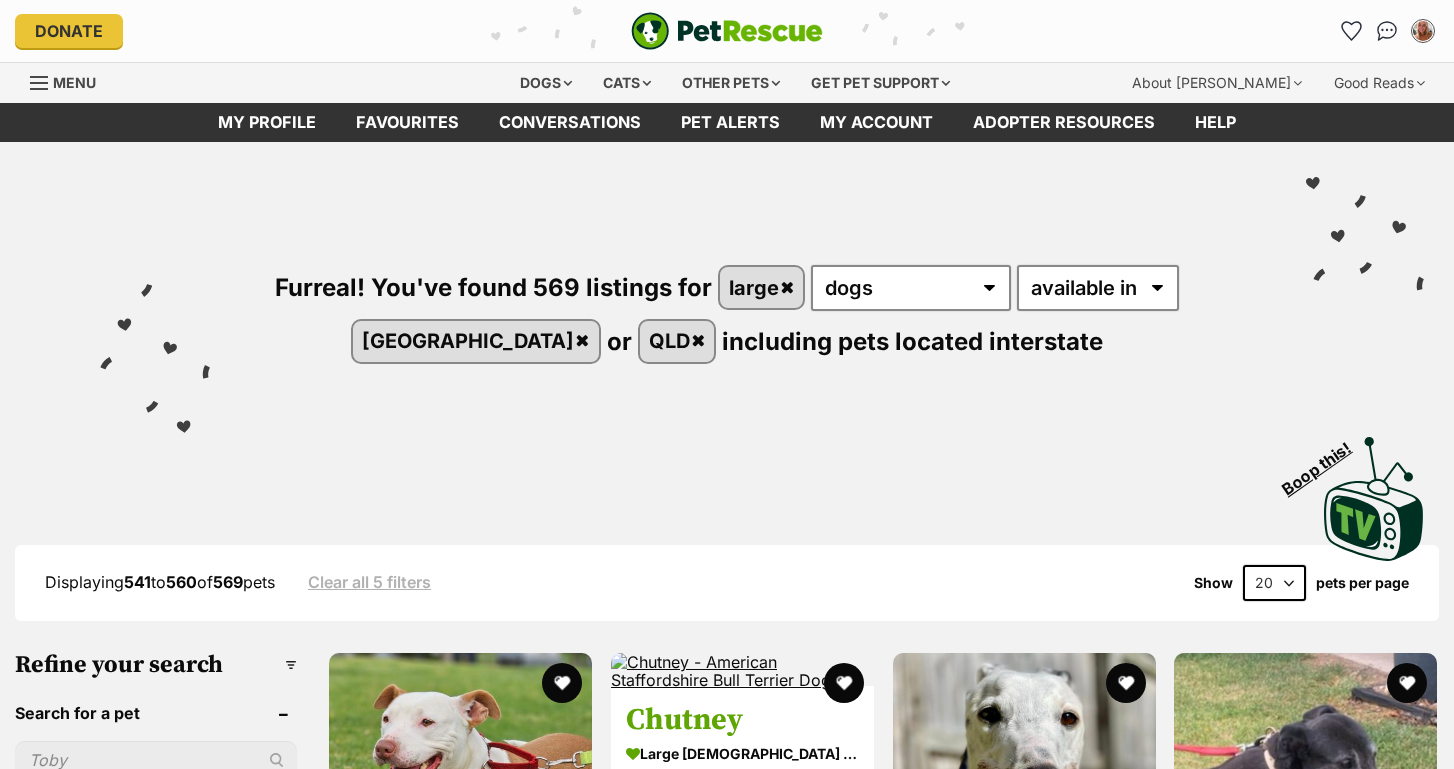 scroll, scrollTop: 0, scrollLeft: 0, axis: both 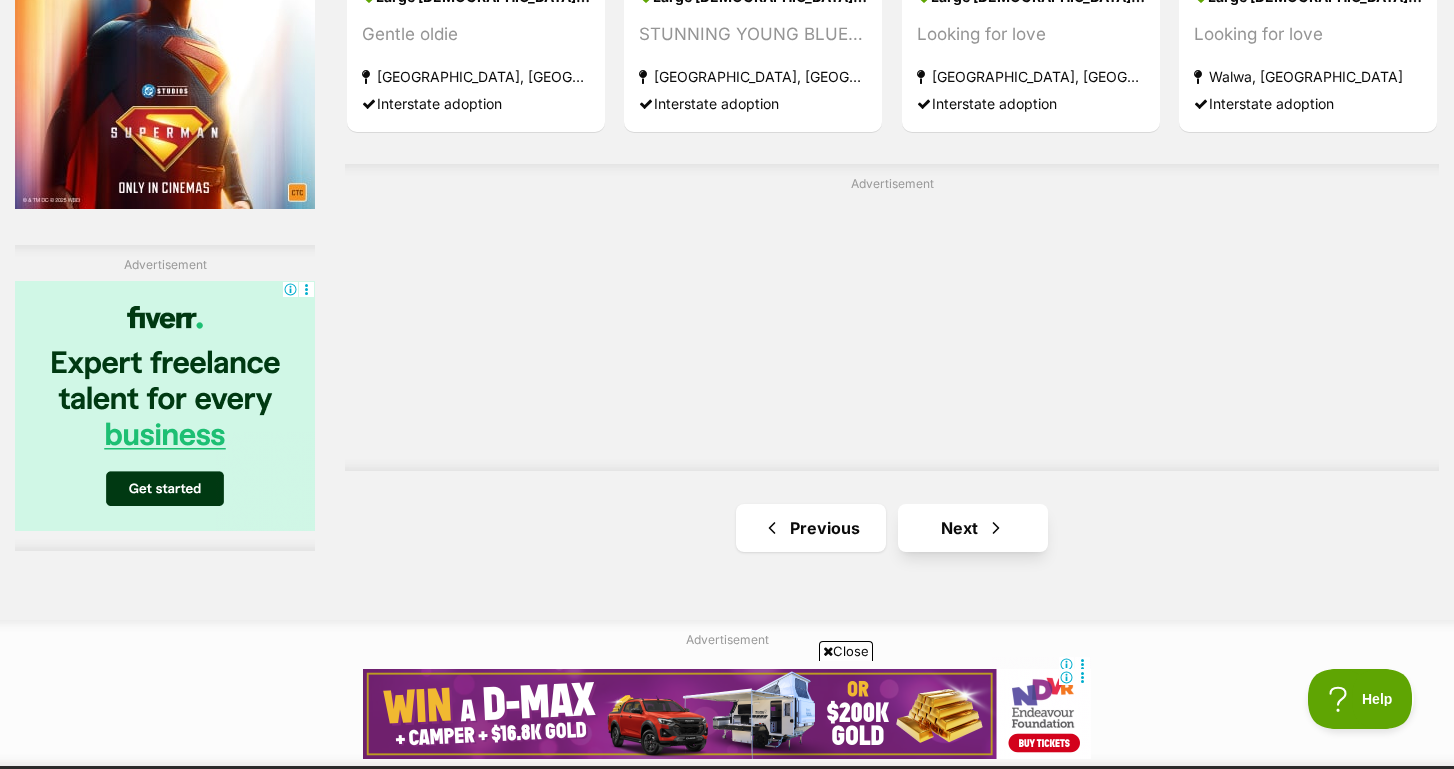 click on "Next" at bounding box center [973, 528] 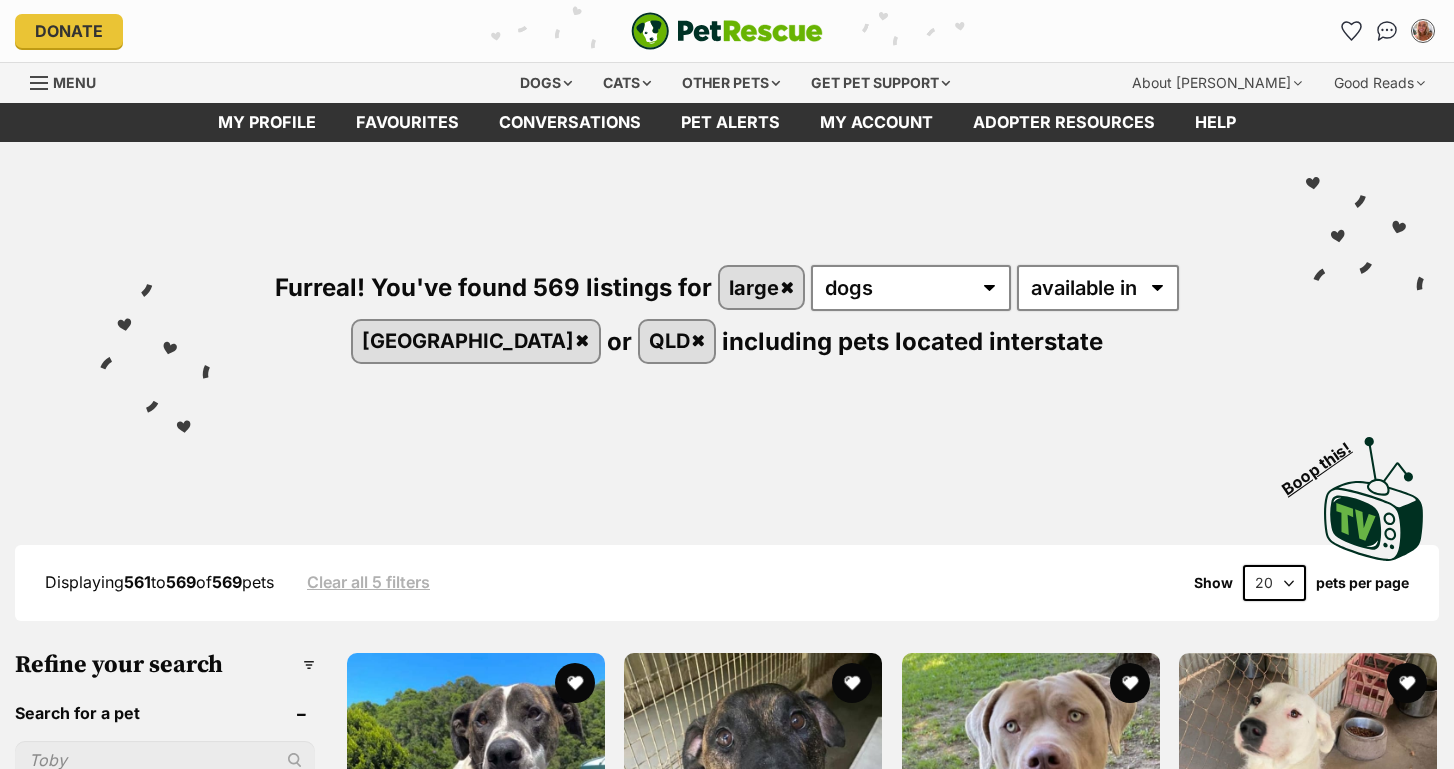 scroll, scrollTop: 223, scrollLeft: 0, axis: vertical 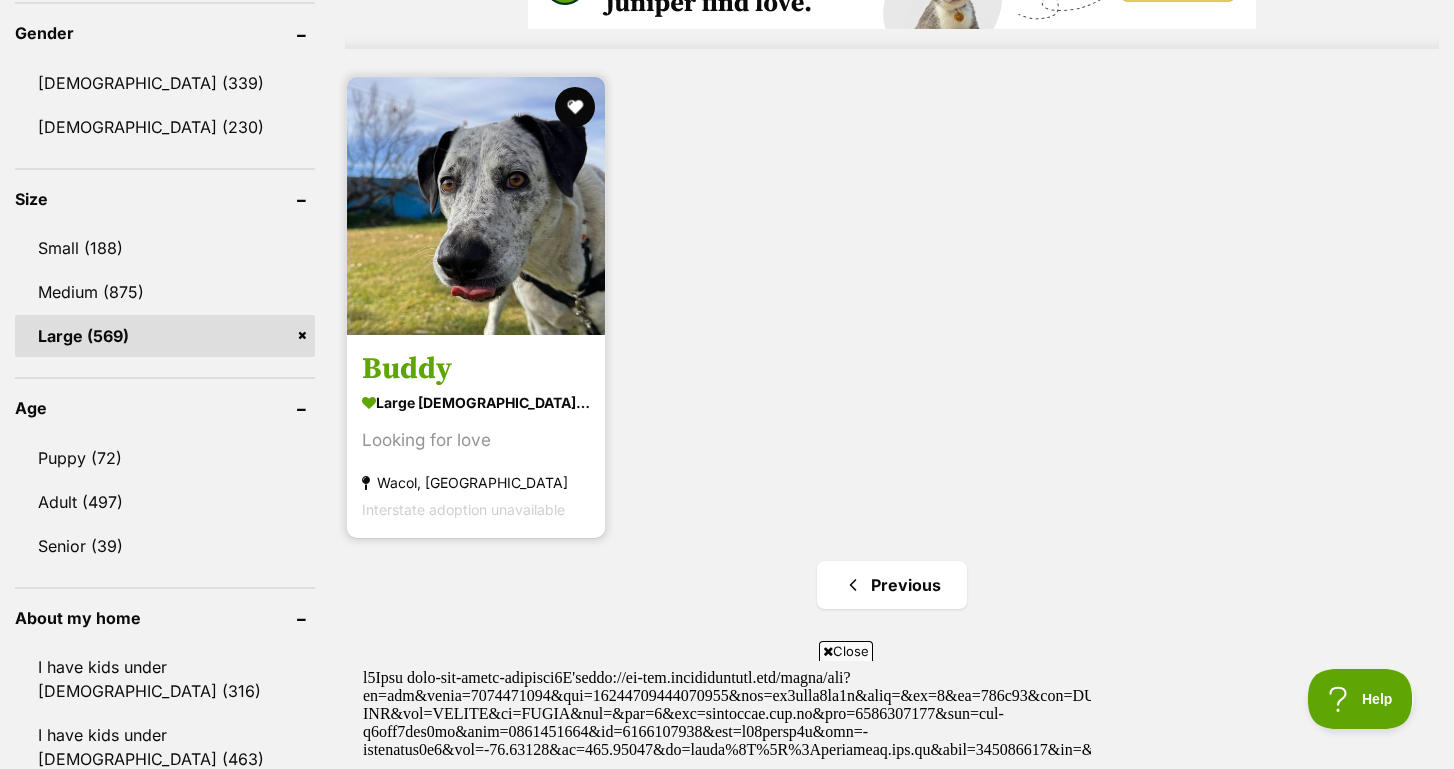click at bounding box center (476, 206) 